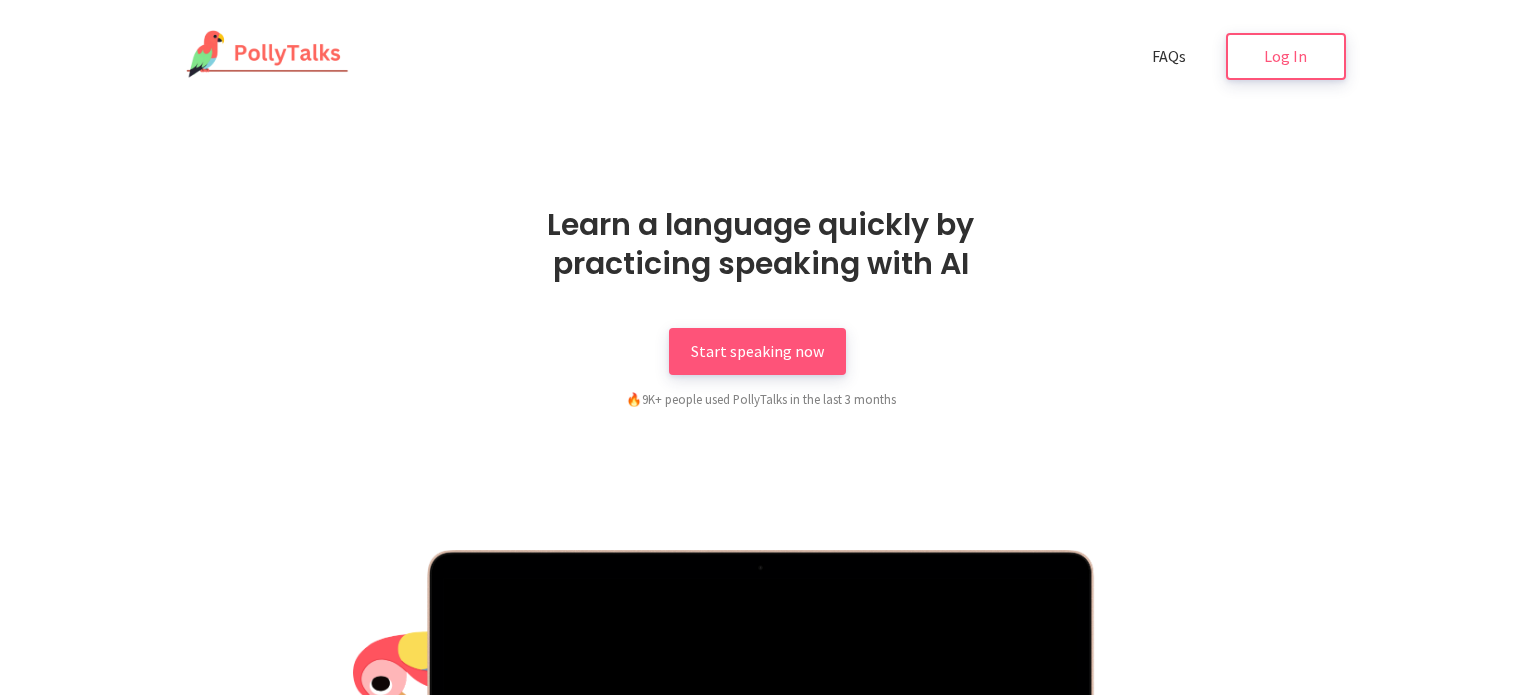 scroll, scrollTop: 0, scrollLeft: 0, axis: both 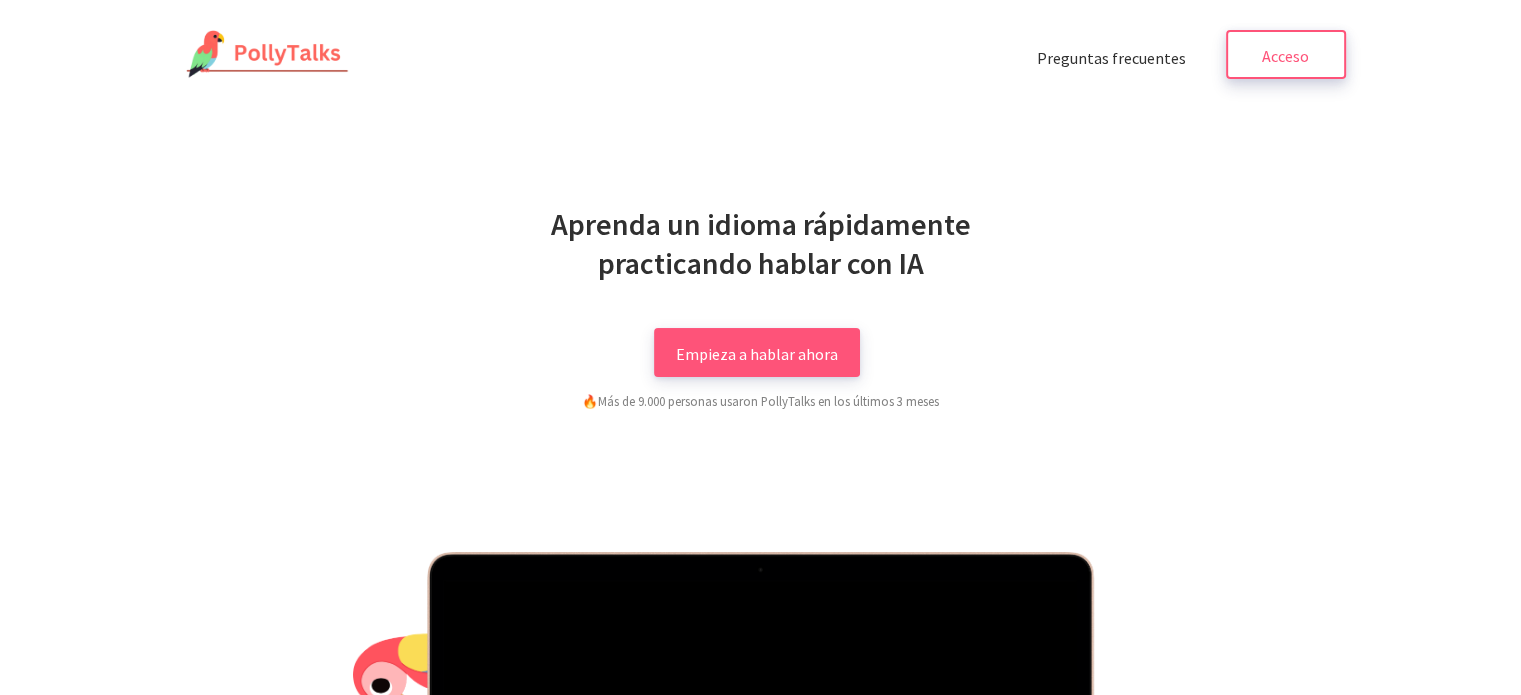 click on "Acceso" at bounding box center (1285, 55) 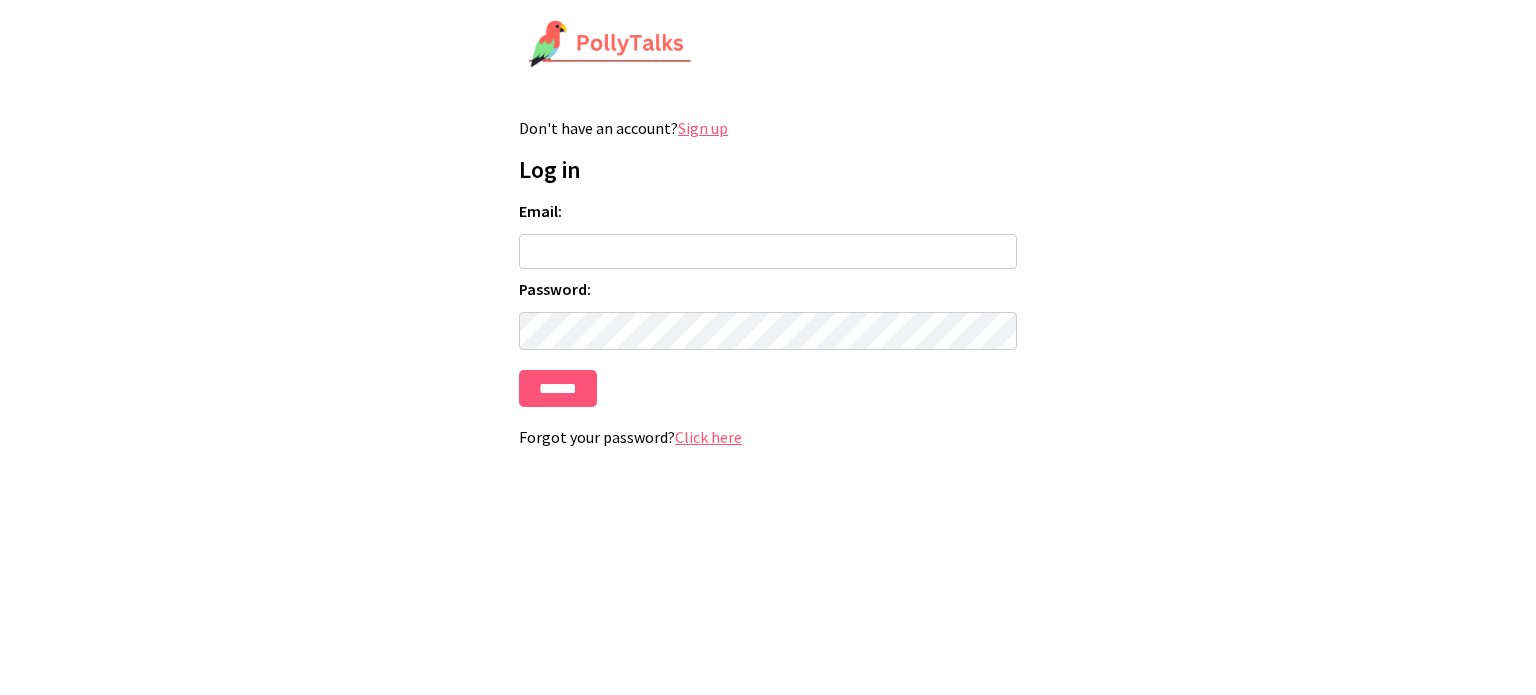 scroll, scrollTop: 0, scrollLeft: 0, axis: both 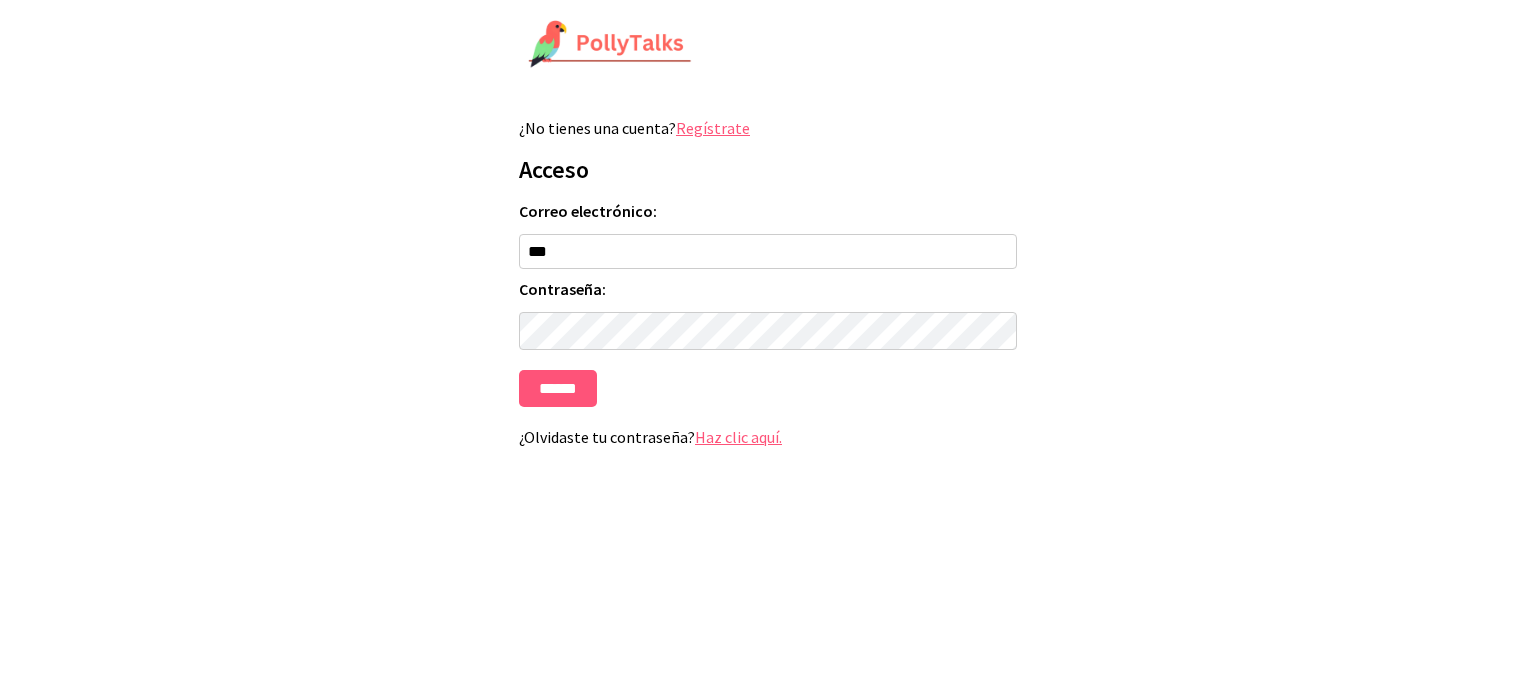 type on "**********" 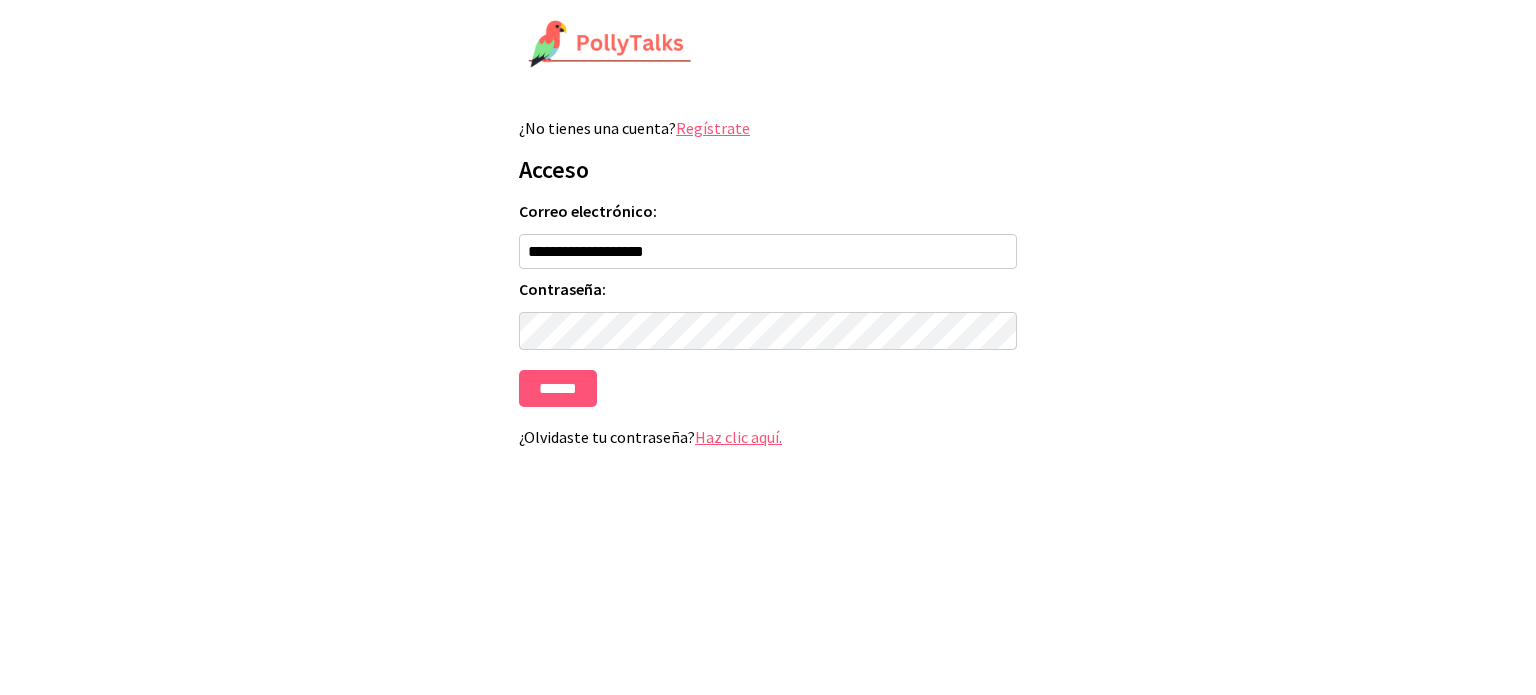 click on "Haz clic aquí." at bounding box center (738, 437) 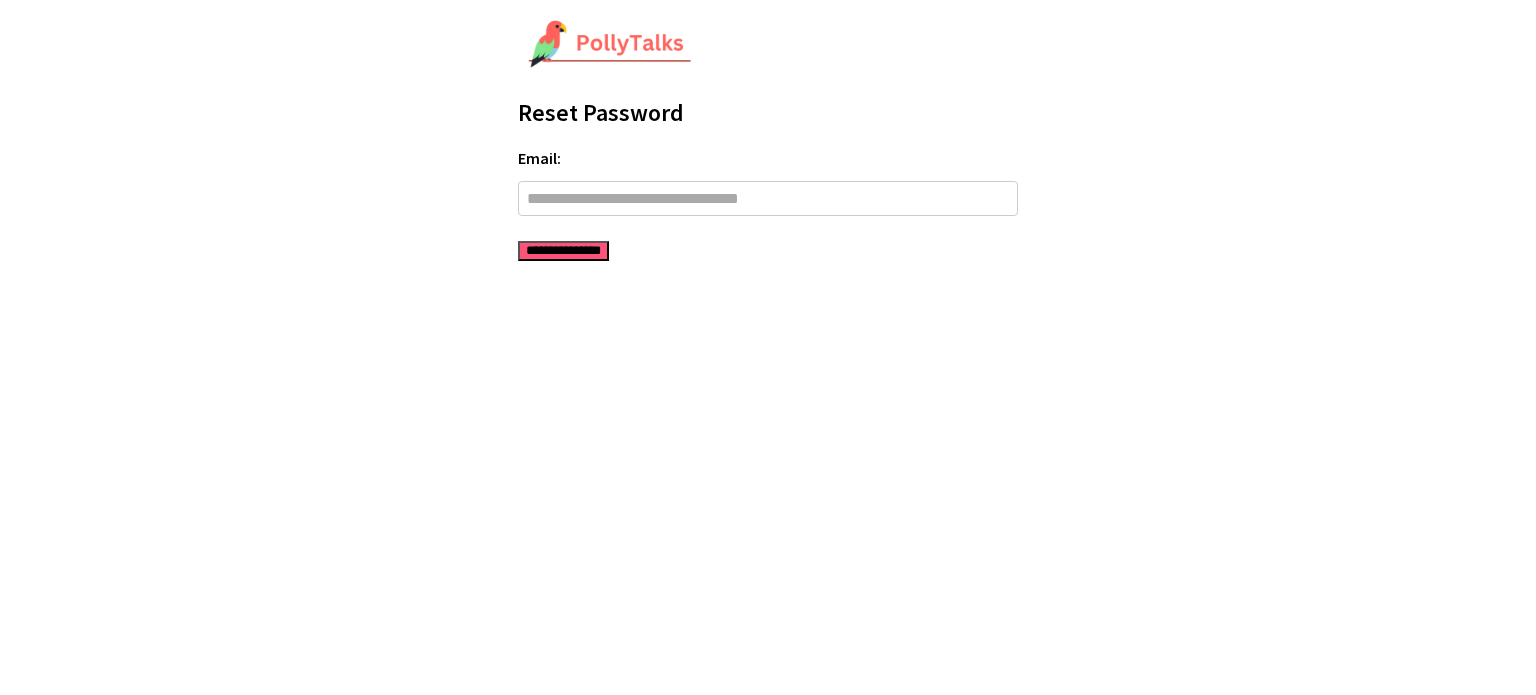 scroll, scrollTop: 0, scrollLeft: 0, axis: both 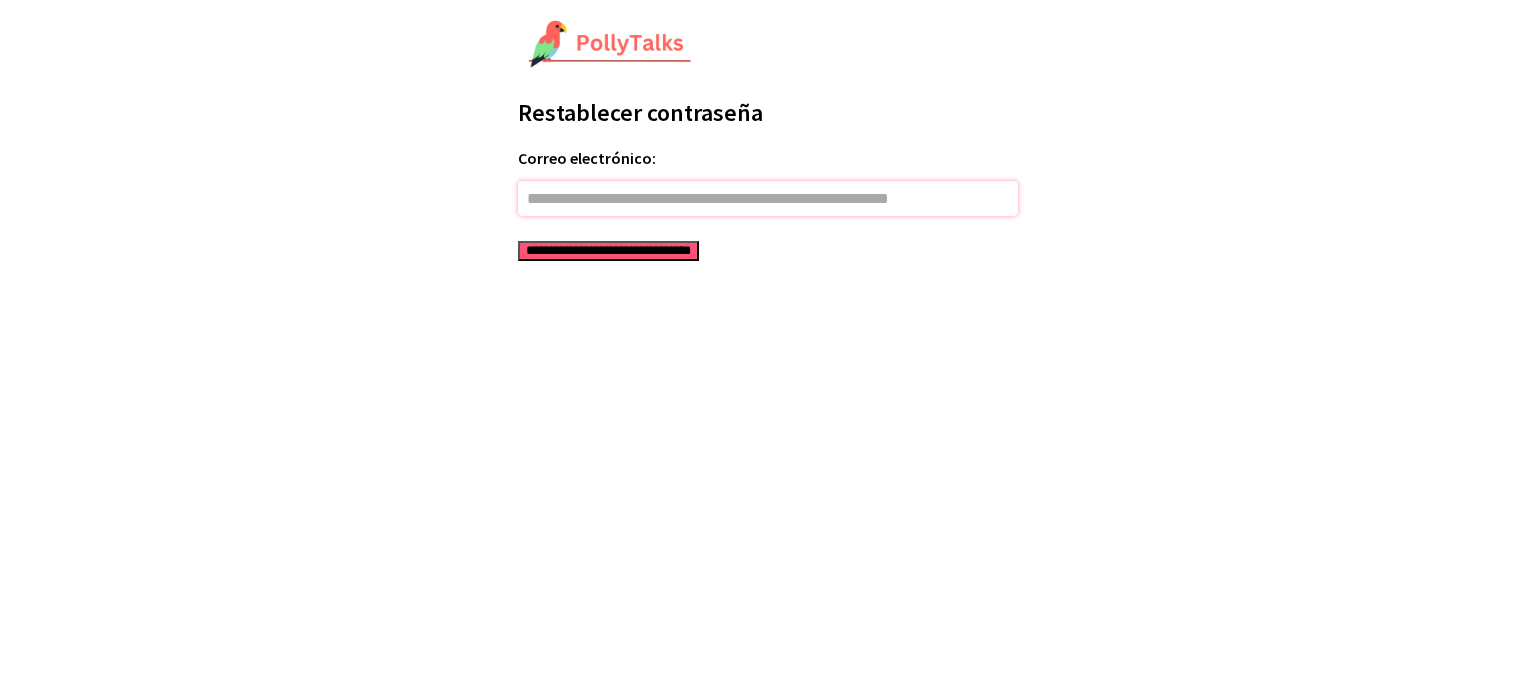 click on "Correo electrónico:" at bounding box center [768, 198] 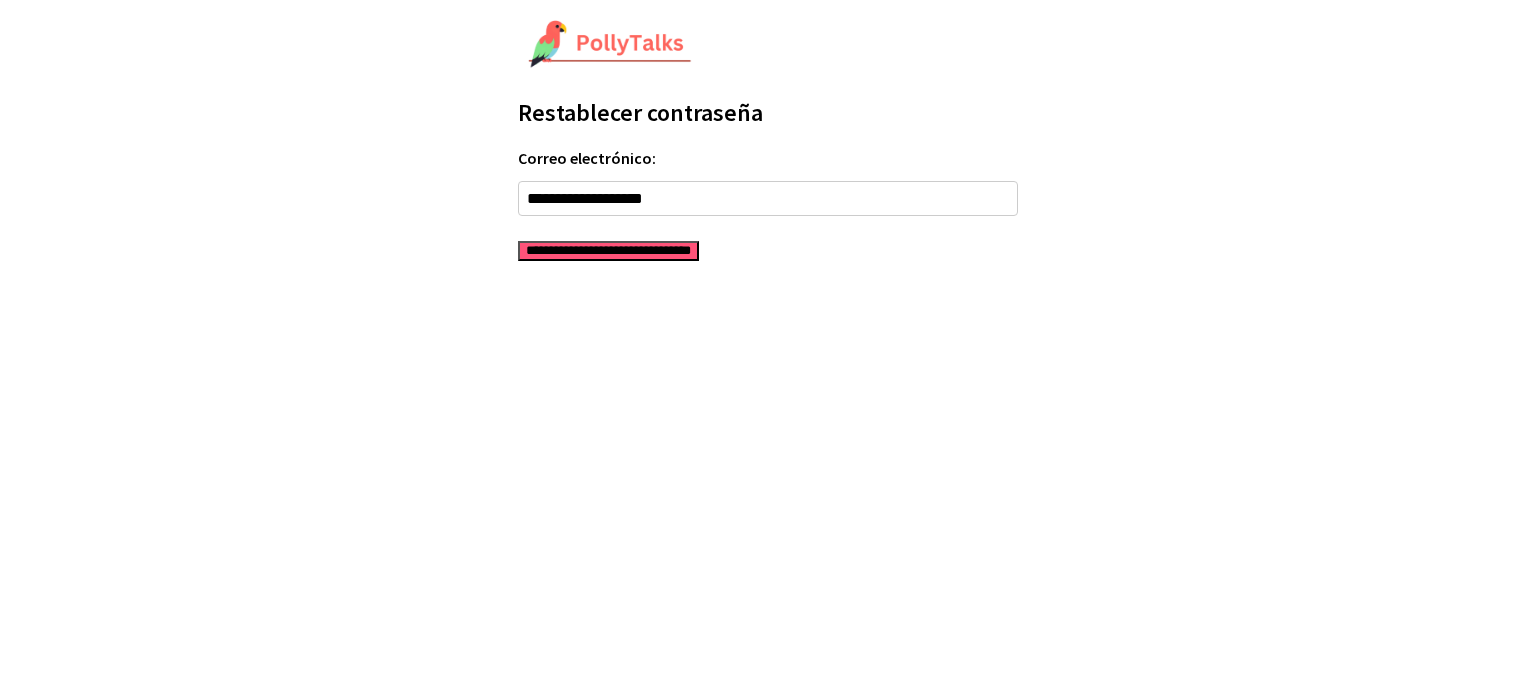 click on "**********" at bounding box center (608, 251) 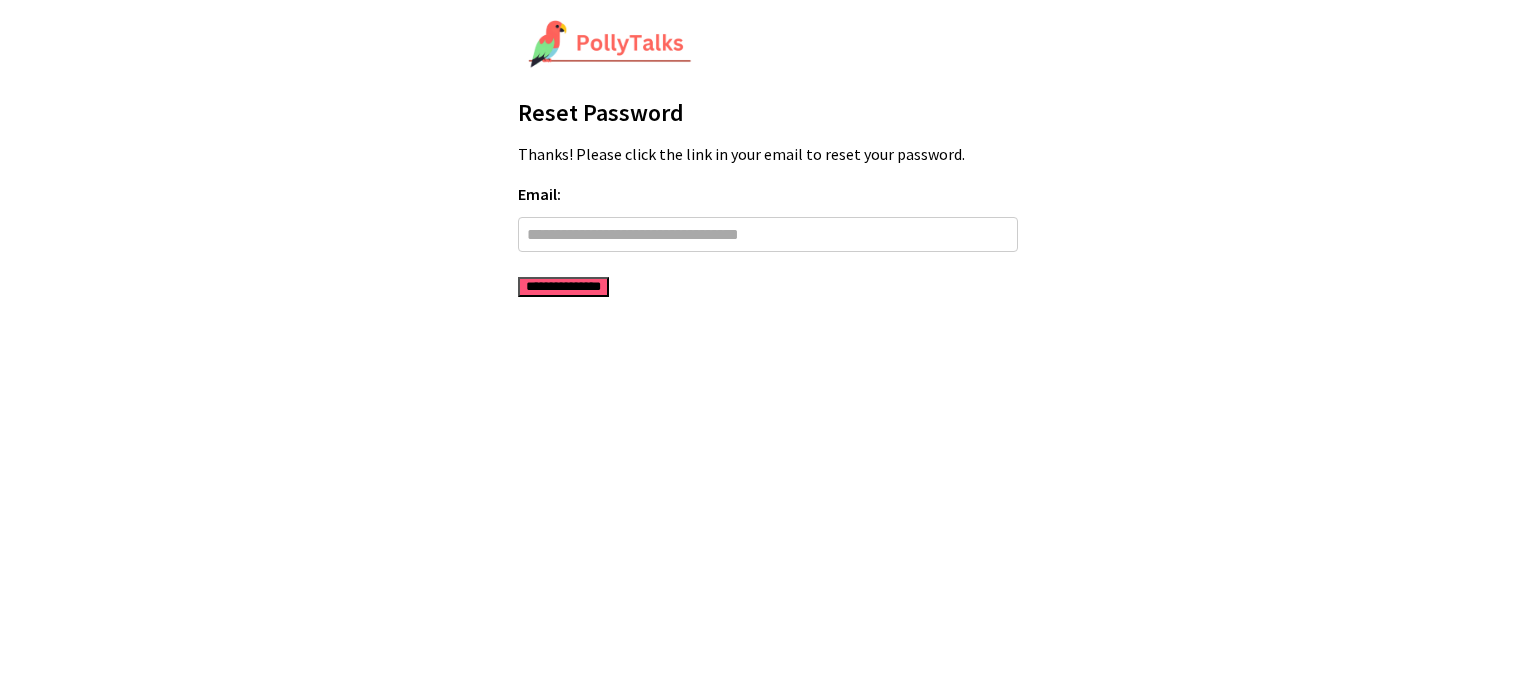 scroll, scrollTop: 0, scrollLeft: 0, axis: both 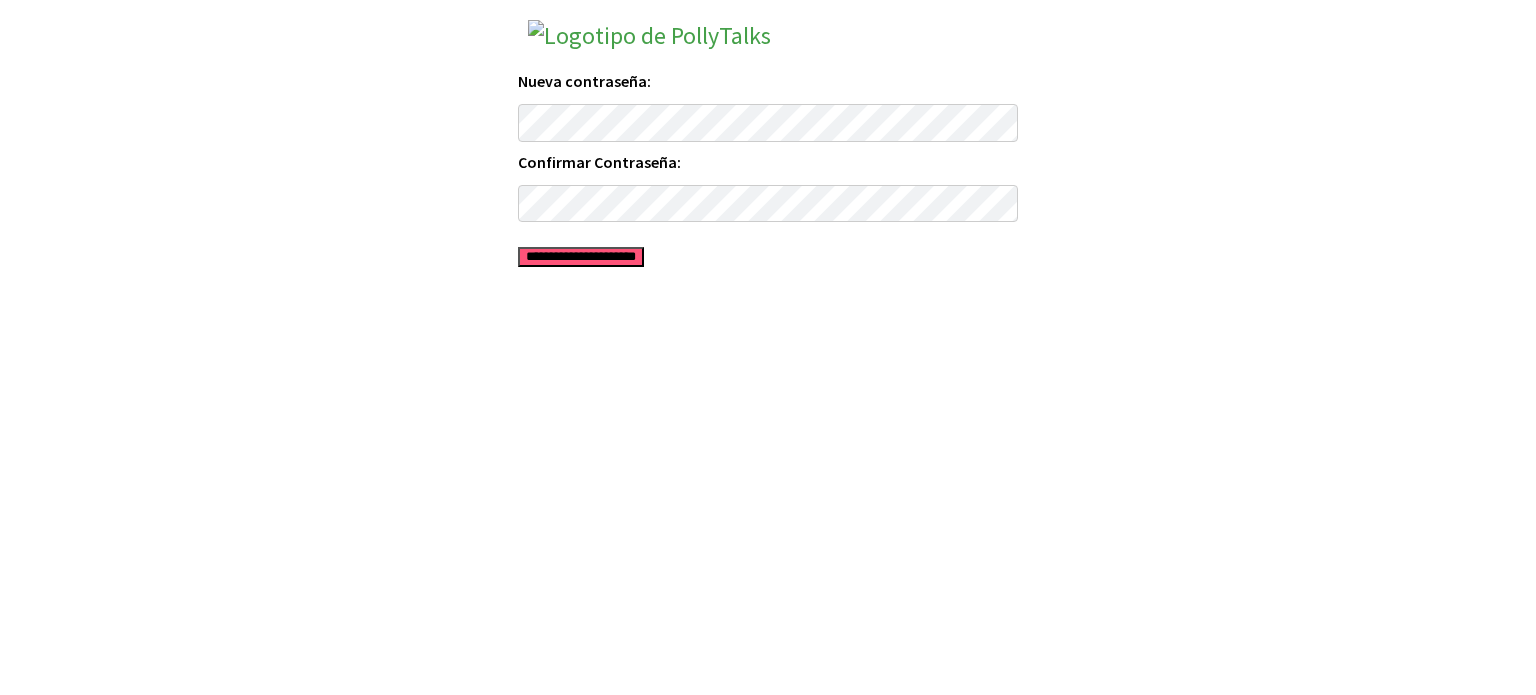 click on "**********" at bounding box center (581, 257) 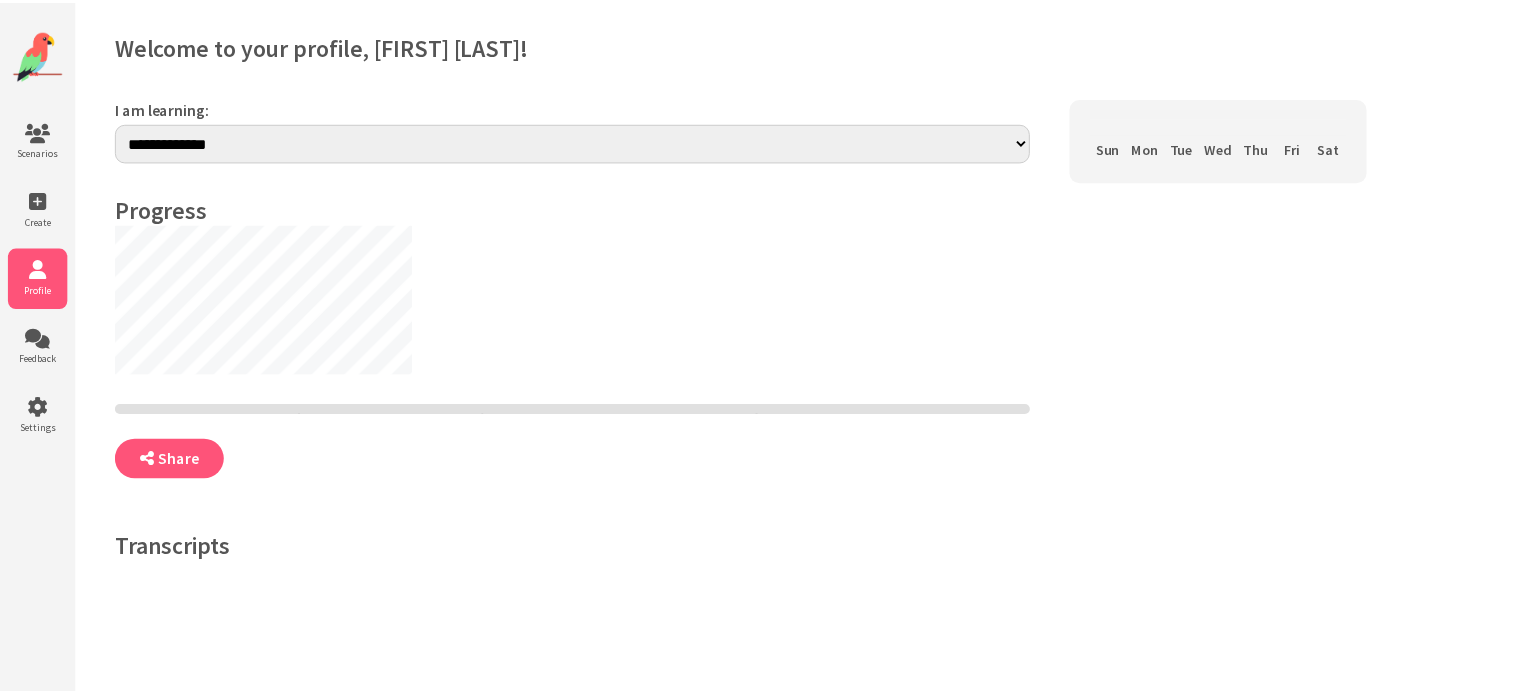 scroll, scrollTop: 0, scrollLeft: 0, axis: both 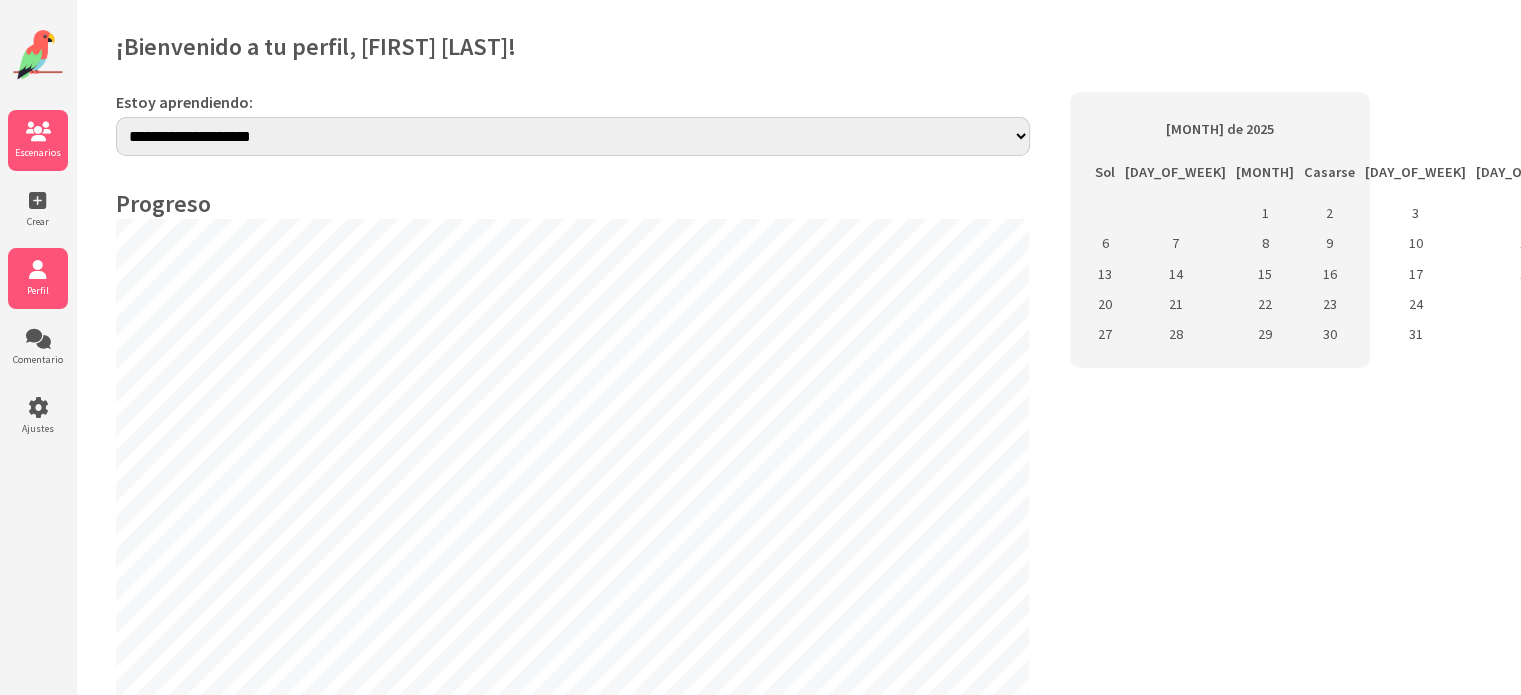 click on "Escenarios" at bounding box center [38, 152] 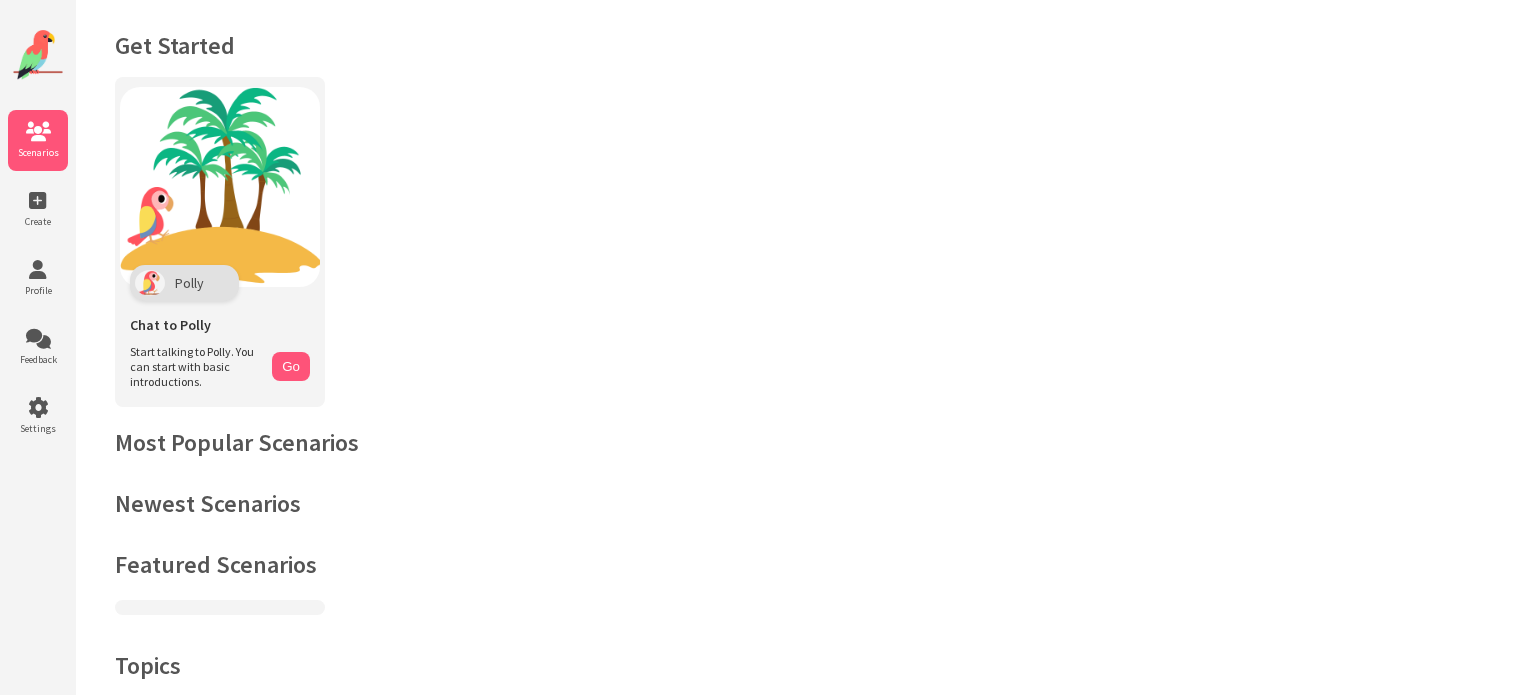 scroll, scrollTop: 0, scrollLeft: 0, axis: both 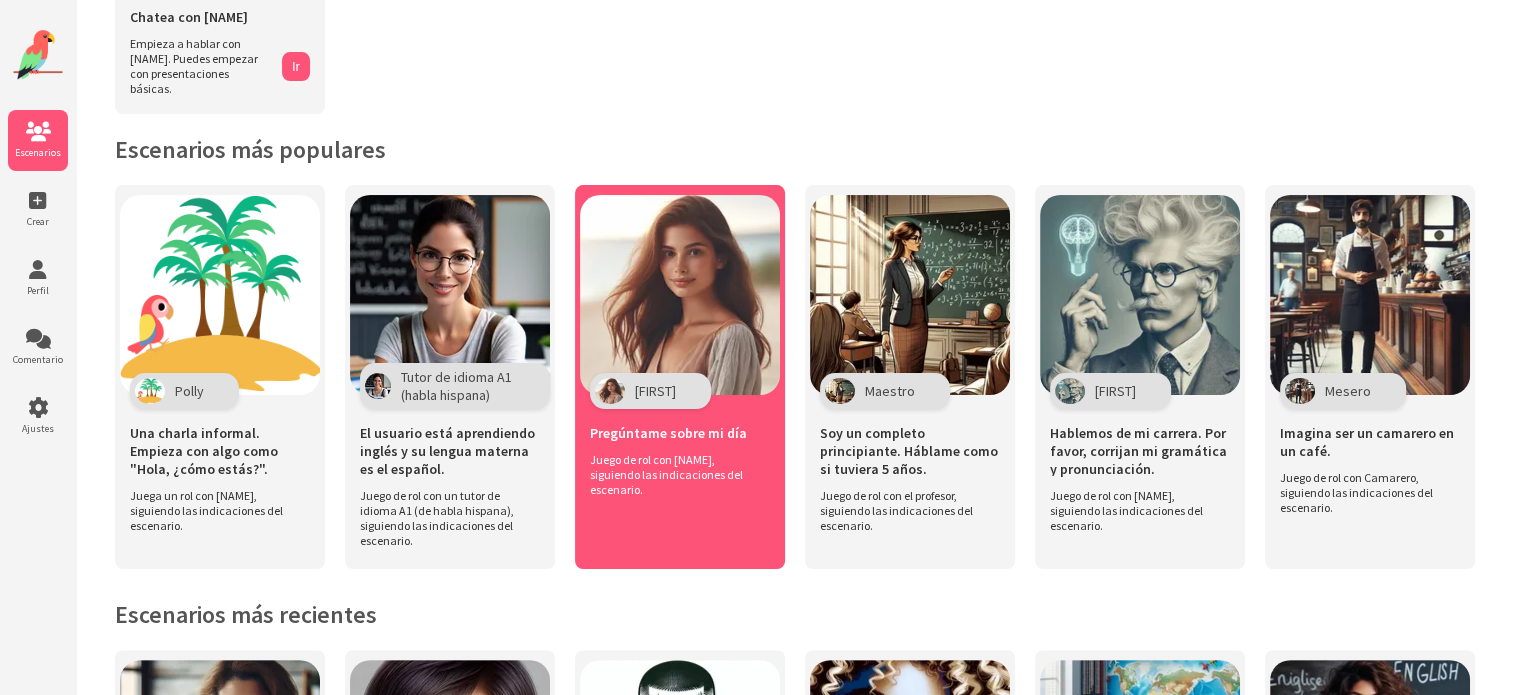 click on "Pregúntame sobre mi día" at bounding box center (668, 433) 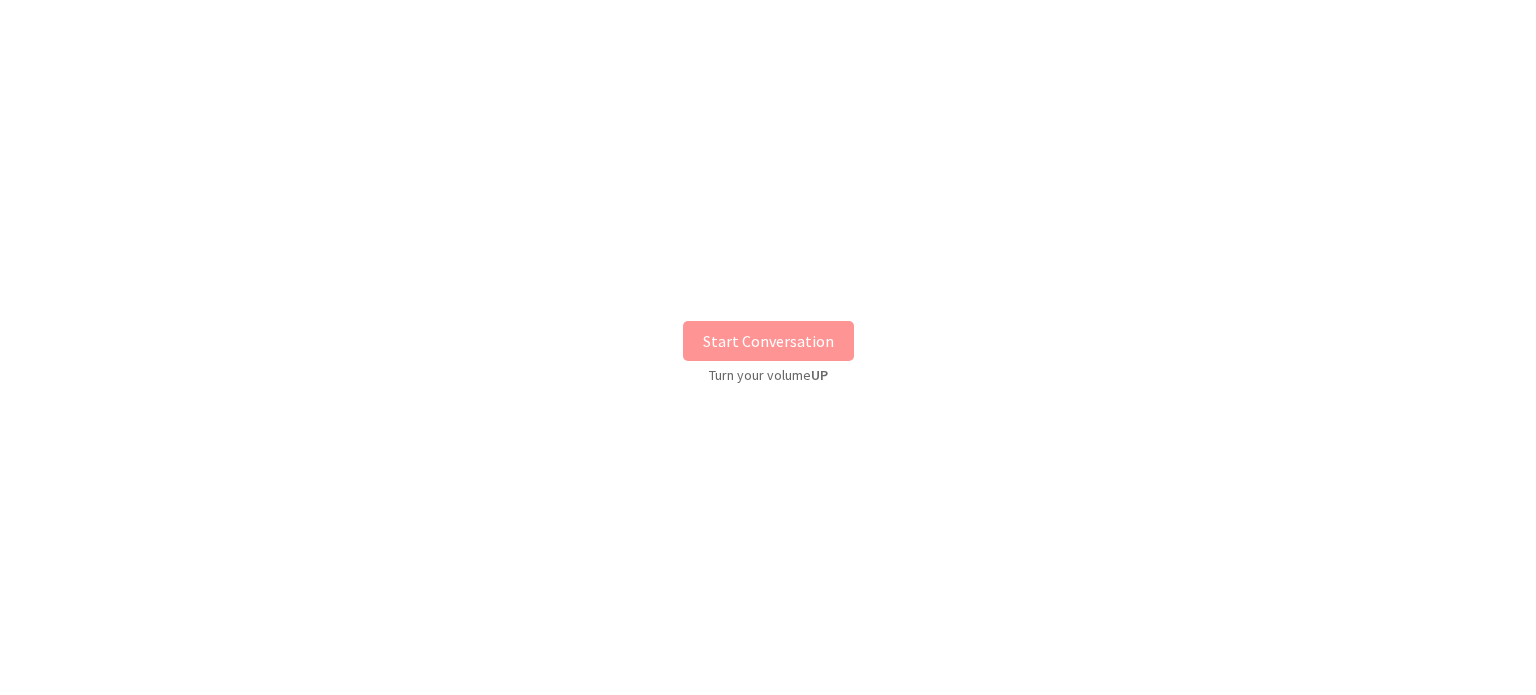scroll, scrollTop: 0, scrollLeft: 0, axis: both 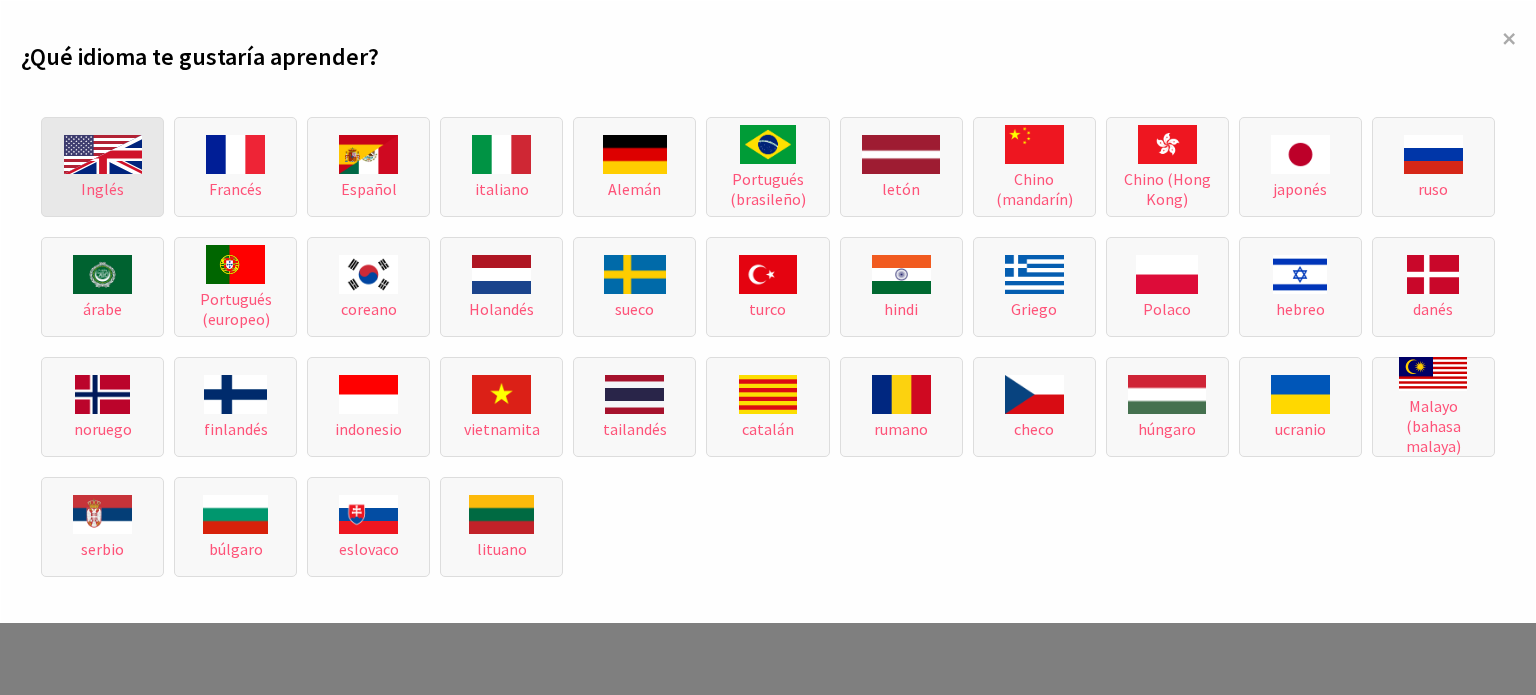 click at bounding box center [103, 154] 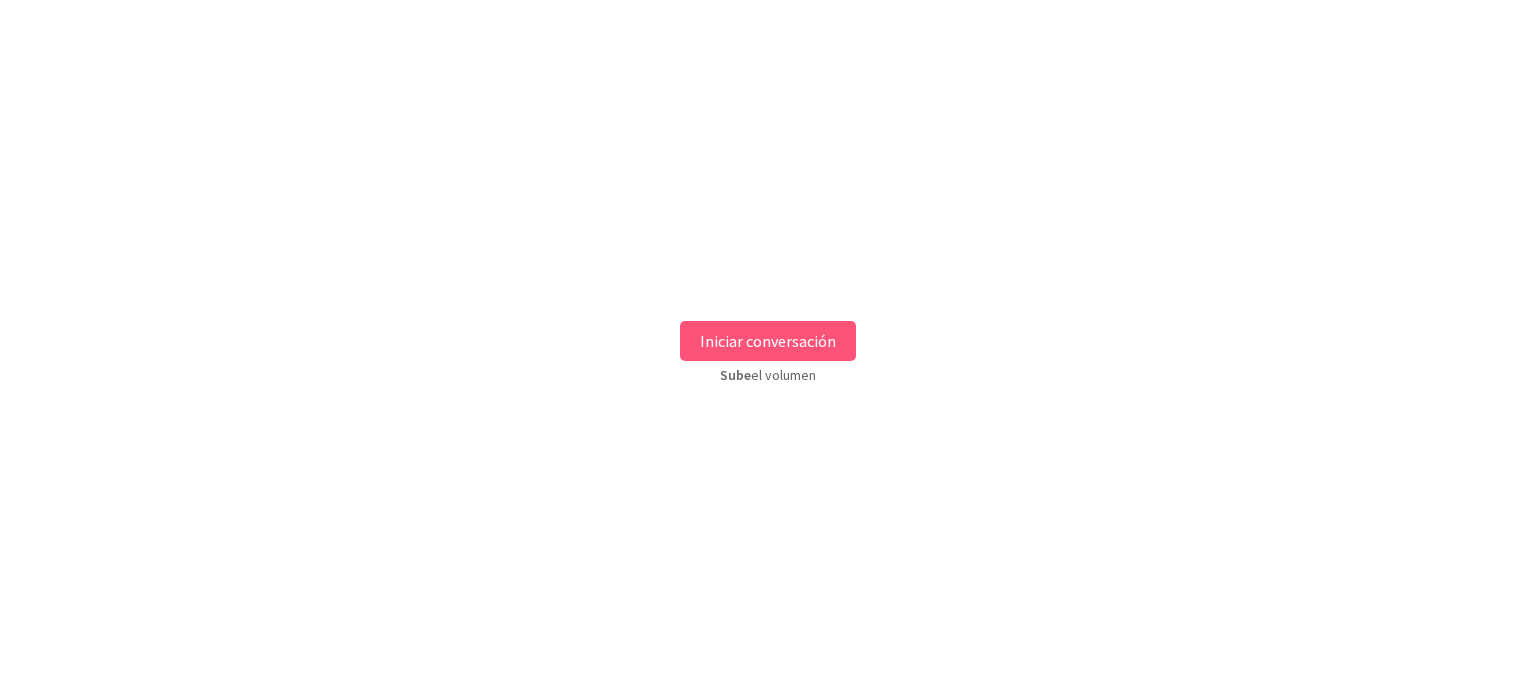 click on "Iniciar conversación" at bounding box center [768, 341] 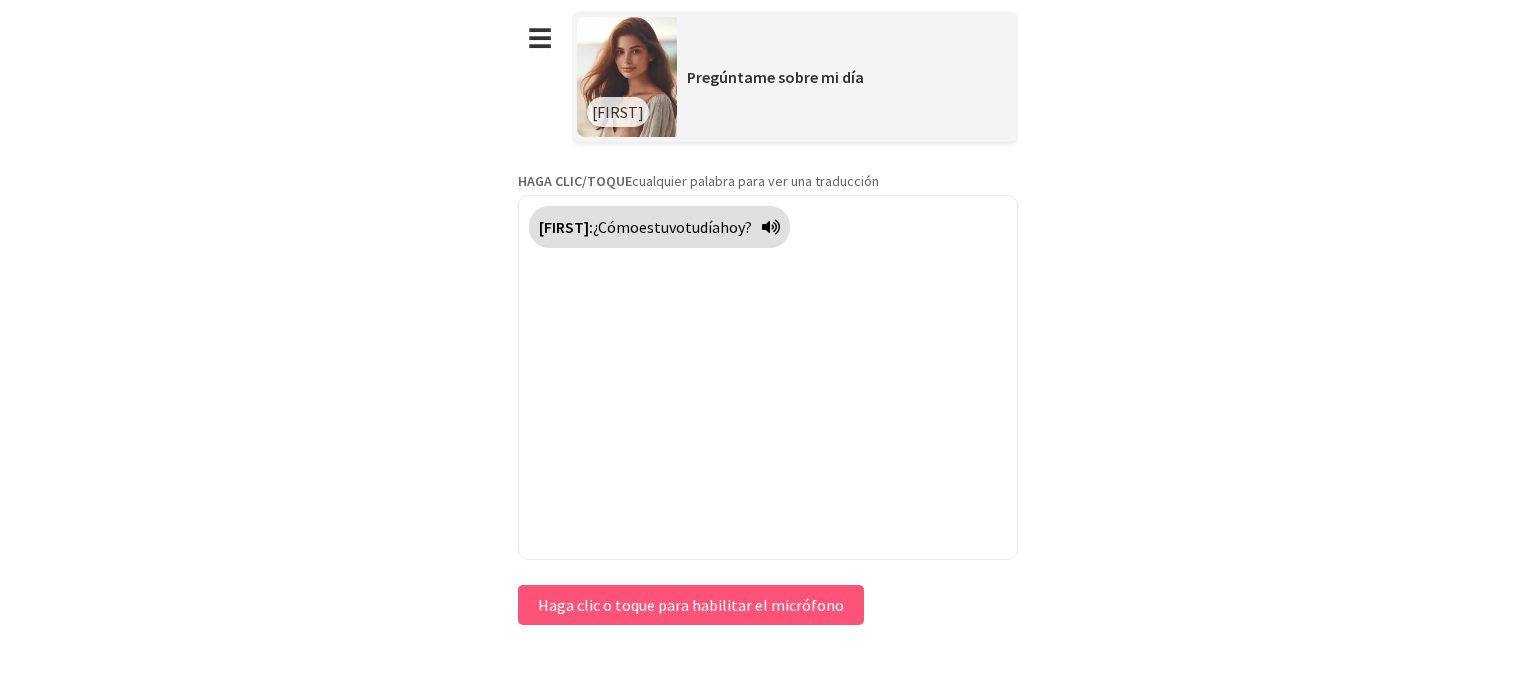 click on "Haga clic o toque para habilitar el micrófono" at bounding box center [691, 605] 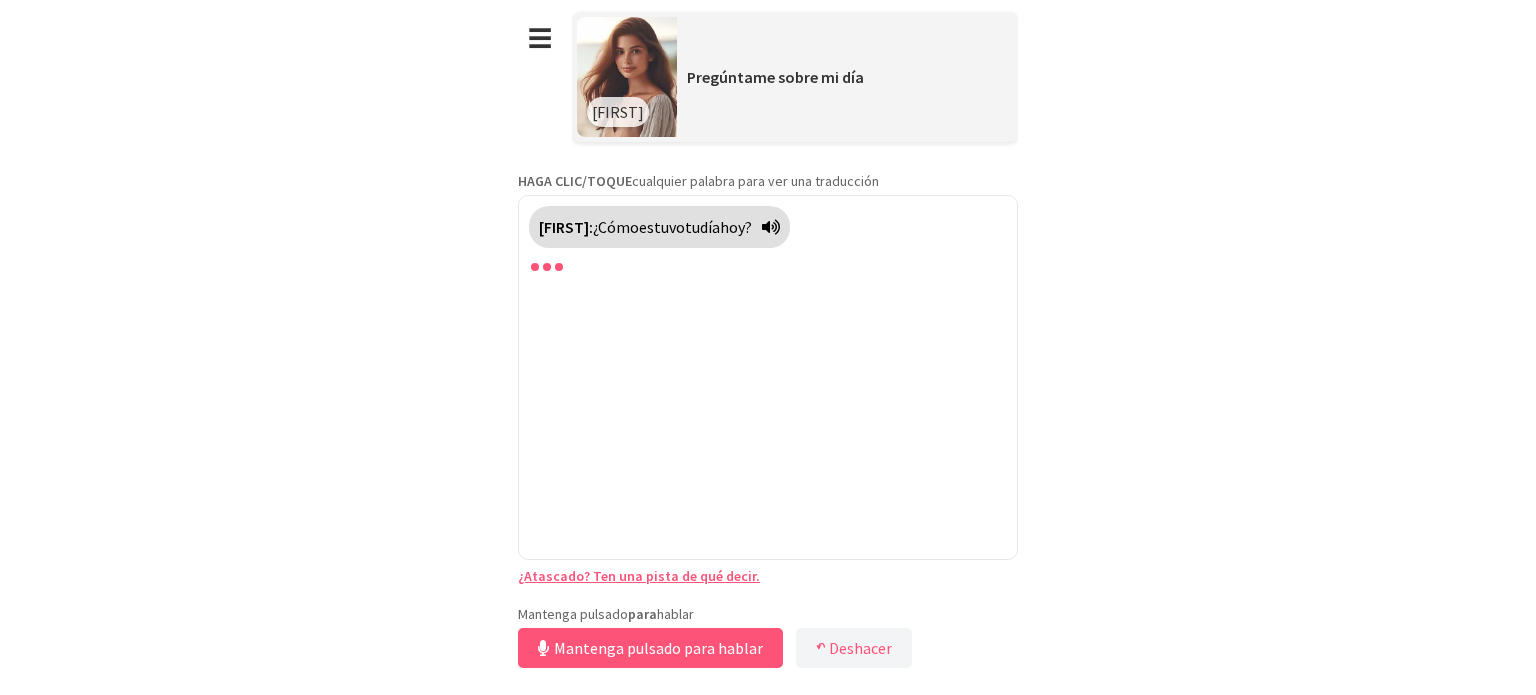 drag, startPoint x: 653, startPoint y: 654, endPoint x: 347, endPoint y: 567, distance: 318.12732 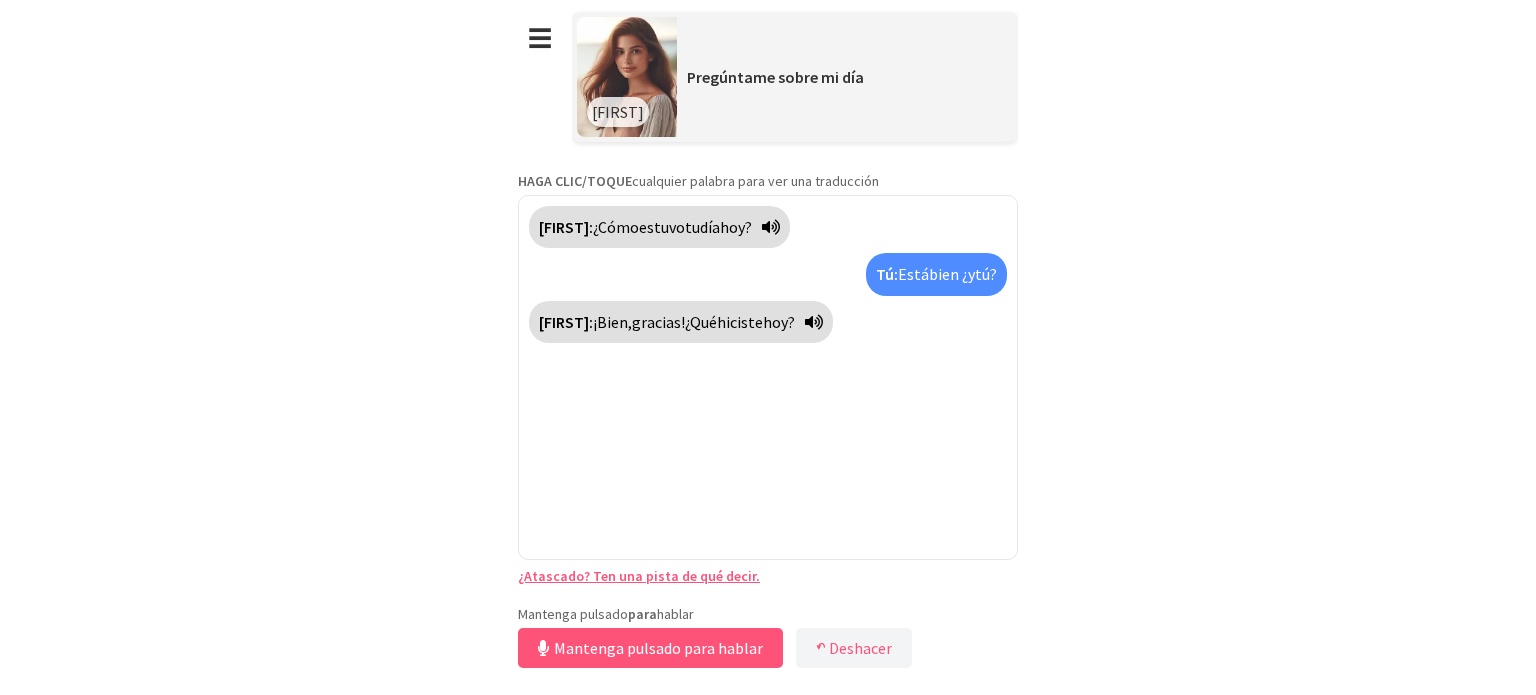 click on "**********" at bounding box center [768, 347] 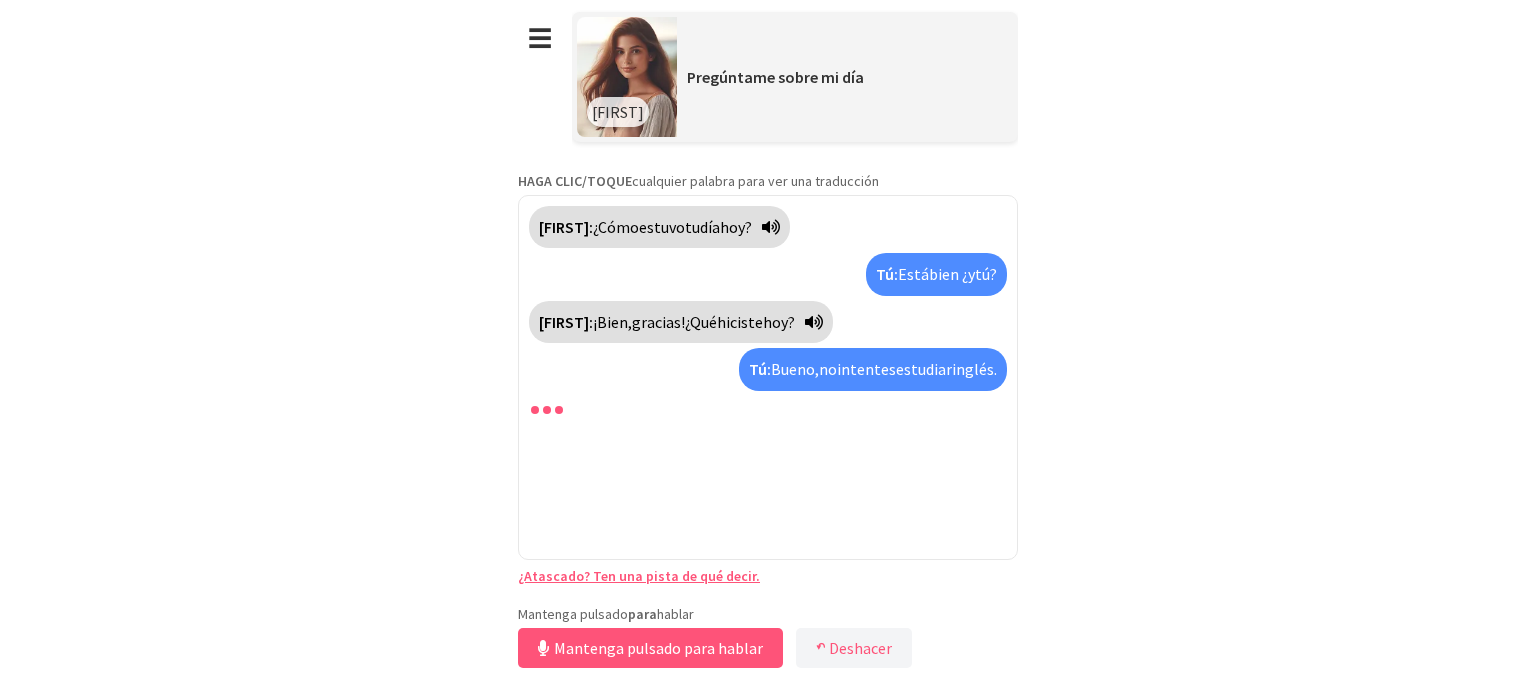 drag, startPoint x: 674, startPoint y: 650, endPoint x: 217, endPoint y: 561, distance: 465.58566 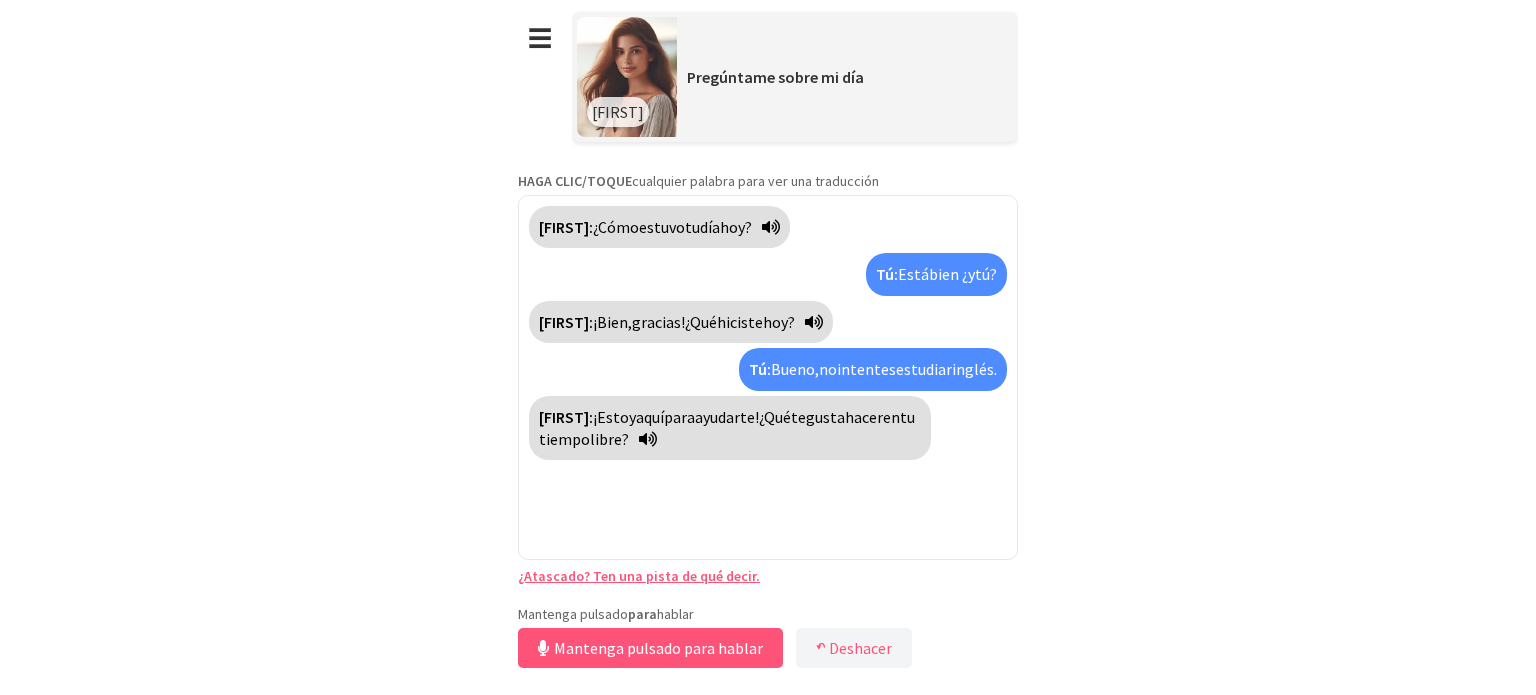 click on "**********" at bounding box center (768, 347) 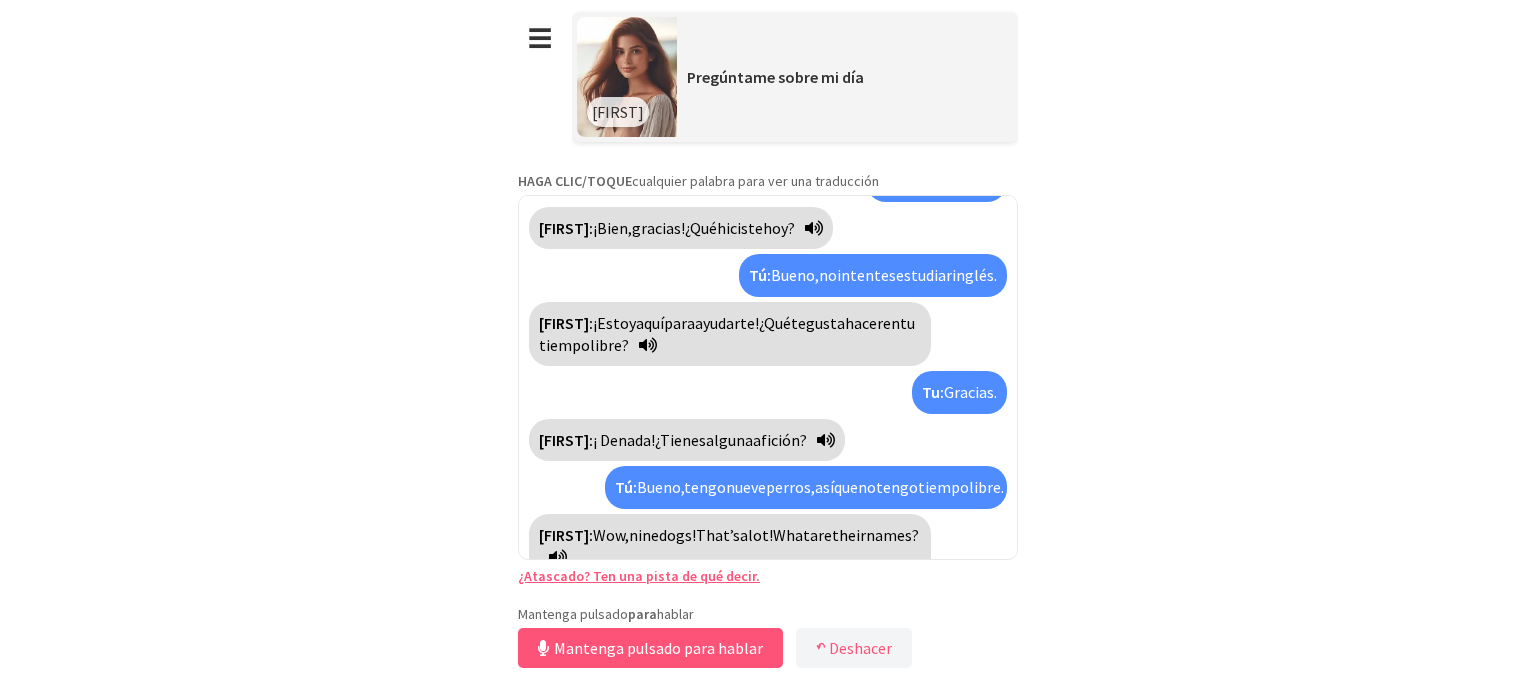 scroll, scrollTop: 140, scrollLeft: 0, axis: vertical 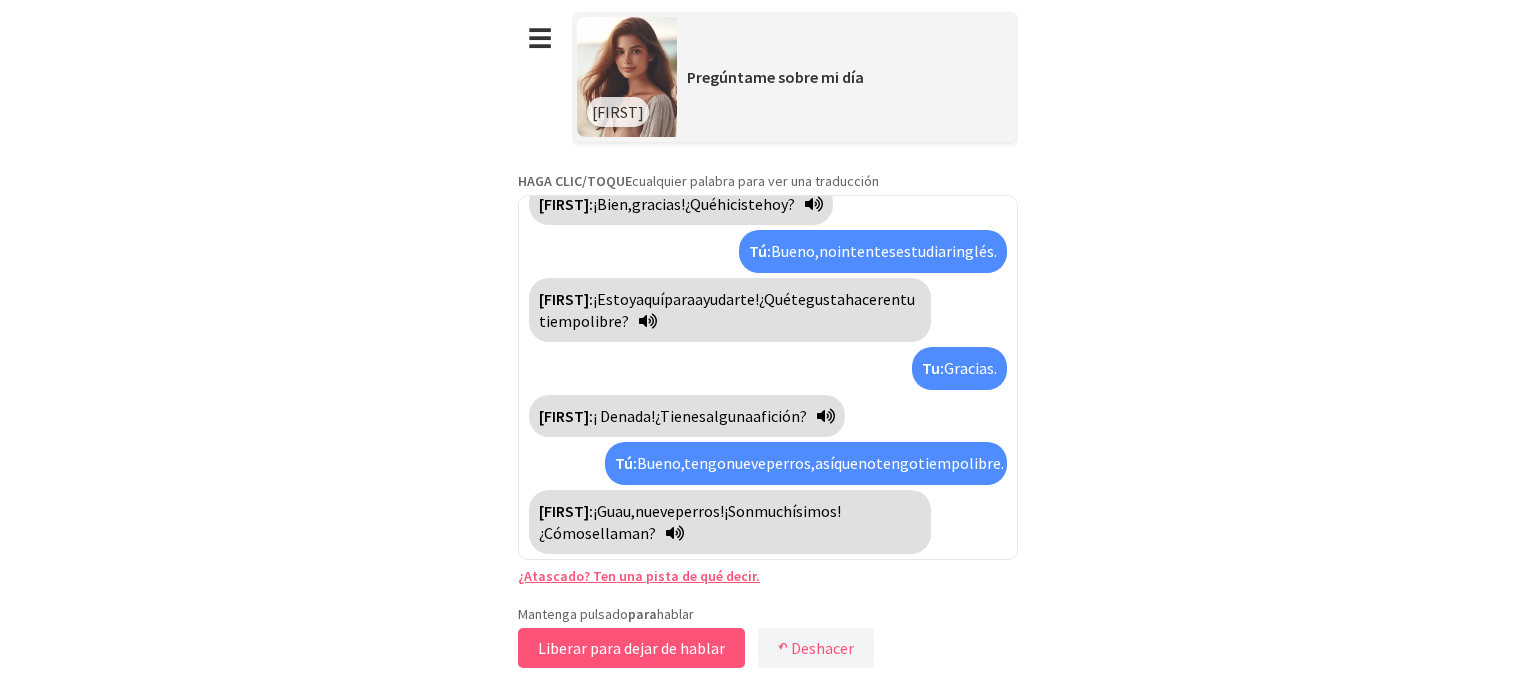 drag, startPoint x: 705, startPoint y: 659, endPoint x: 684, endPoint y: 657, distance: 21.095022 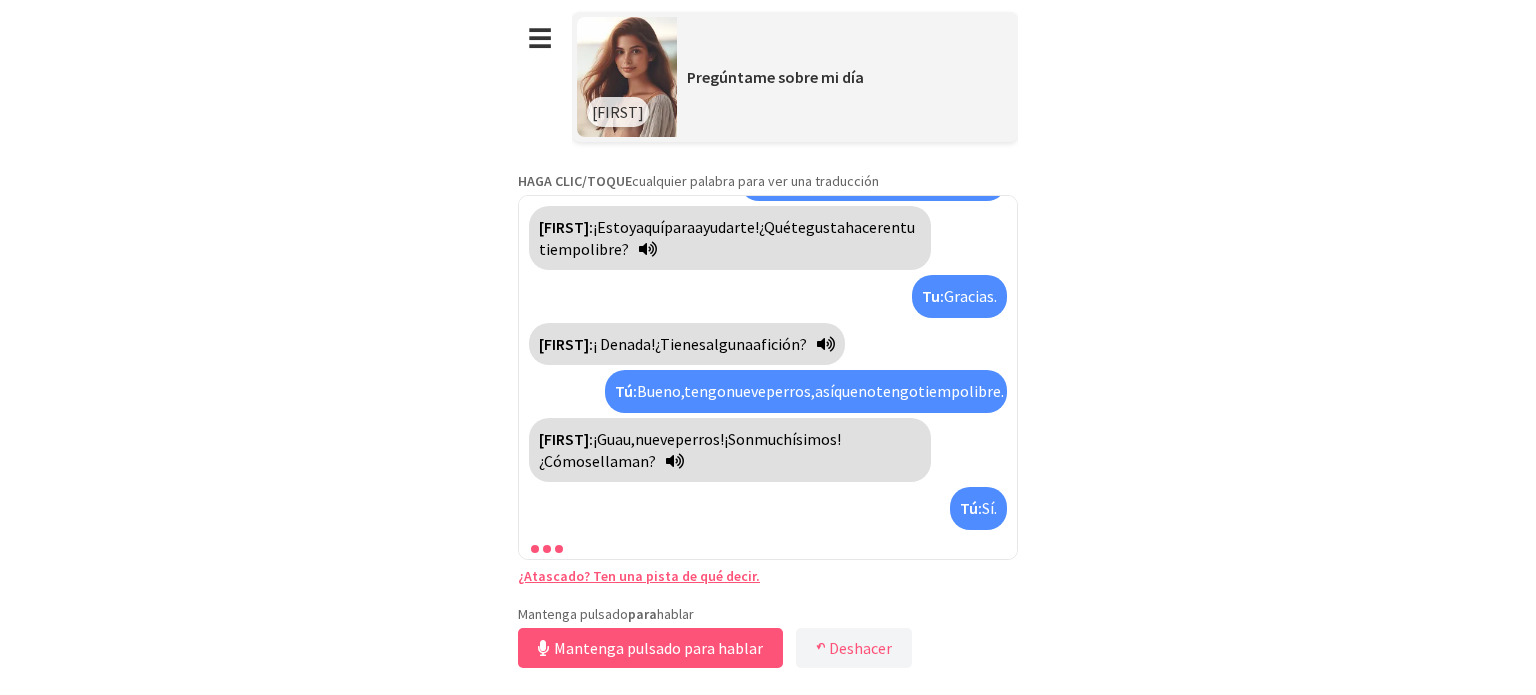 scroll, scrollTop: 256, scrollLeft: 0, axis: vertical 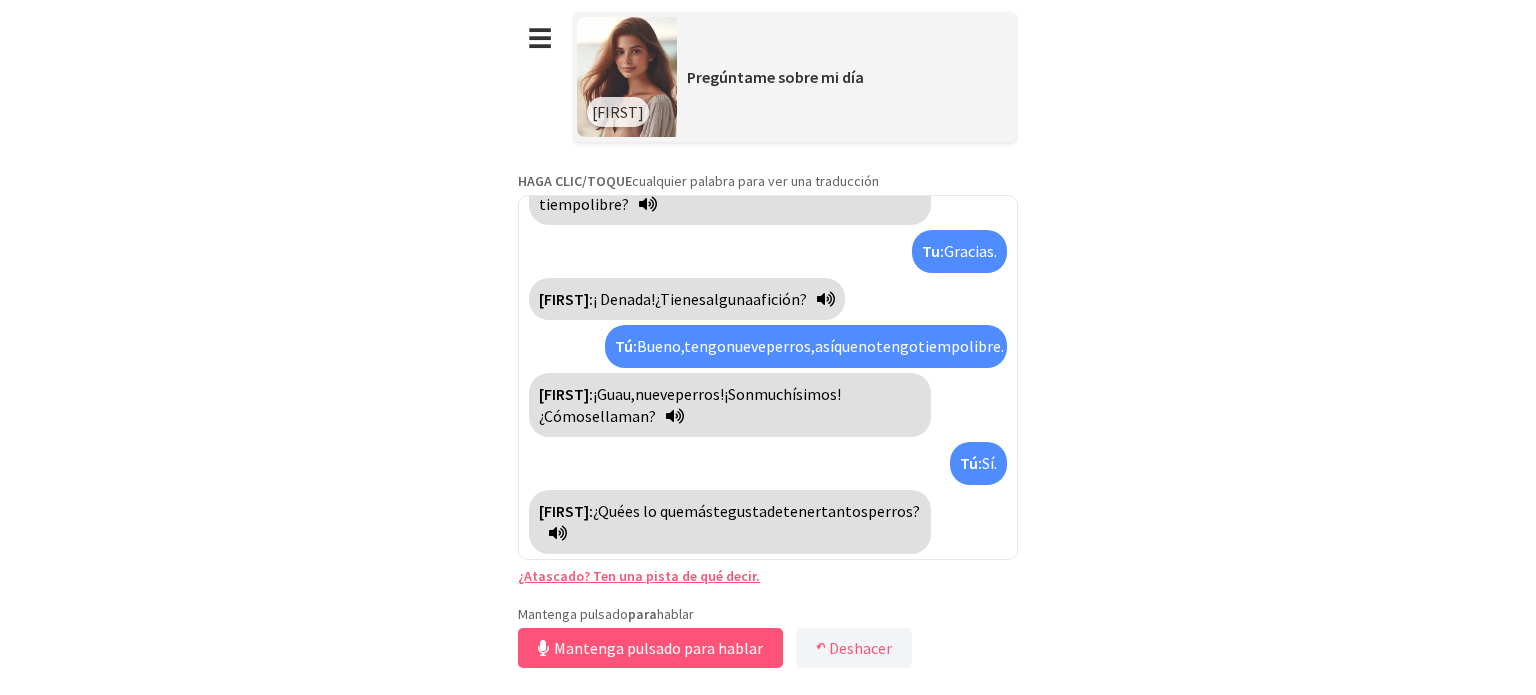 drag, startPoint x: 684, startPoint y: 657, endPoint x: 420, endPoint y: 588, distance: 272.8681 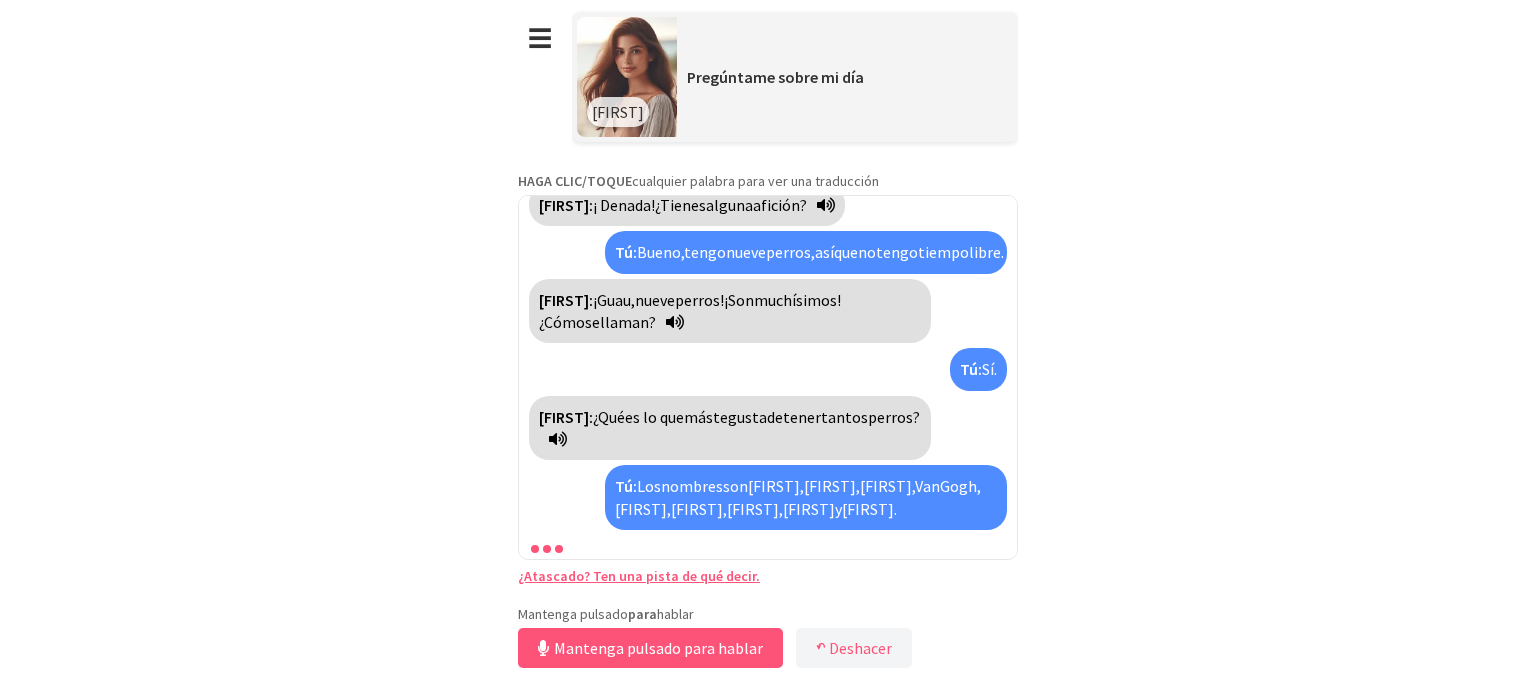 scroll, scrollTop: 419, scrollLeft: 0, axis: vertical 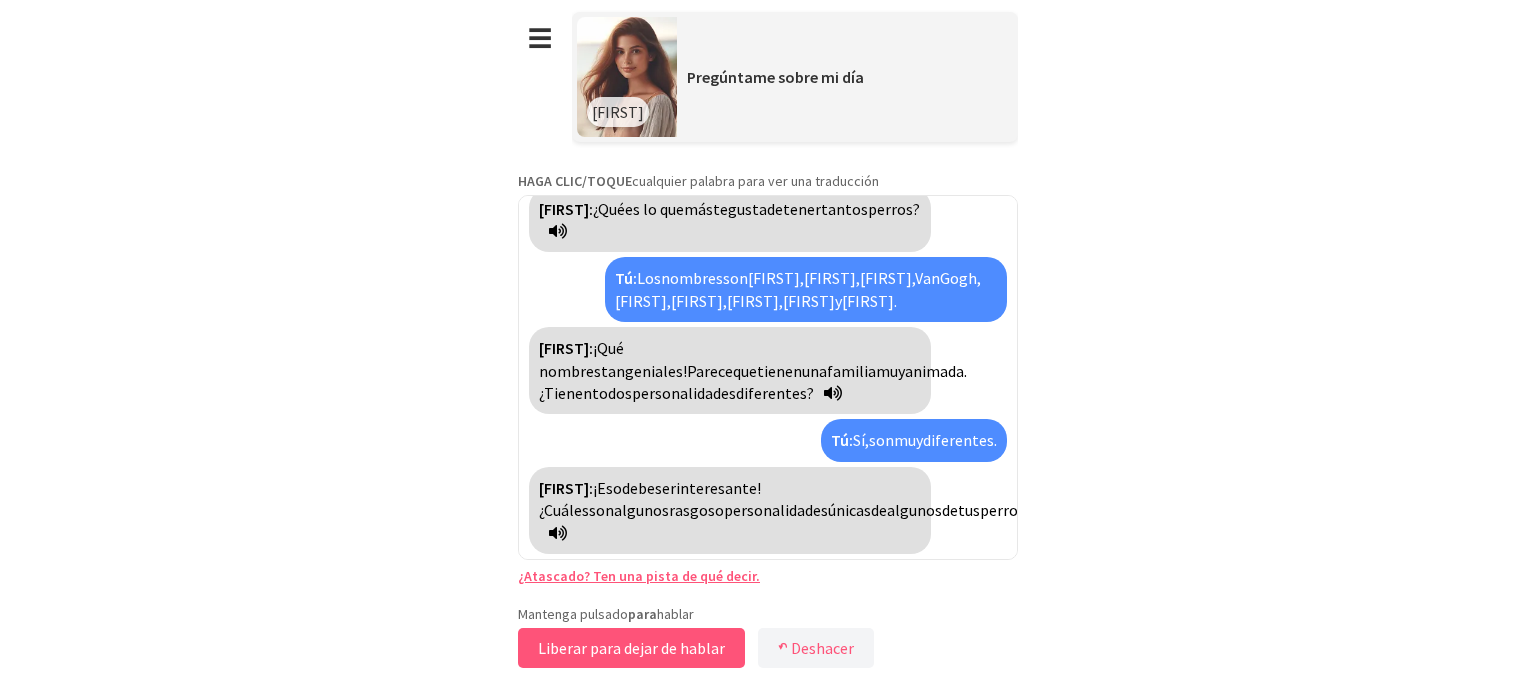 click on "Liberar para dejar de hablar" at bounding box center [631, 648] 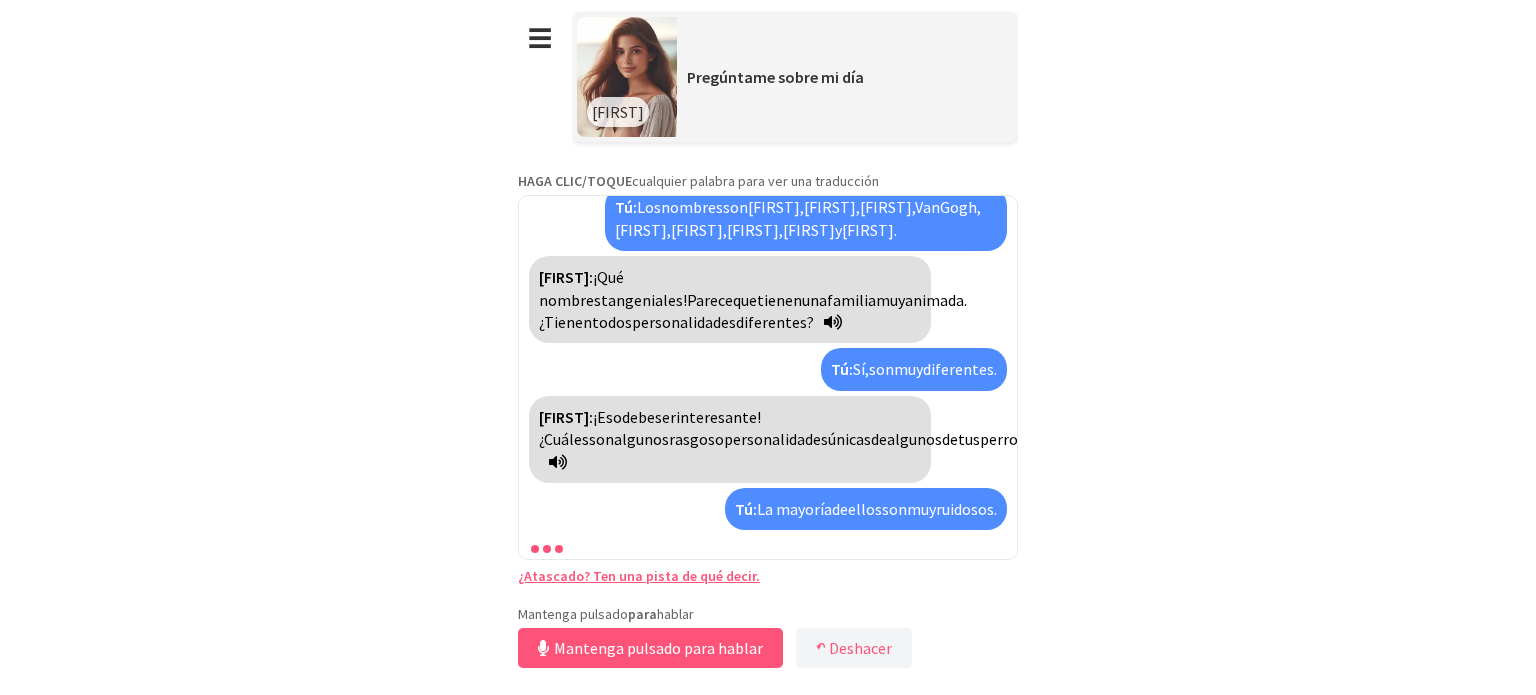 scroll, scrollTop: 698, scrollLeft: 0, axis: vertical 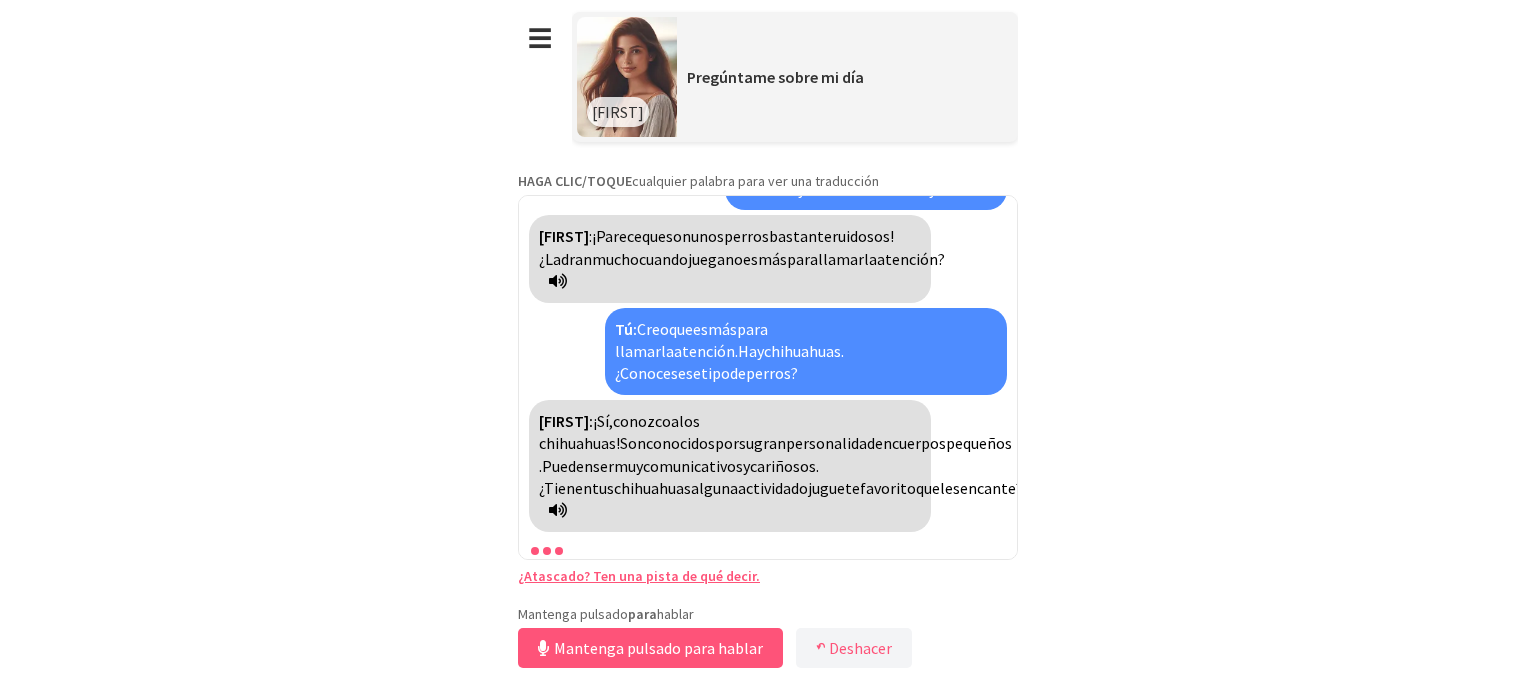 drag, startPoint x: 637, startPoint y: 655, endPoint x: 282, endPoint y: 470, distance: 400.31238 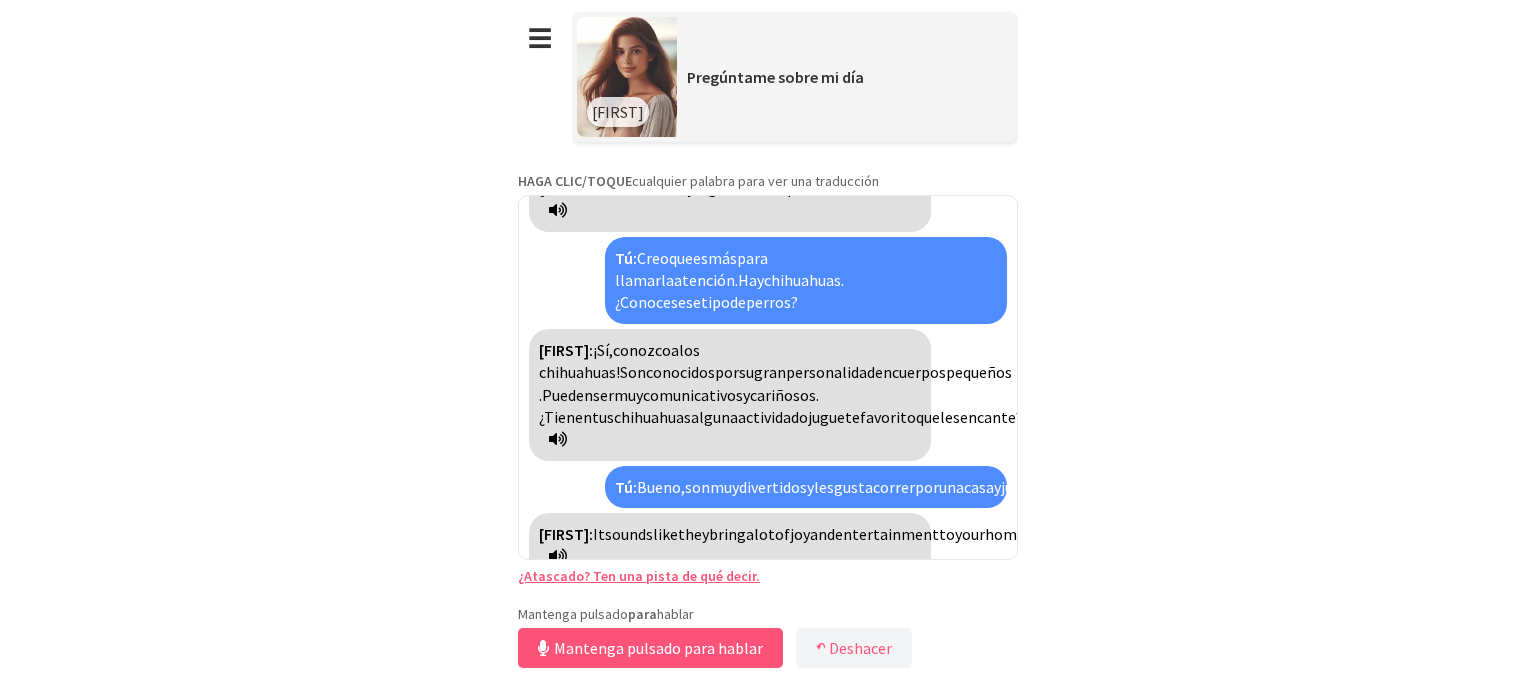 scroll, scrollTop: 1089, scrollLeft: 0, axis: vertical 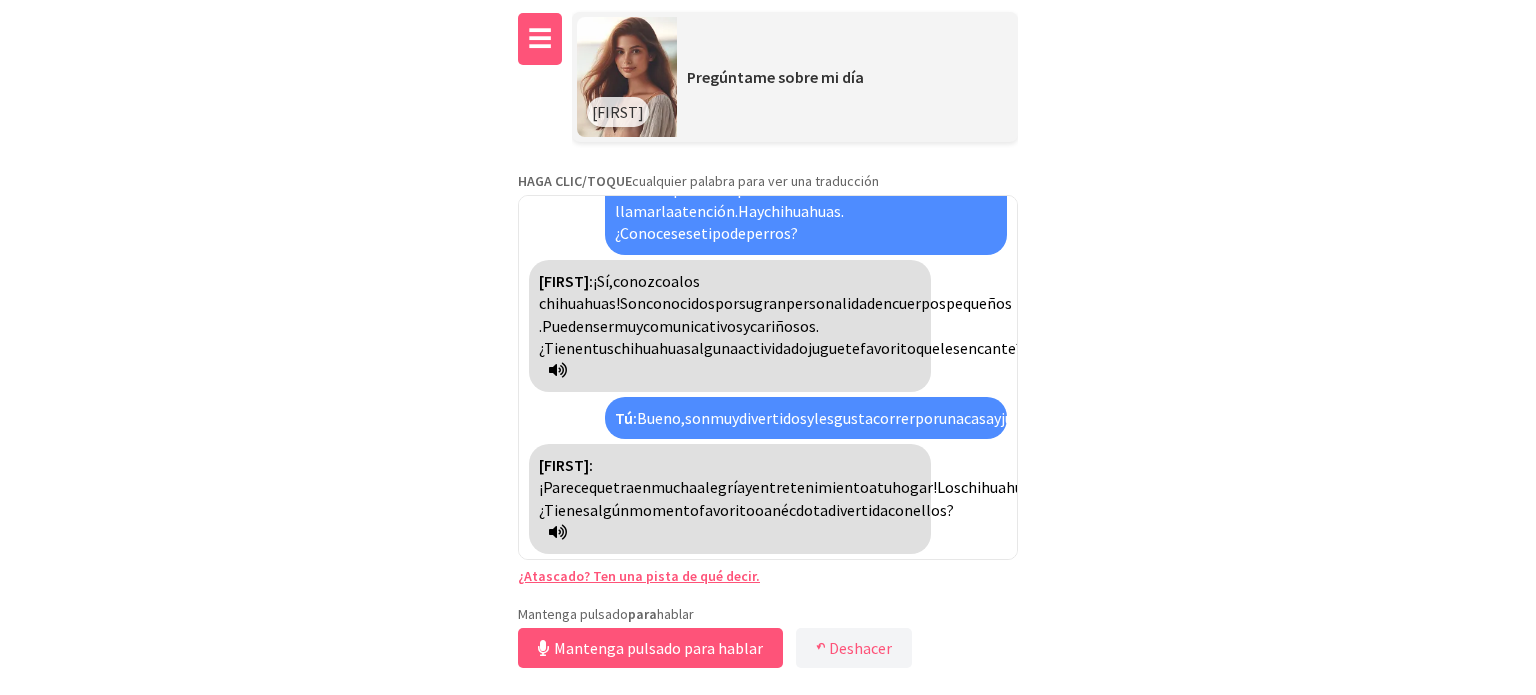 click on "☰" at bounding box center [540, 39] 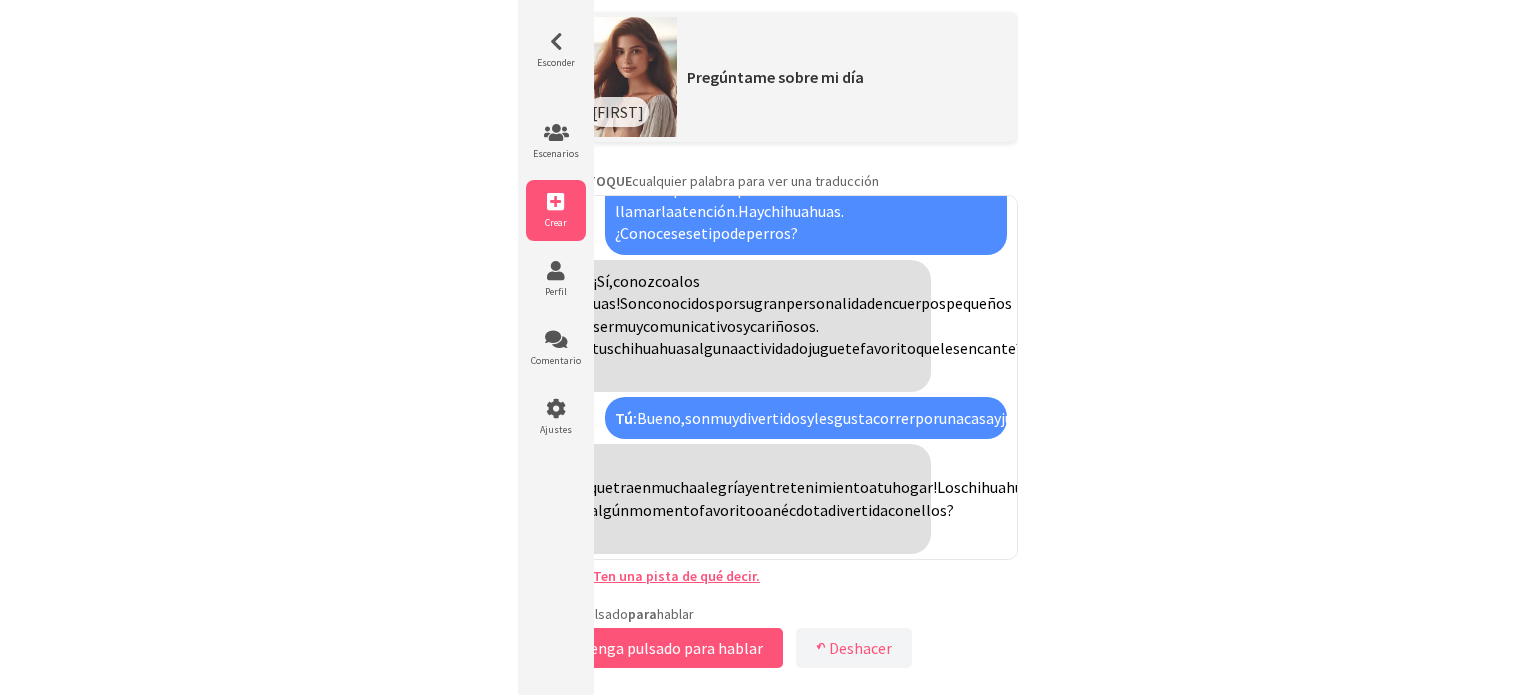 click at bounding box center [556, 202] 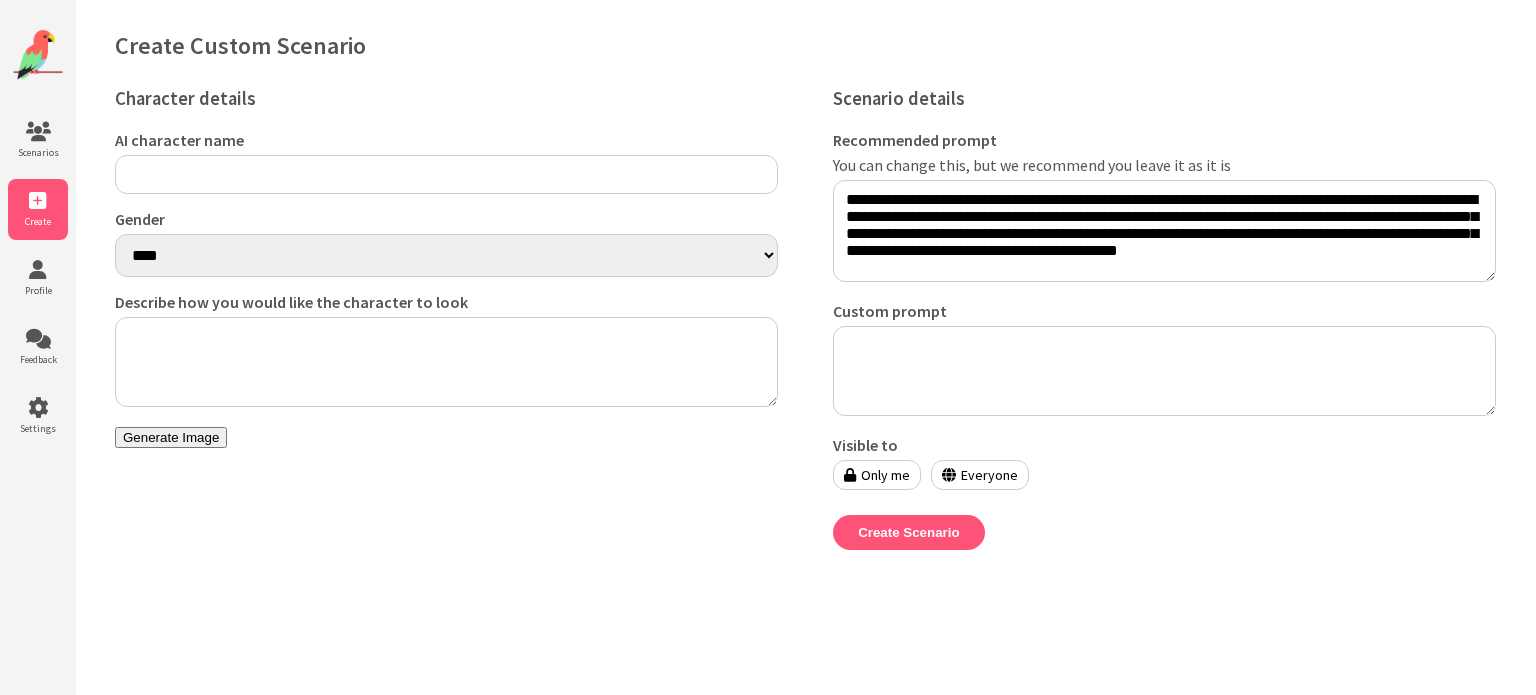 scroll, scrollTop: 0, scrollLeft: 0, axis: both 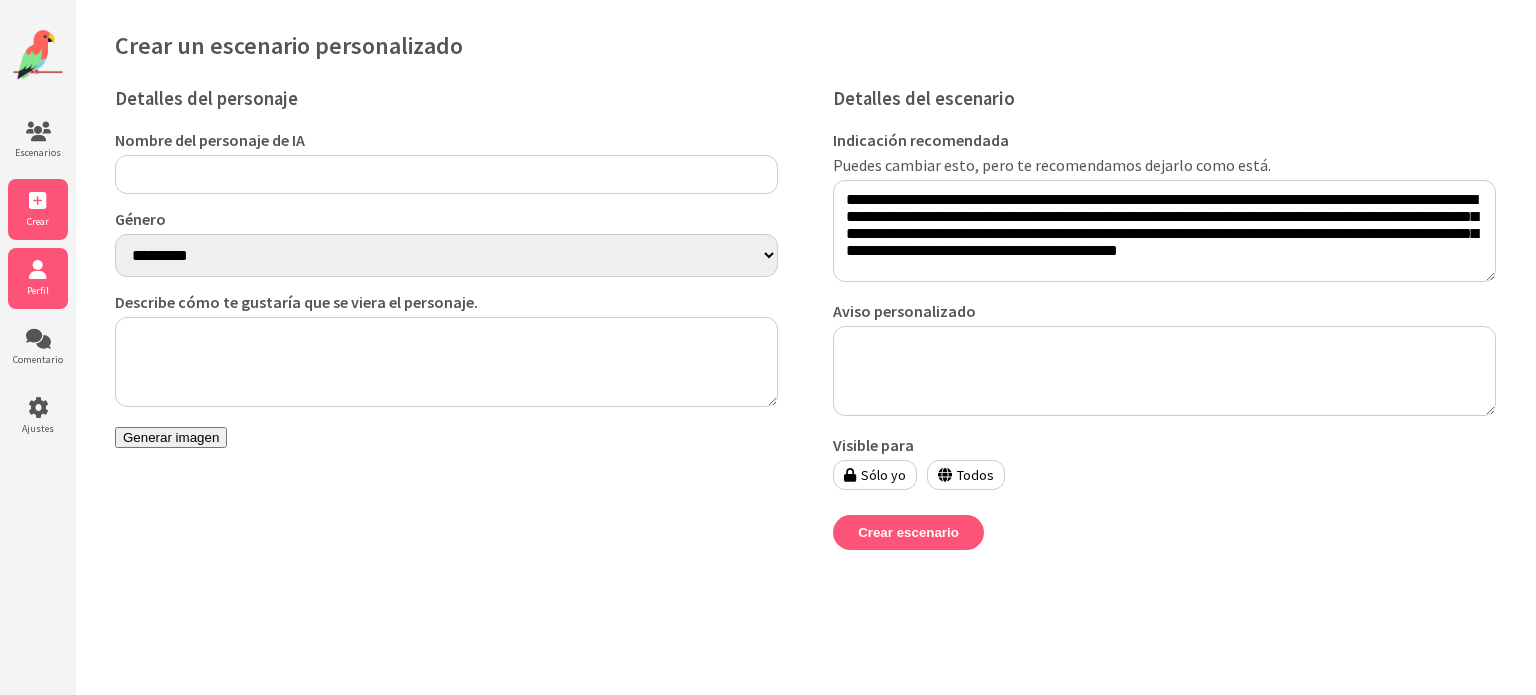 click at bounding box center (38, 270) 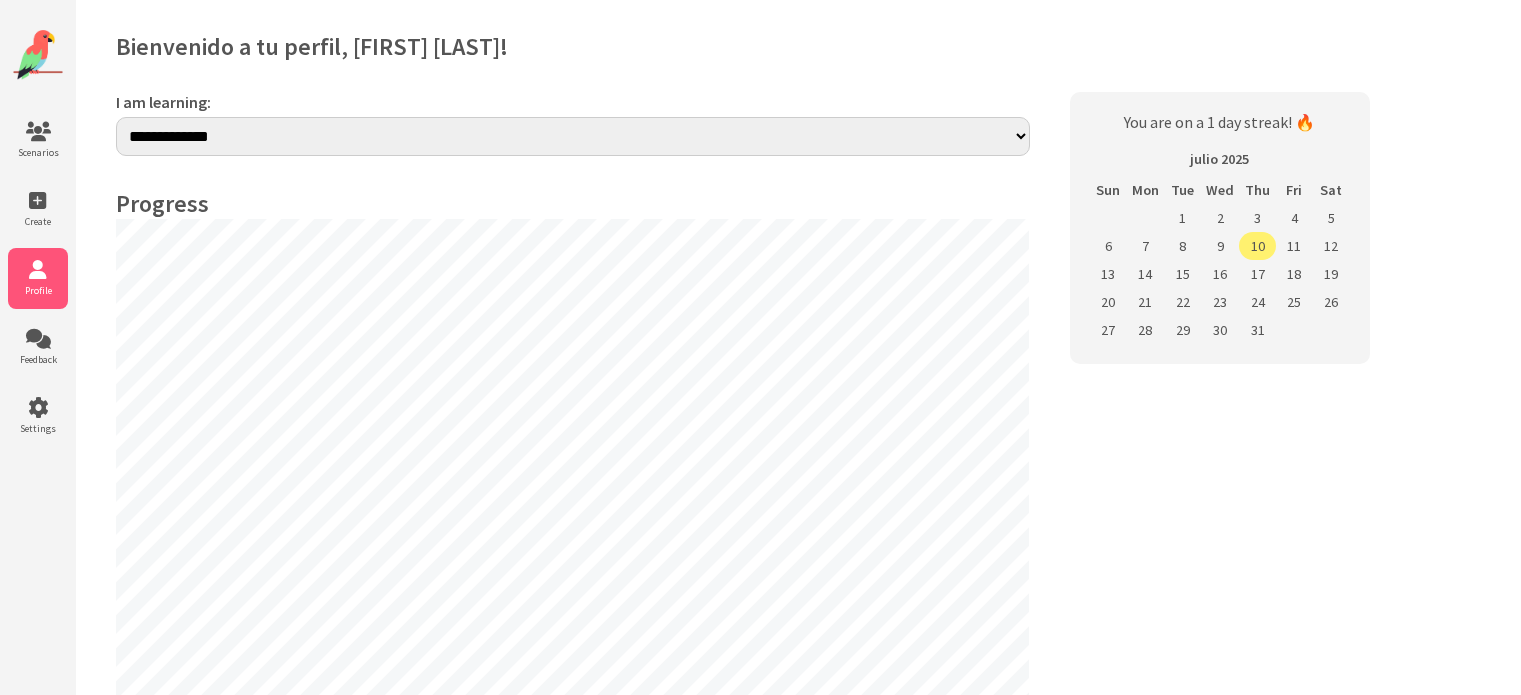 select on "**" 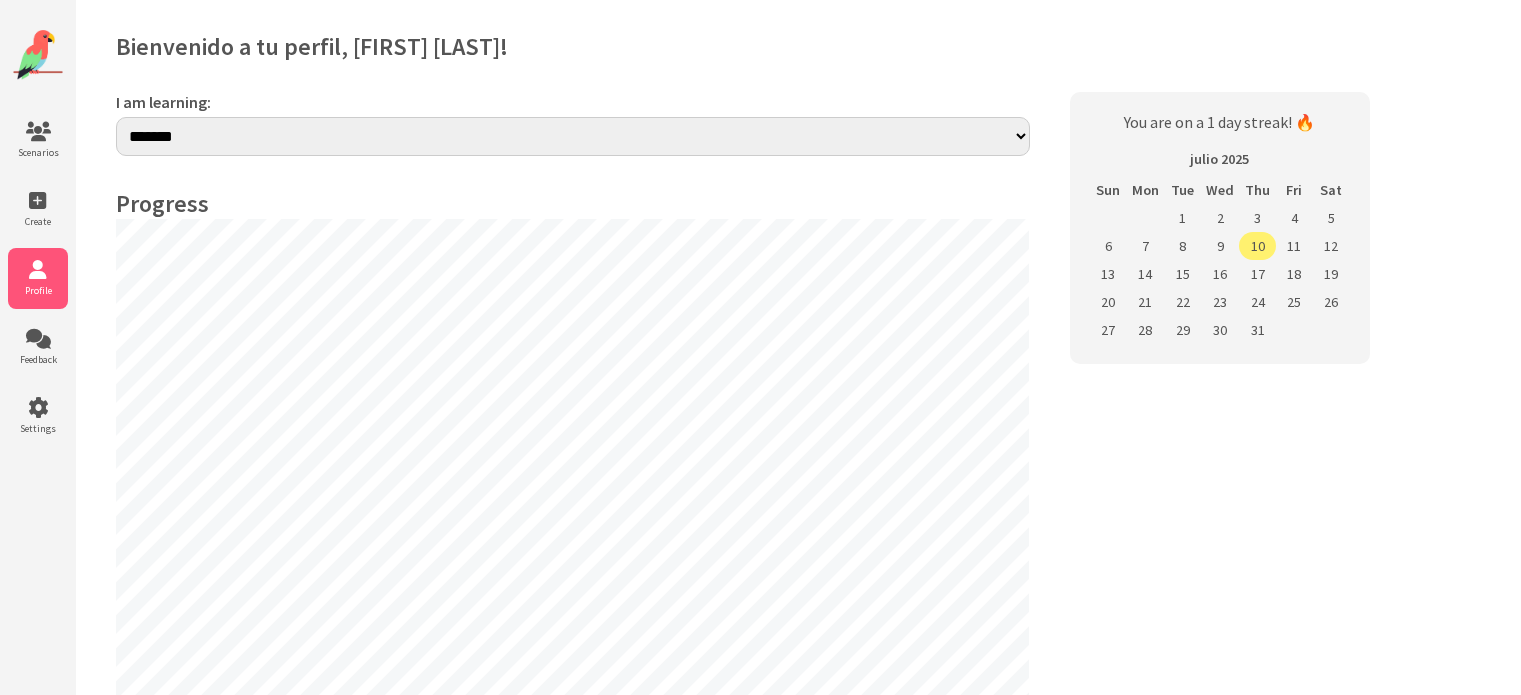 scroll, scrollTop: 0, scrollLeft: 0, axis: both 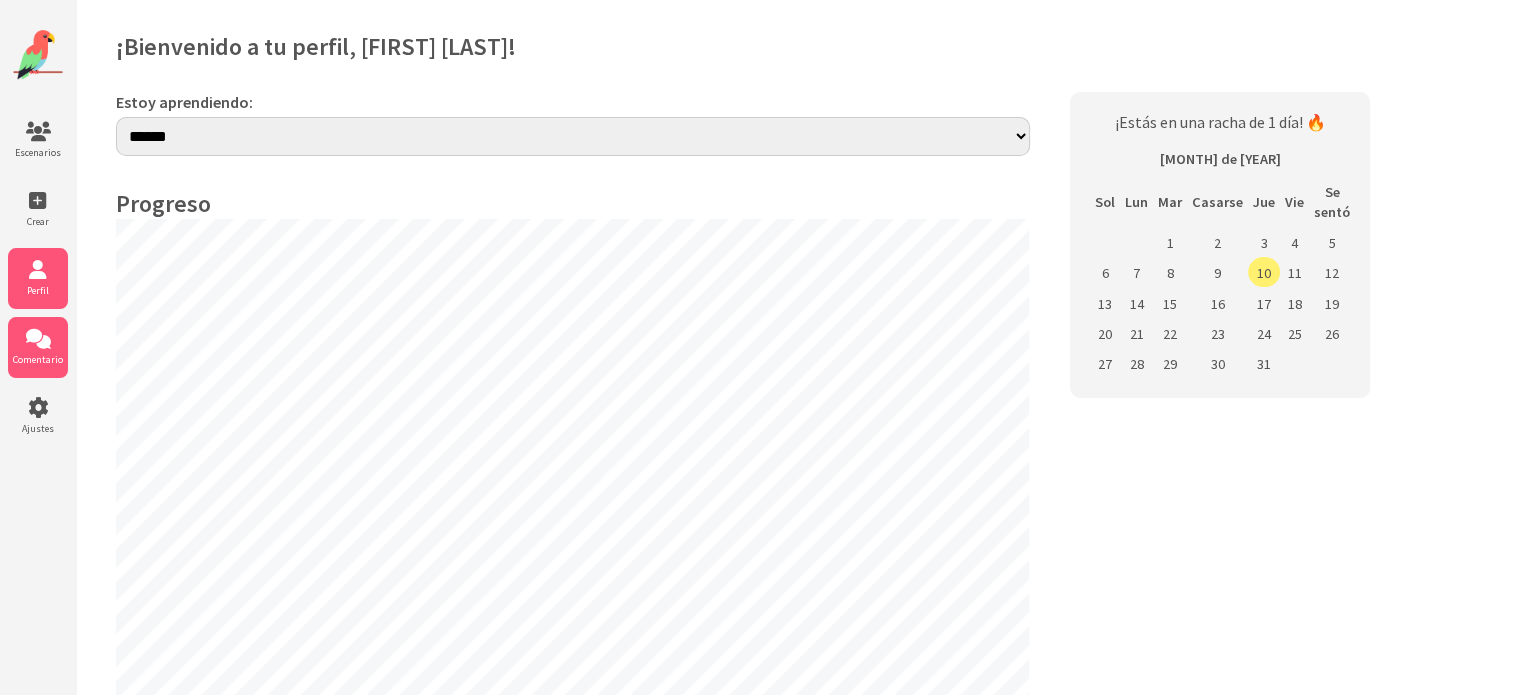 click at bounding box center (38, 339) 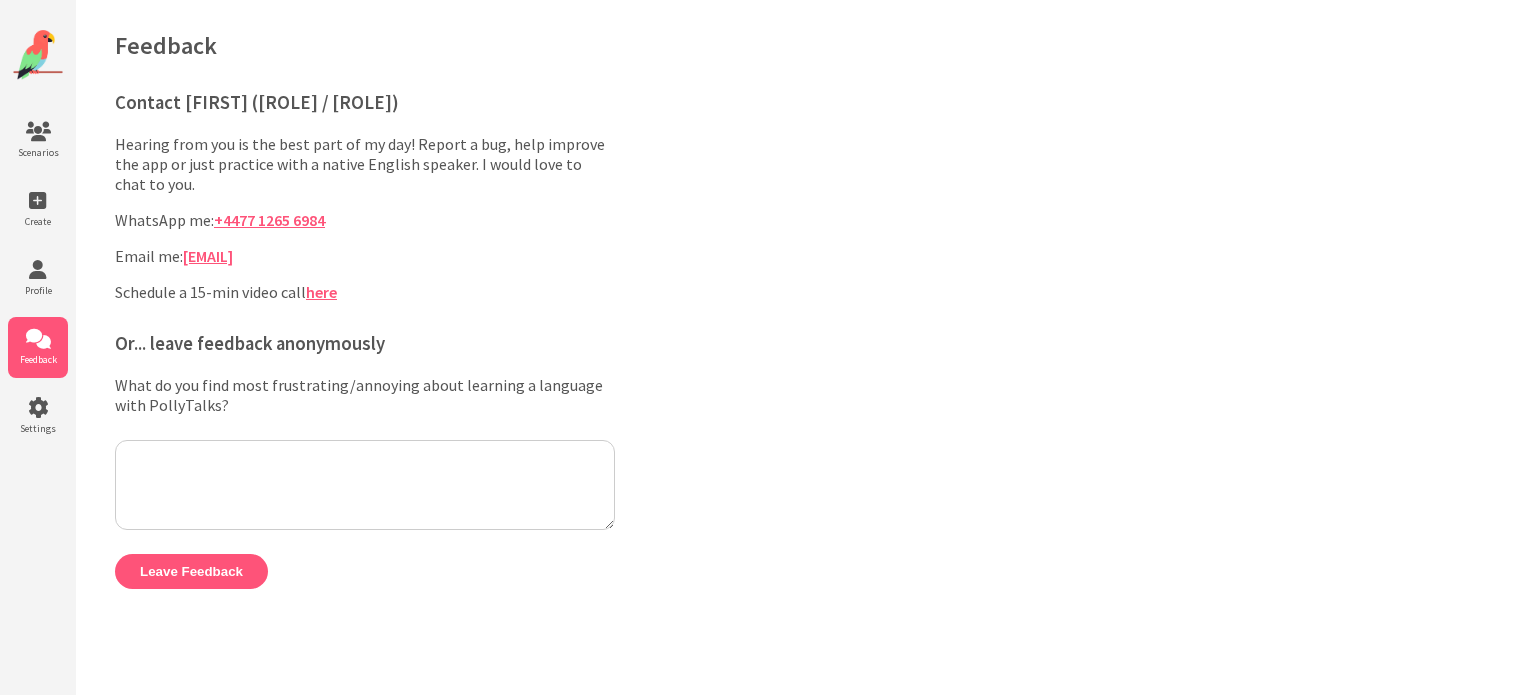 scroll, scrollTop: 0, scrollLeft: 0, axis: both 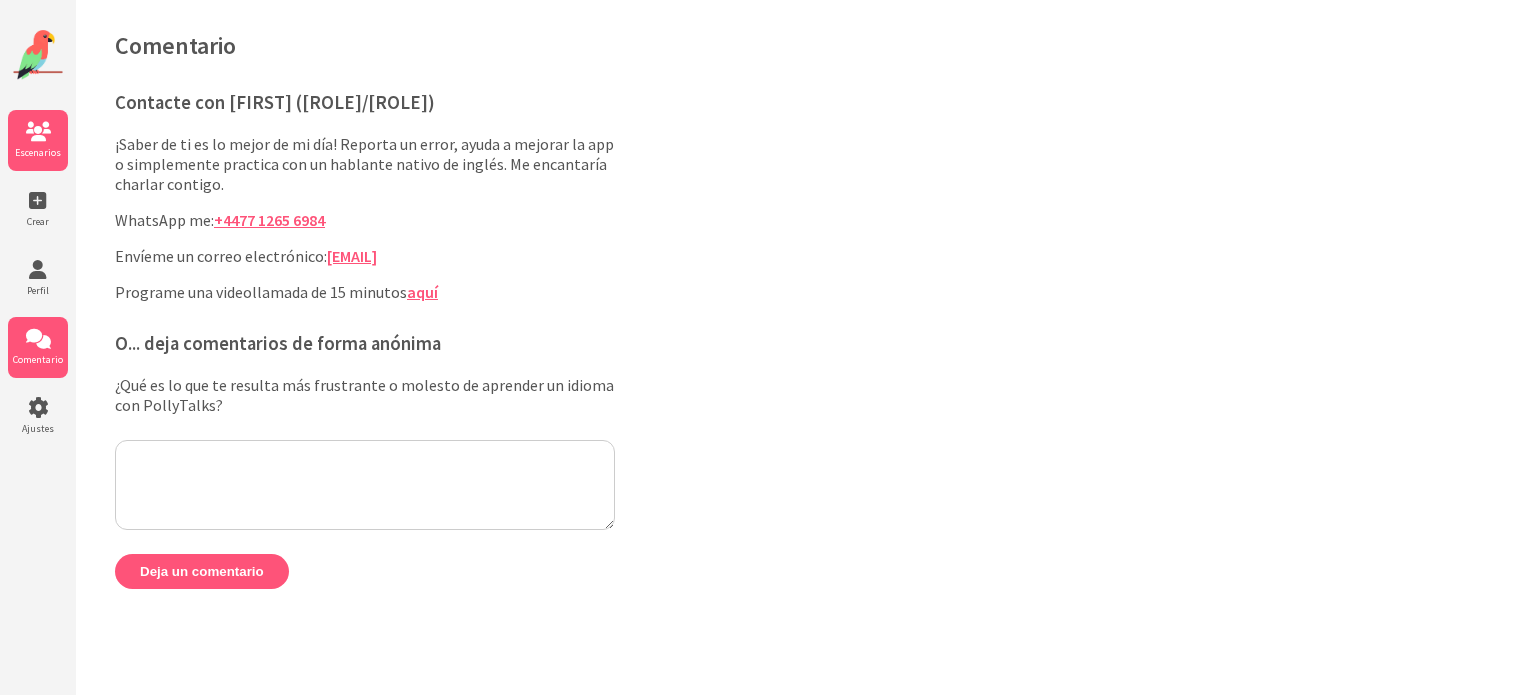 click on "Escenarios" at bounding box center [38, 152] 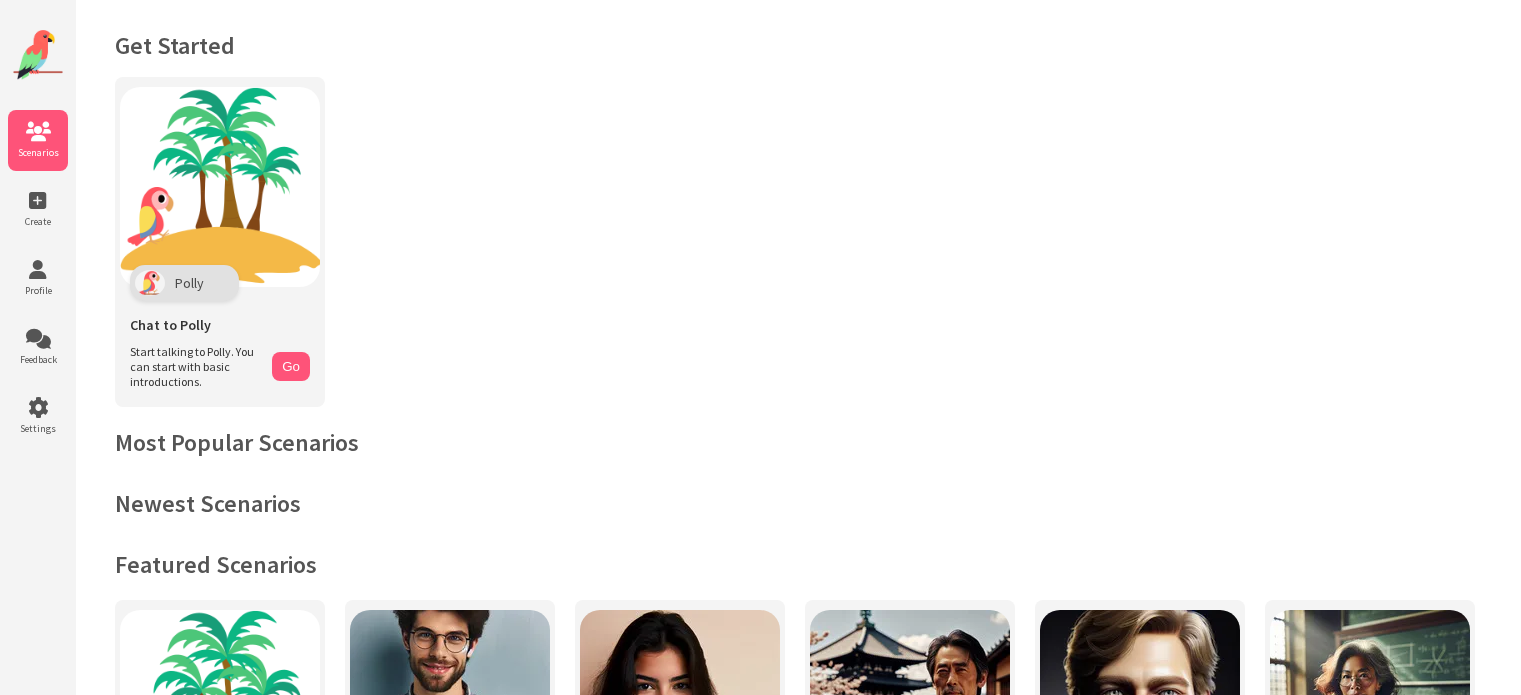 scroll, scrollTop: 0, scrollLeft: 0, axis: both 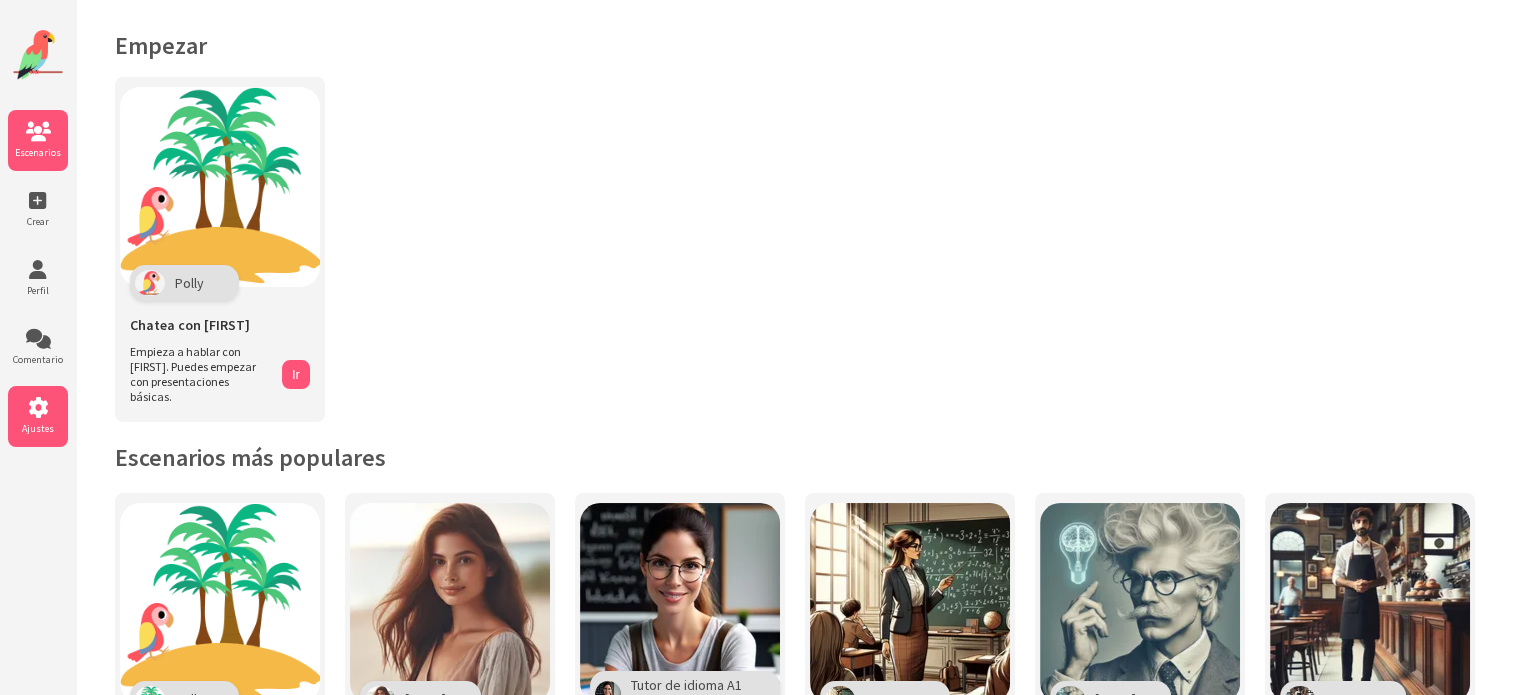 click at bounding box center (38, 408) 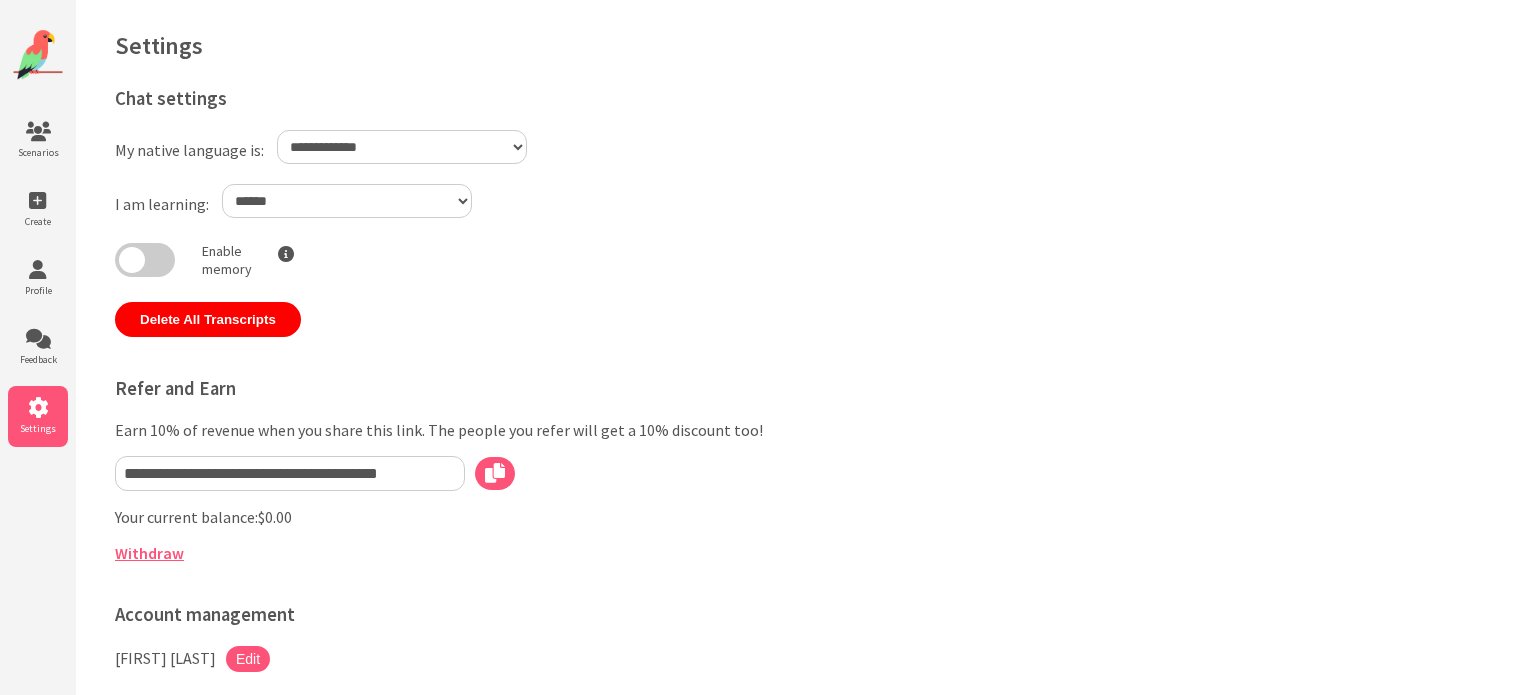 select on "**" 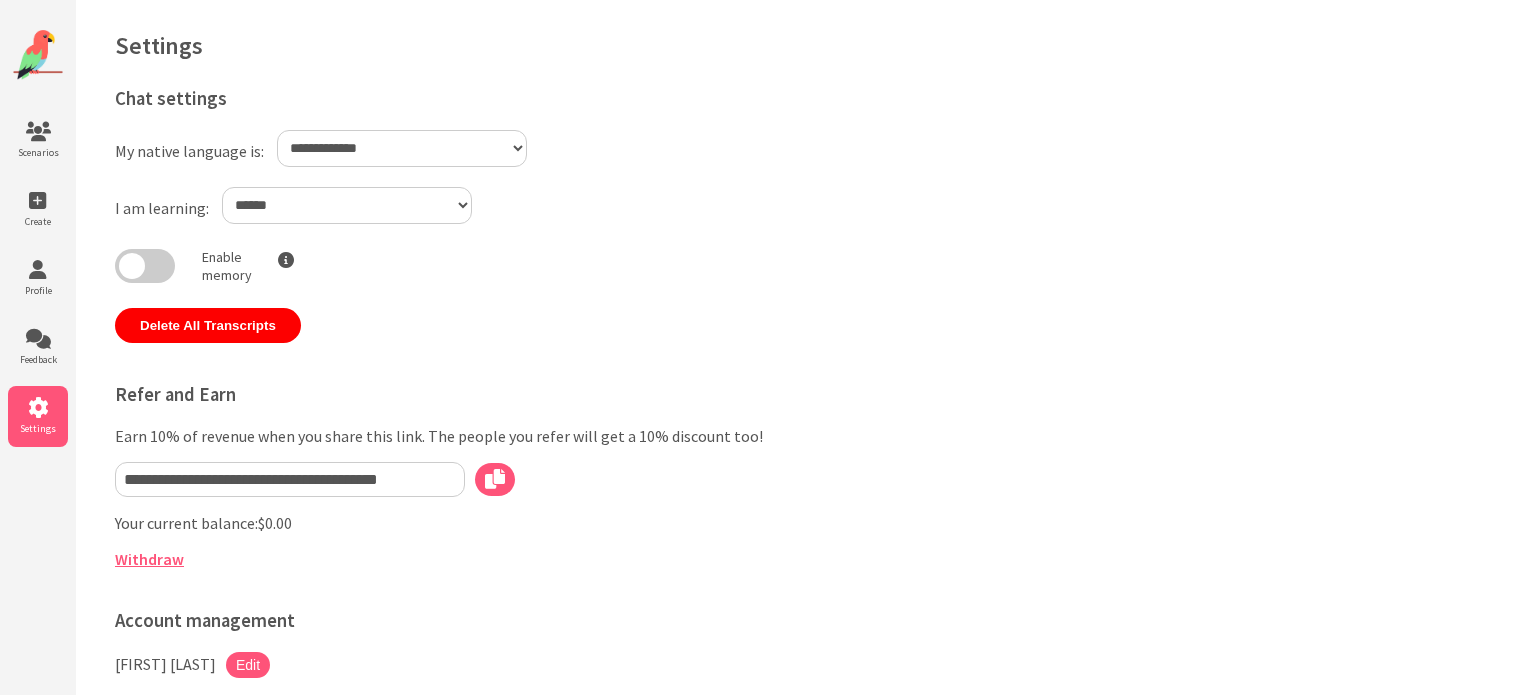scroll, scrollTop: 0, scrollLeft: 0, axis: both 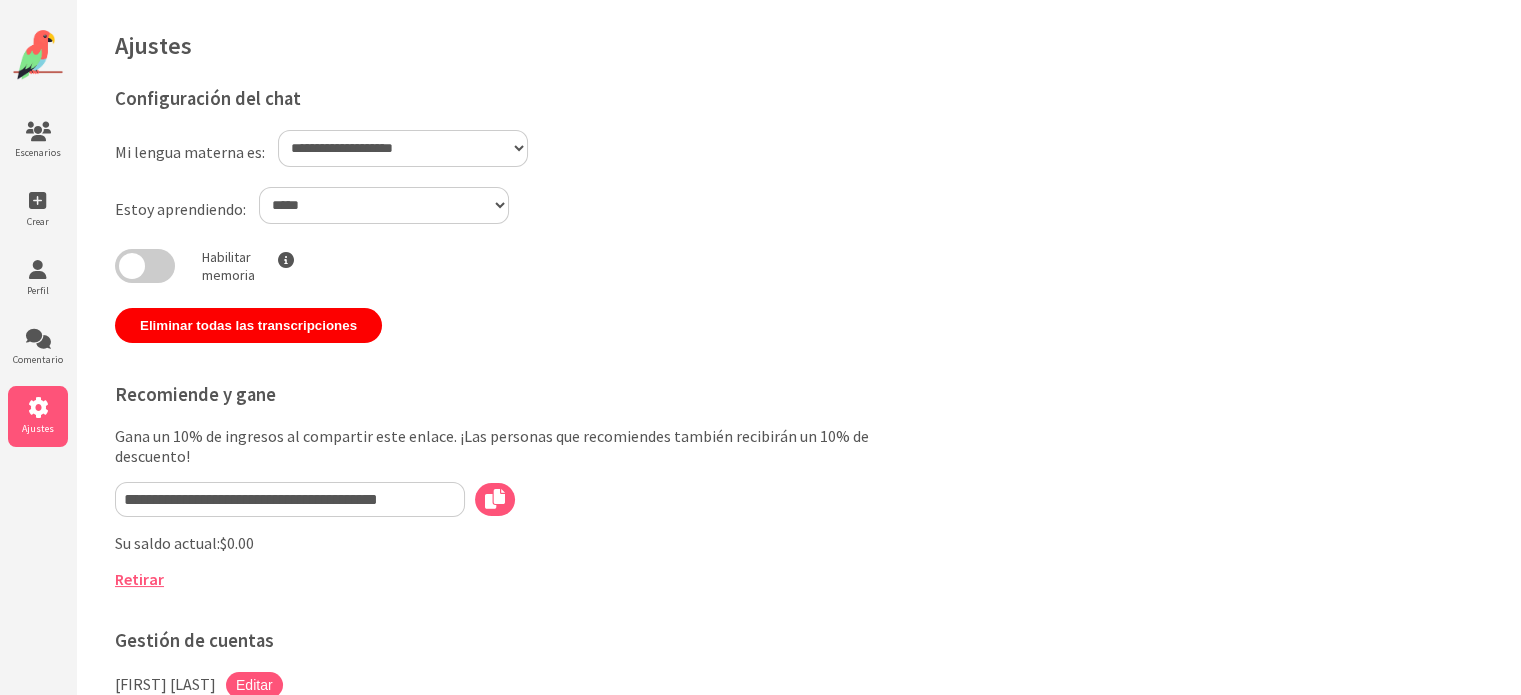 click on "**********" at bounding box center (403, 148) 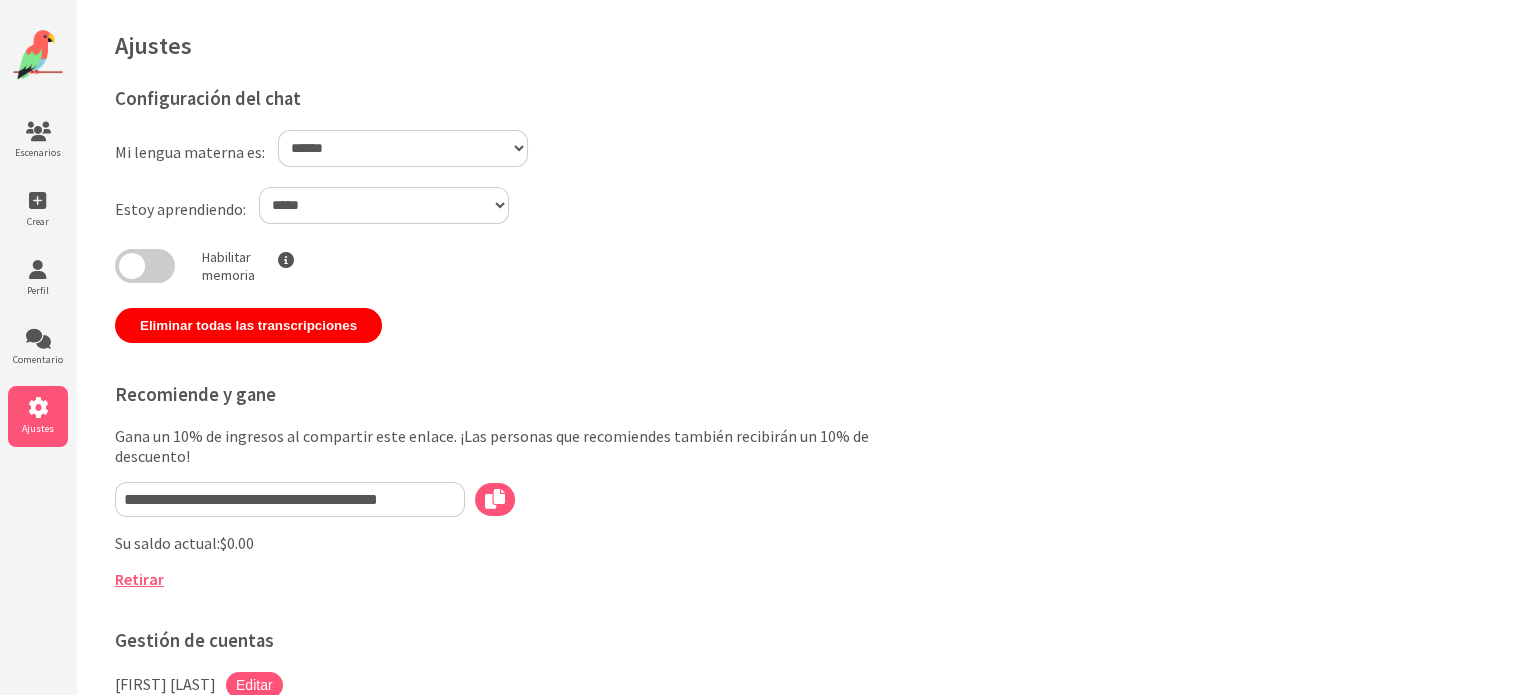 click on "**********" at bounding box center [403, 148] 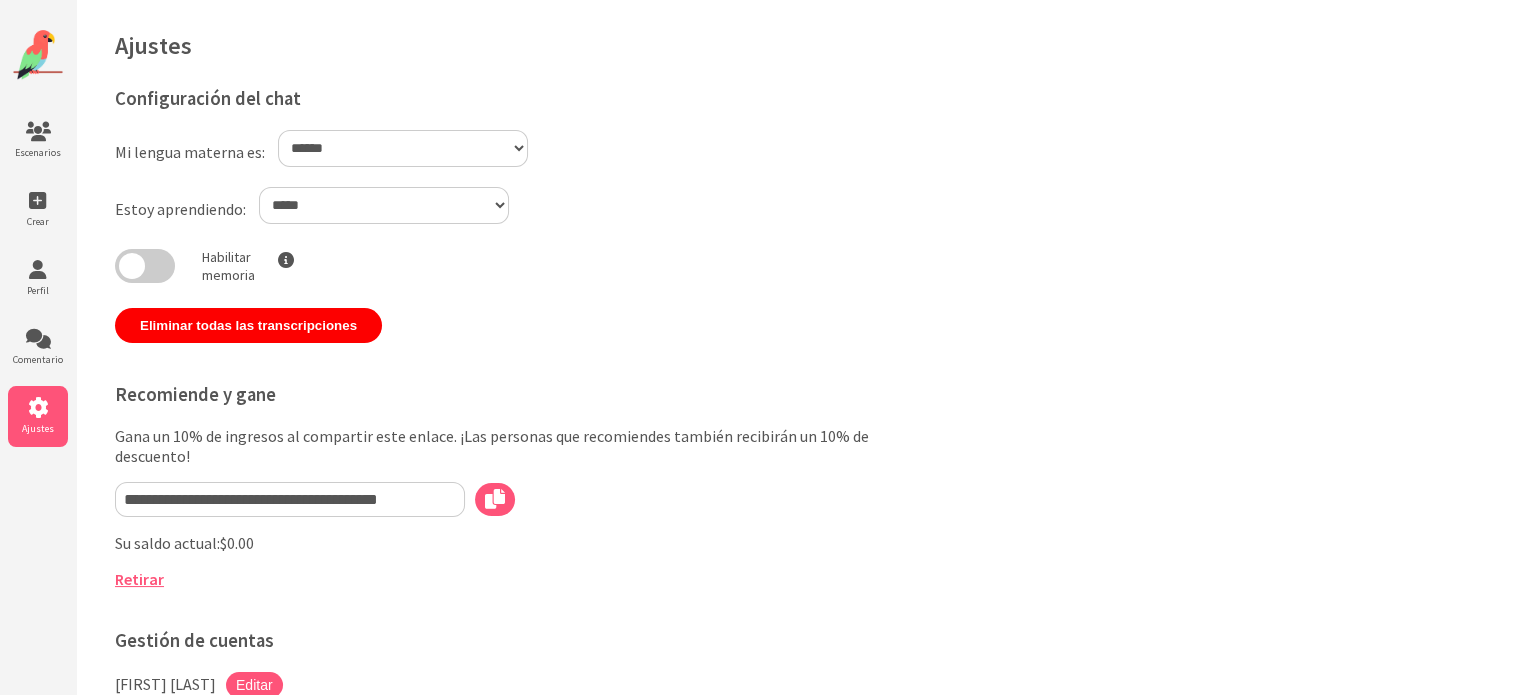 click at bounding box center (145, 266) 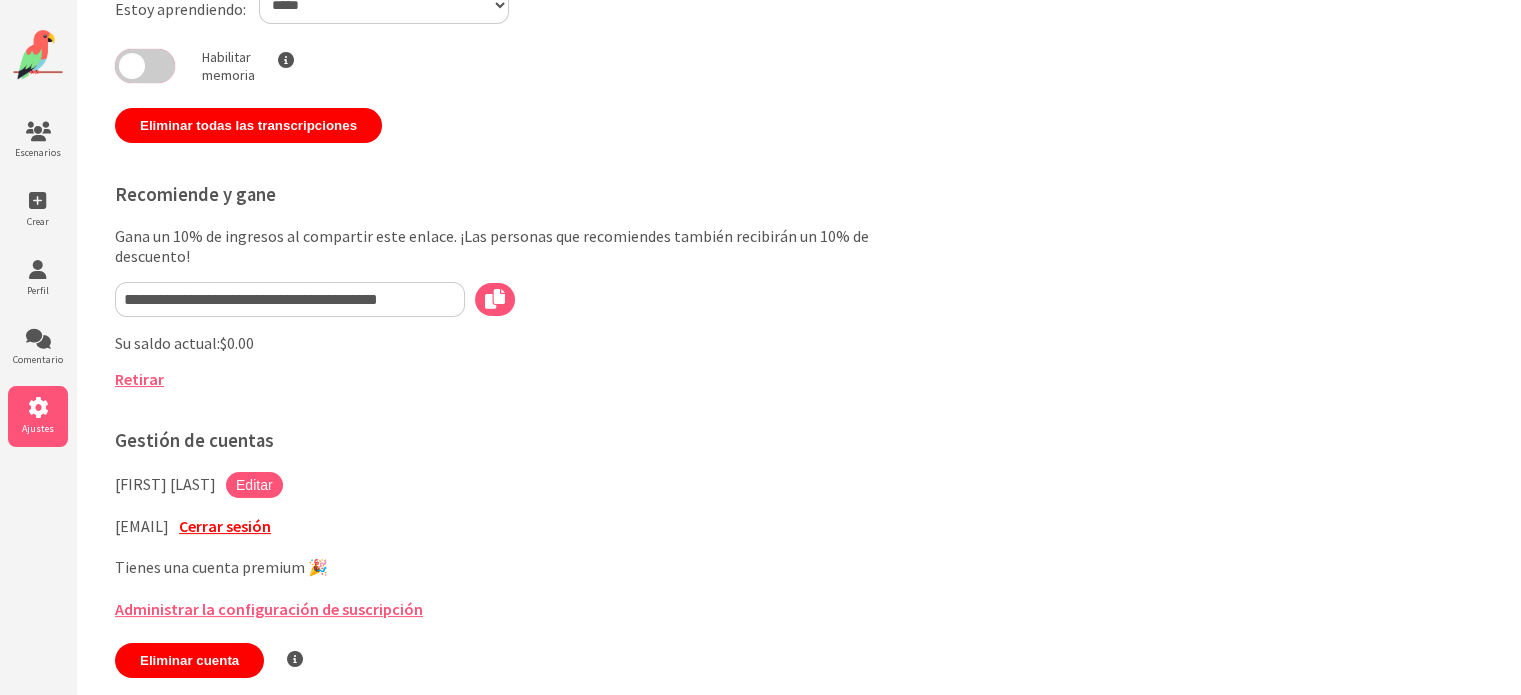 scroll, scrollTop: 208, scrollLeft: 0, axis: vertical 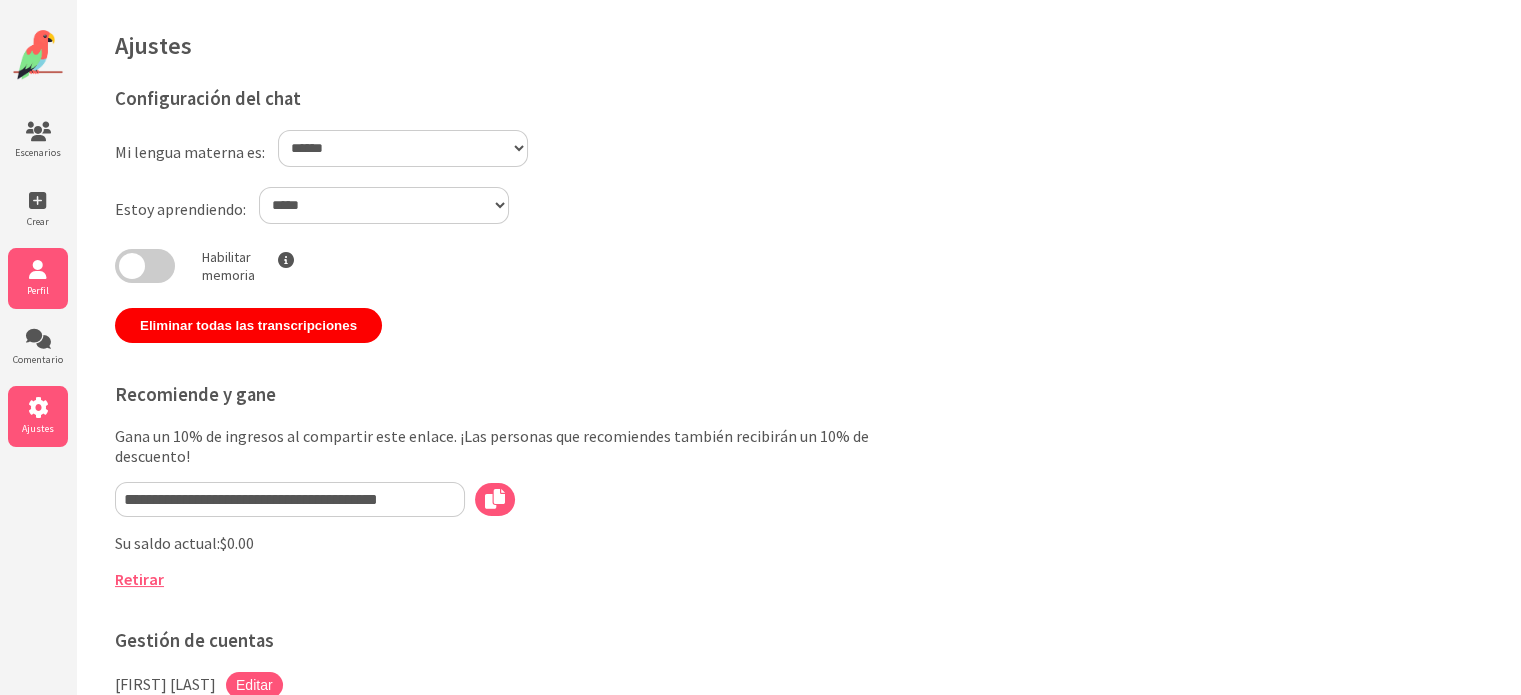 click at bounding box center (38, 270) 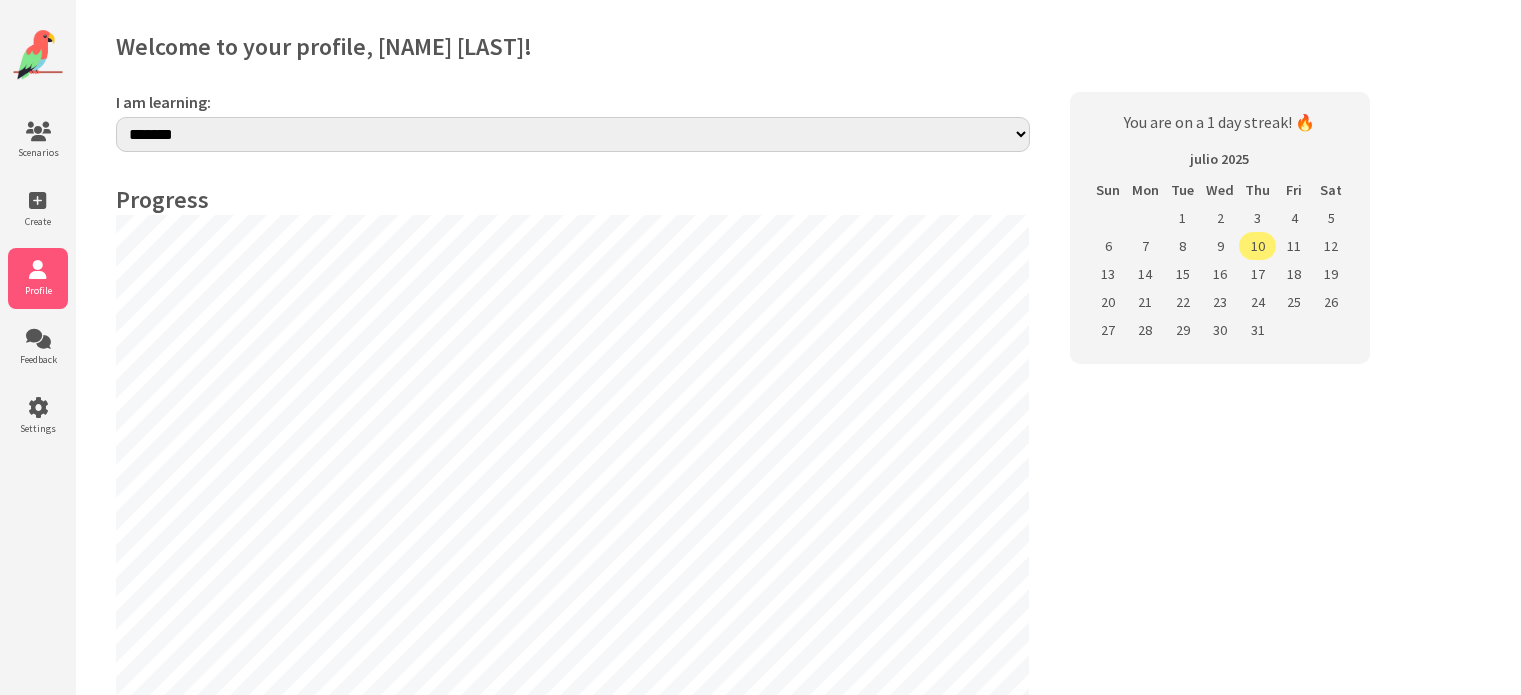 select on "**" 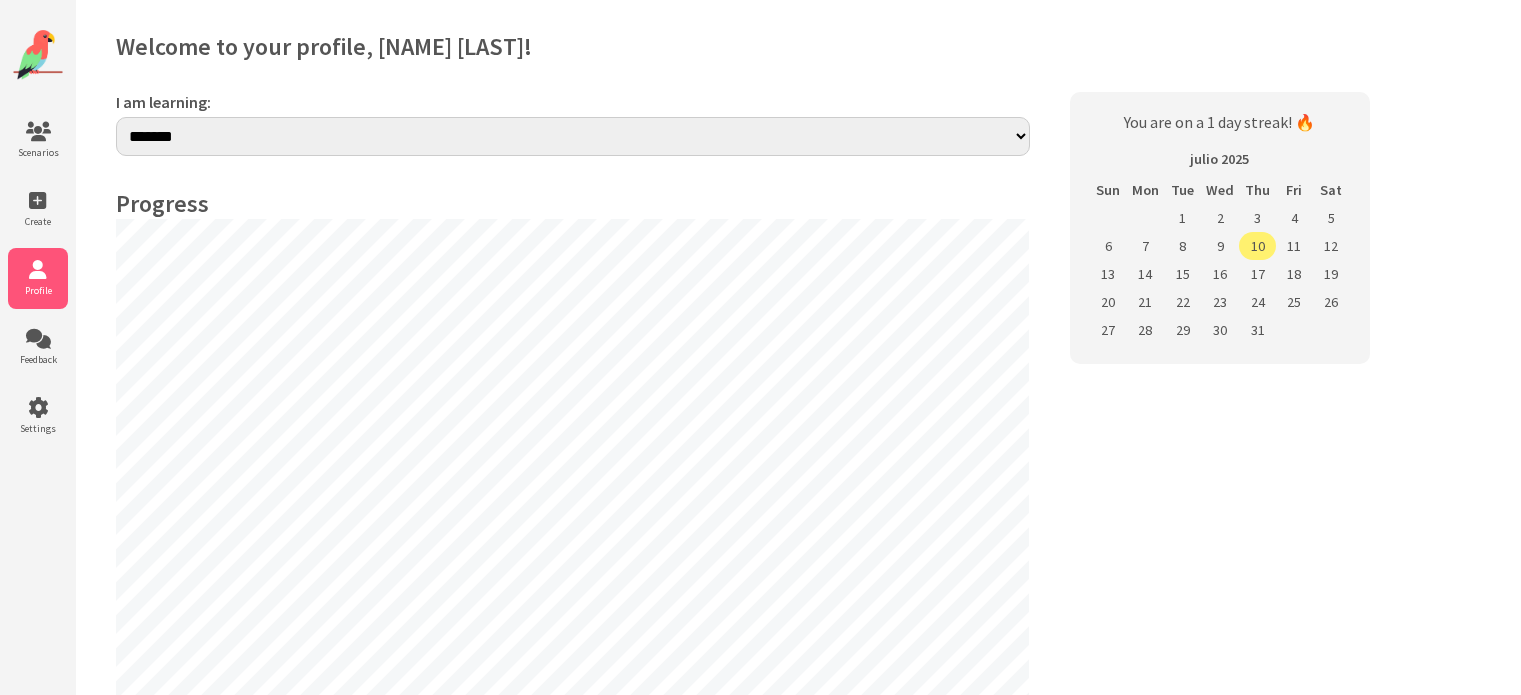 scroll, scrollTop: 0, scrollLeft: 0, axis: both 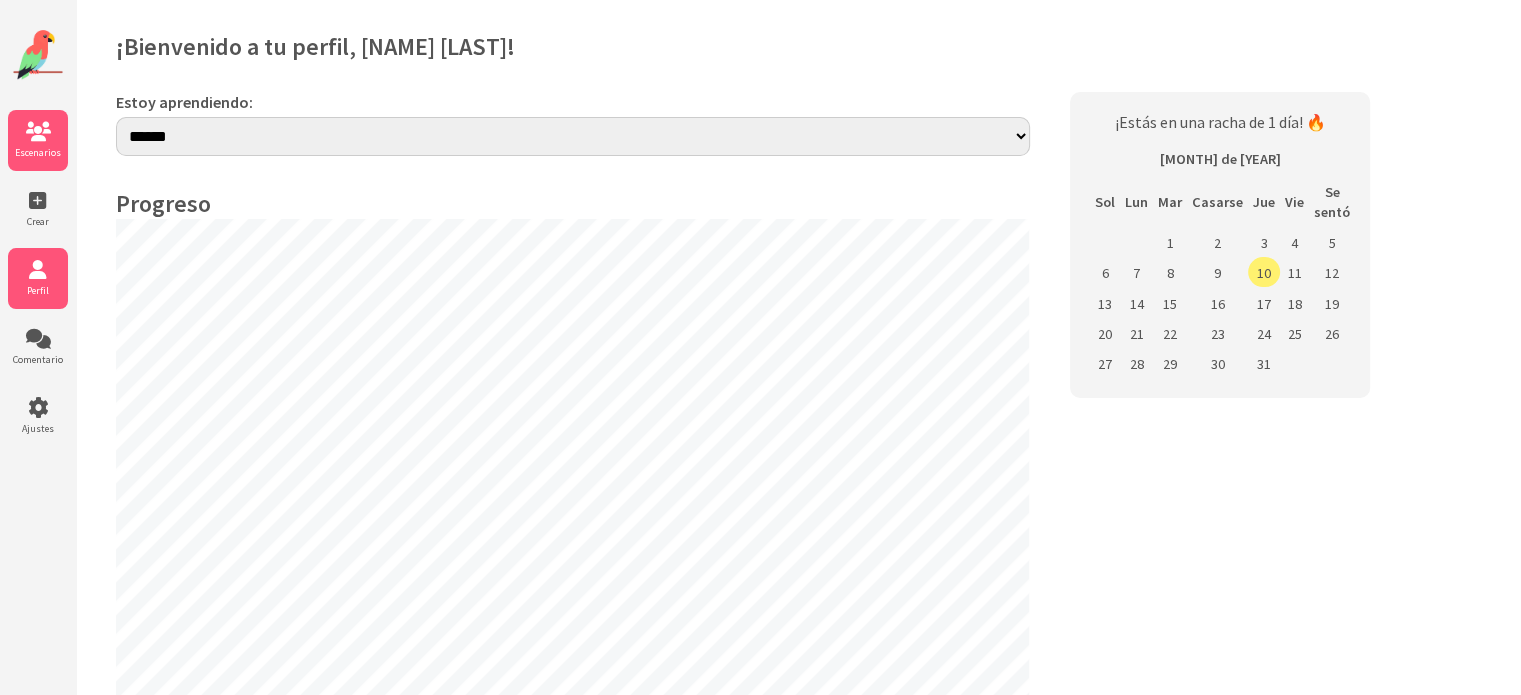 click at bounding box center (38, 132) 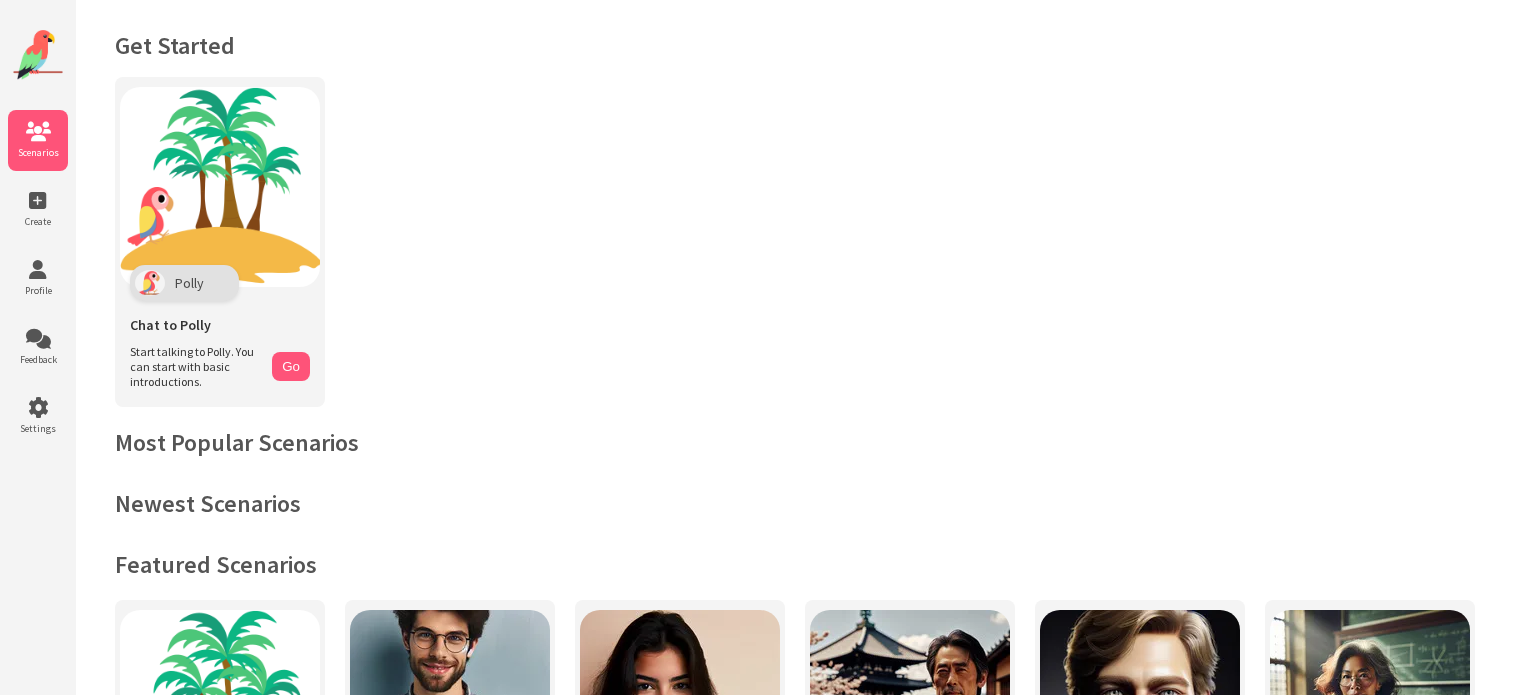 scroll, scrollTop: 0, scrollLeft: 0, axis: both 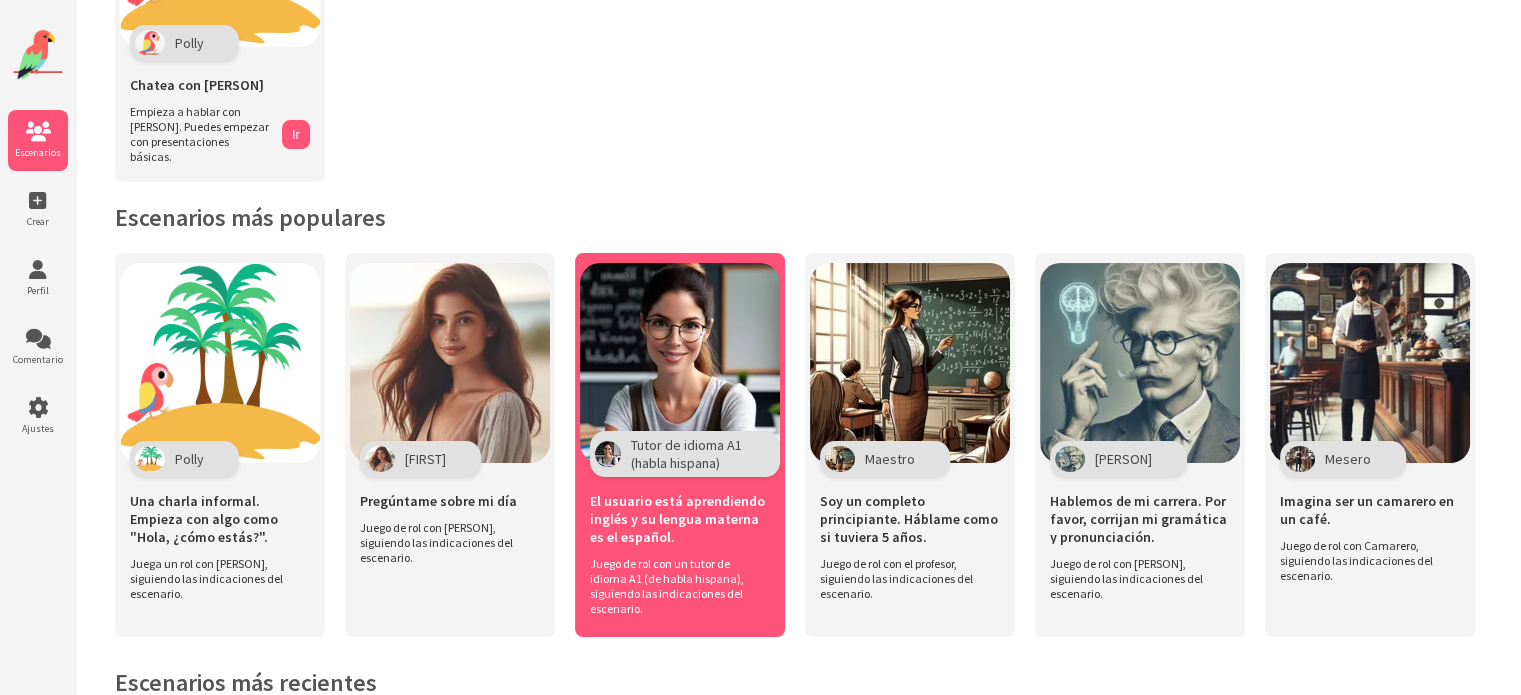 click at bounding box center (680, 363) 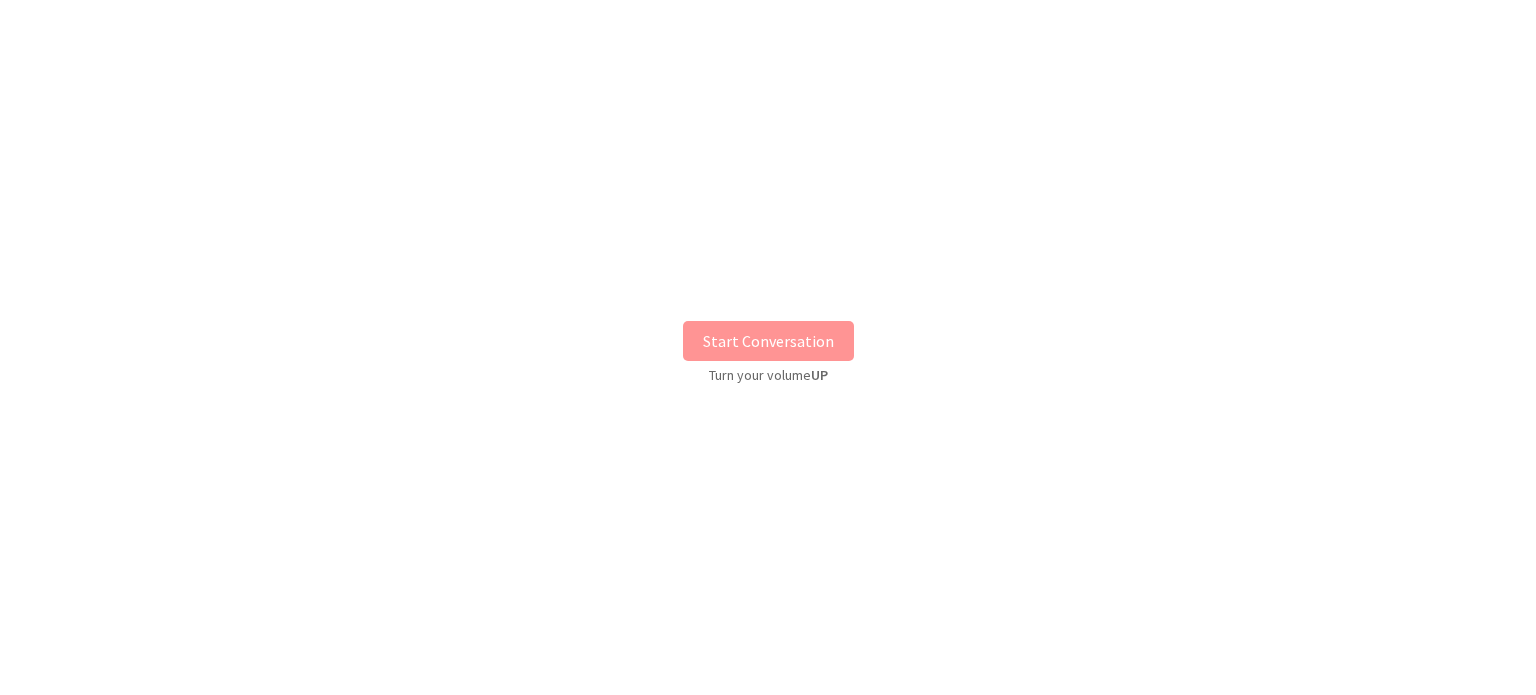 scroll, scrollTop: 0, scrollLeft: 0, axis: both 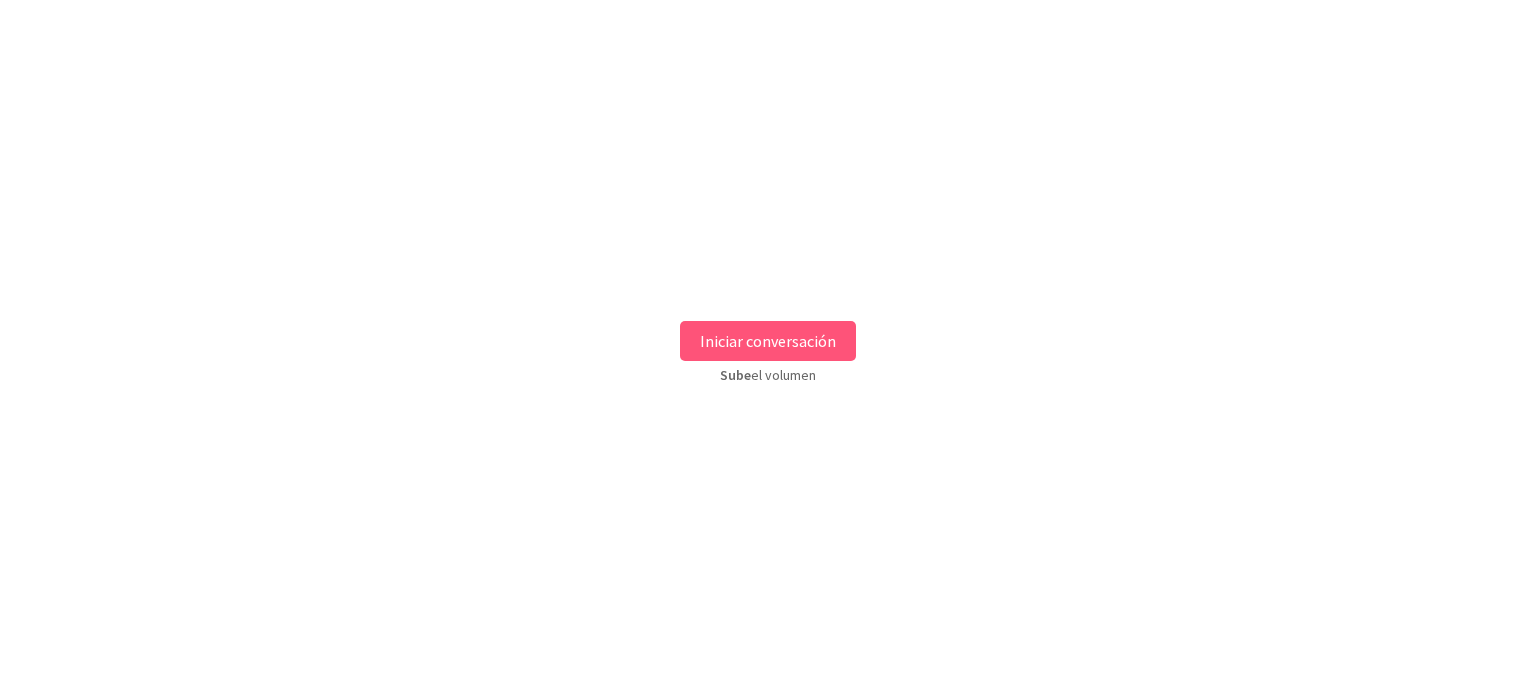 click on "Iniciar conversación" at bounding box center (768, 341) 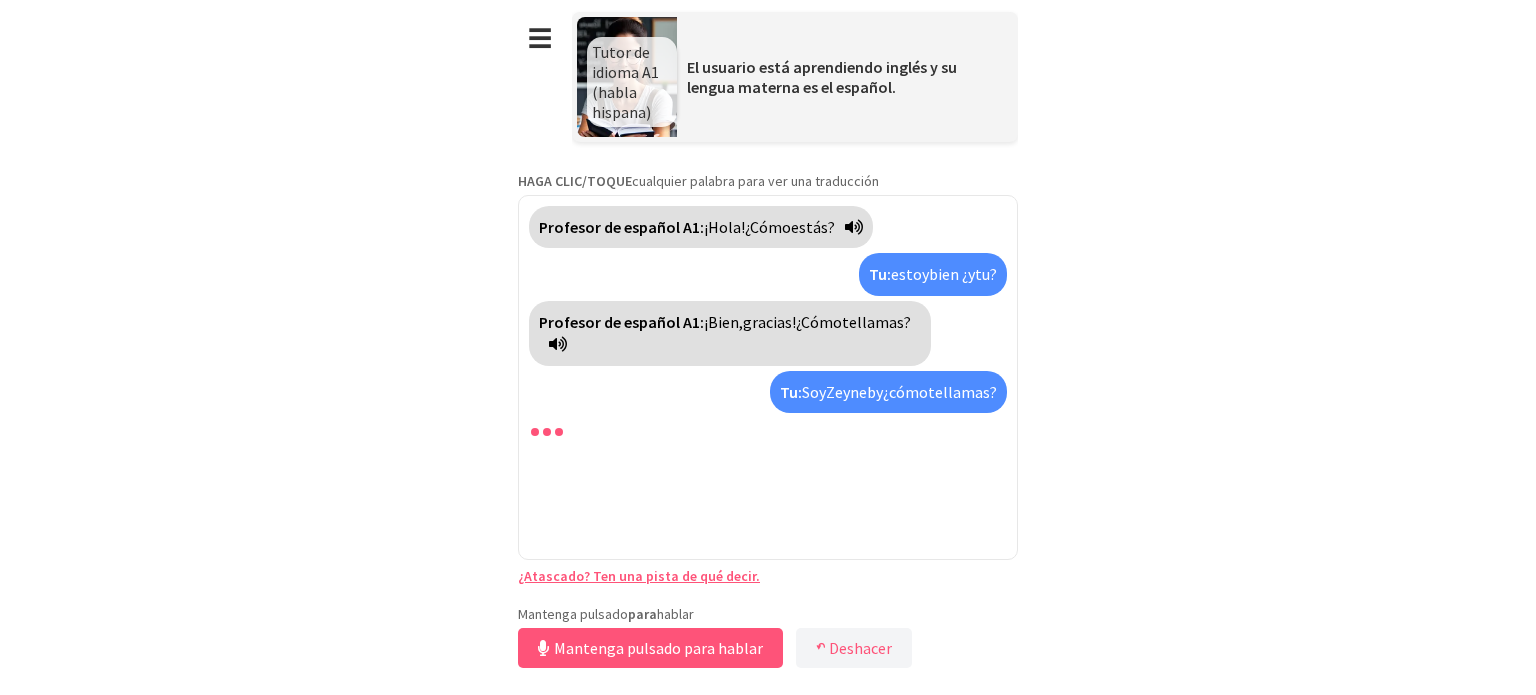 drag, startPoint x: 669, startPoint y: 640, endPoint x: 341, endPoint y: 499, distance: 357.0224 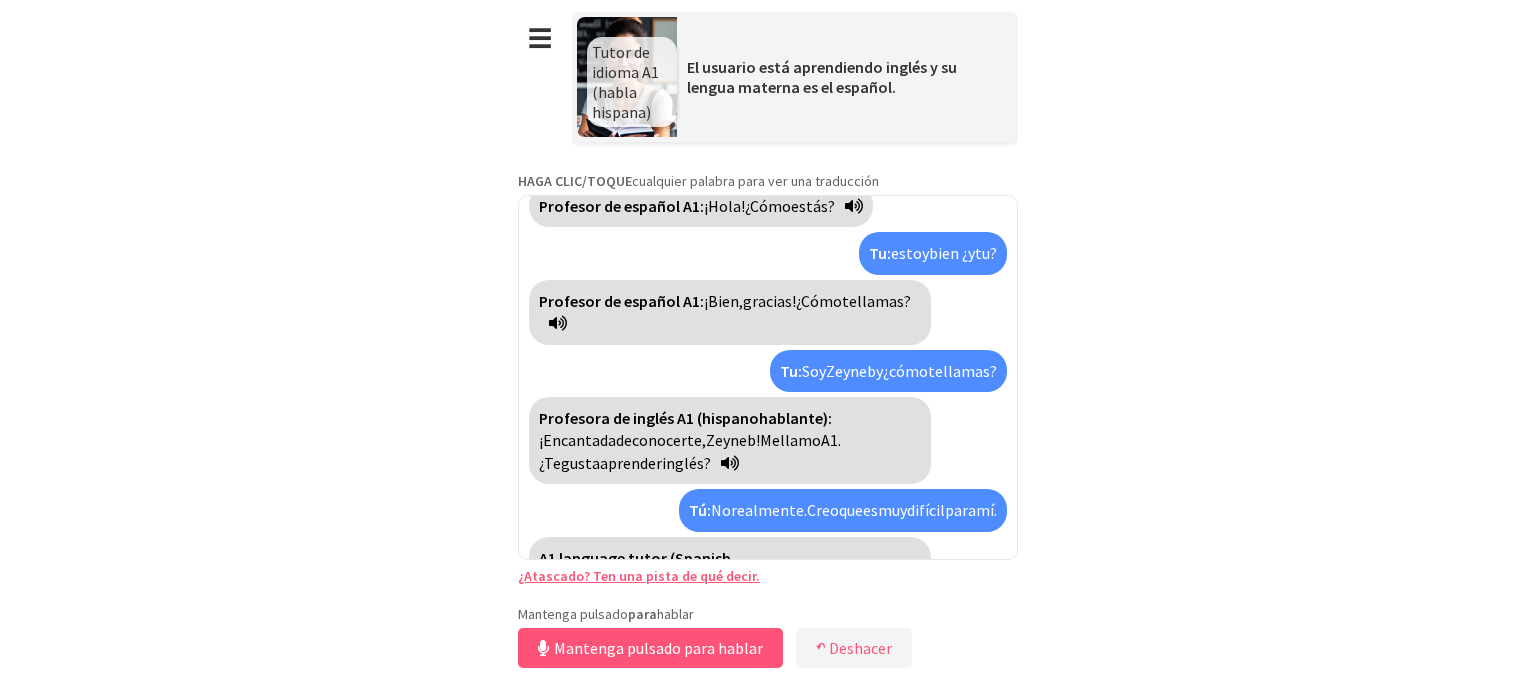 scroll, scrollTop: 67, scrollLeft: 0, axis: vertical 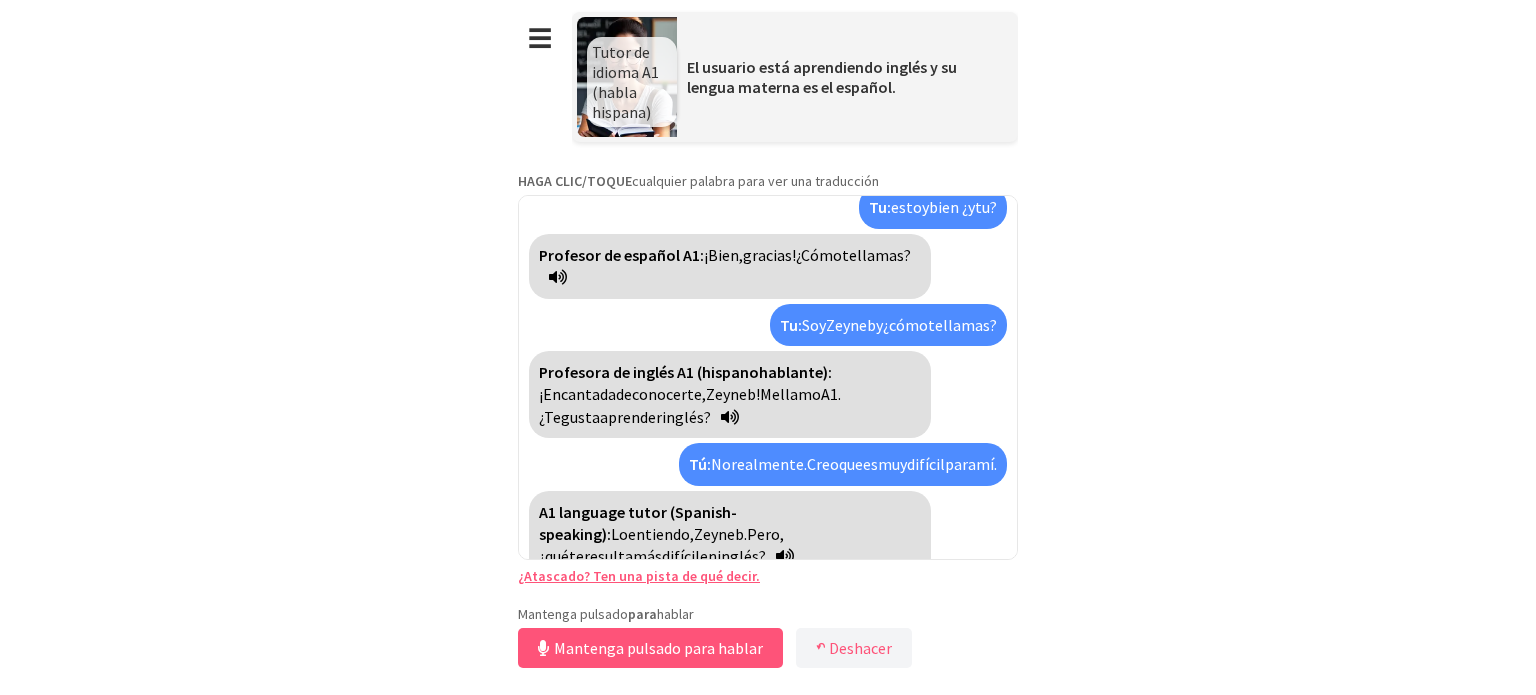 drag, startPoint x: 686, startPoint y: 659, endPoint x: 412, endPoint y: 611, distance: 278.1726 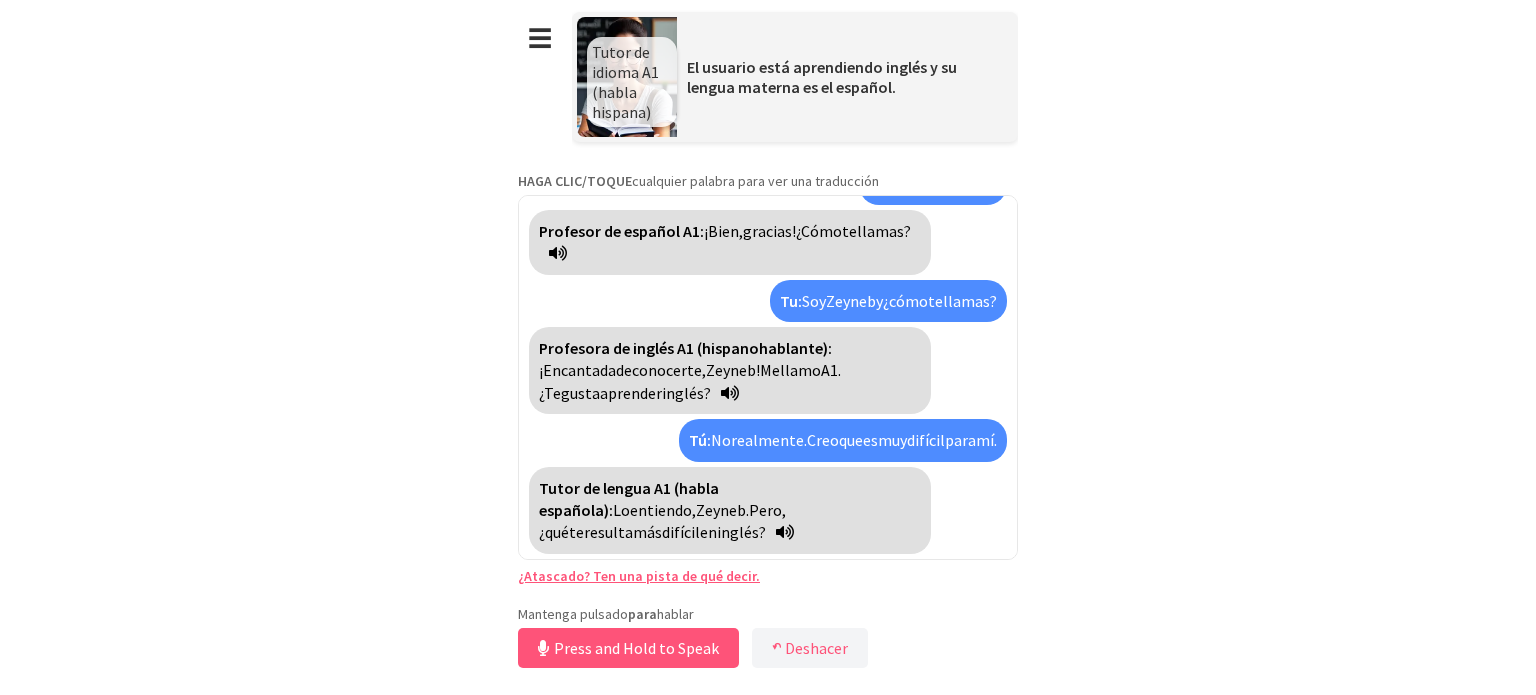 click on "Press and Hold to Speak" at bounding box center (628, 648) 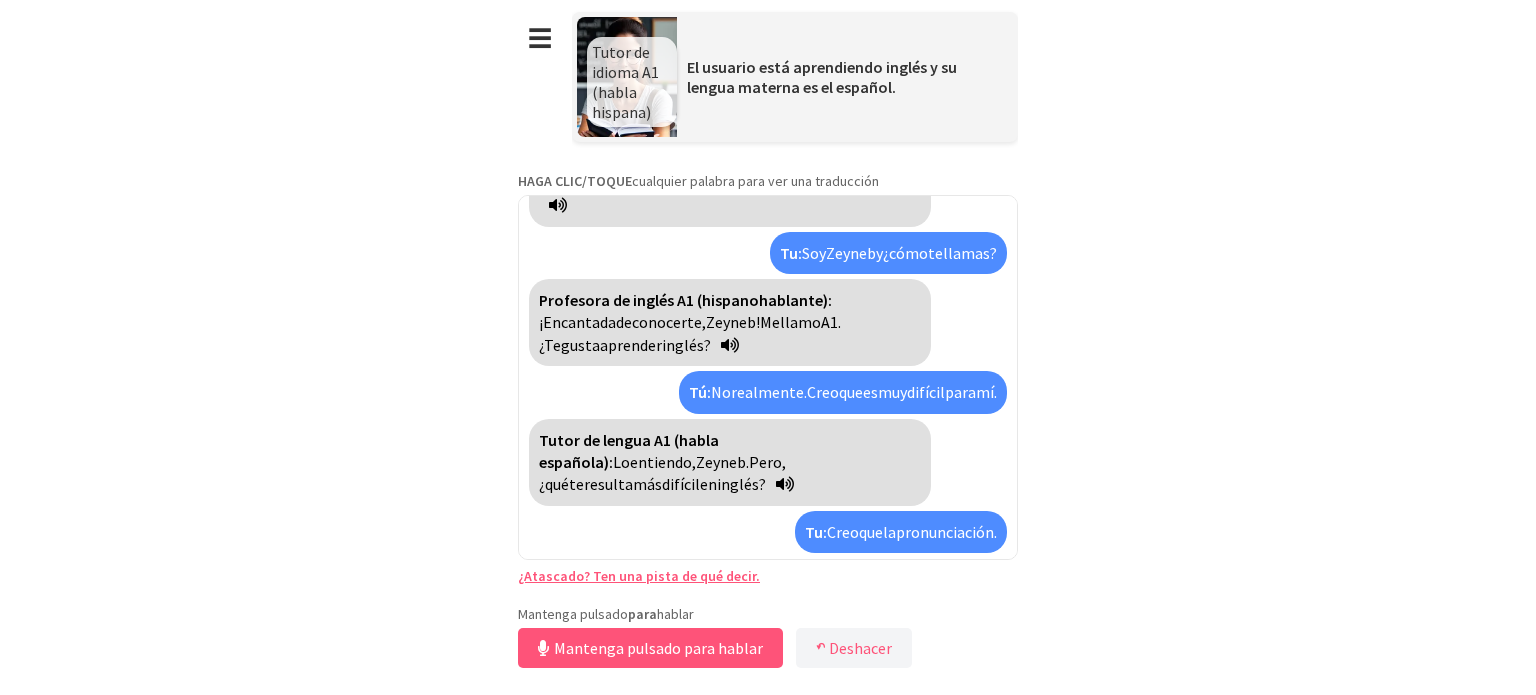 scroll, scrollTop: 184, scrollLeft: 0, axis: vertical 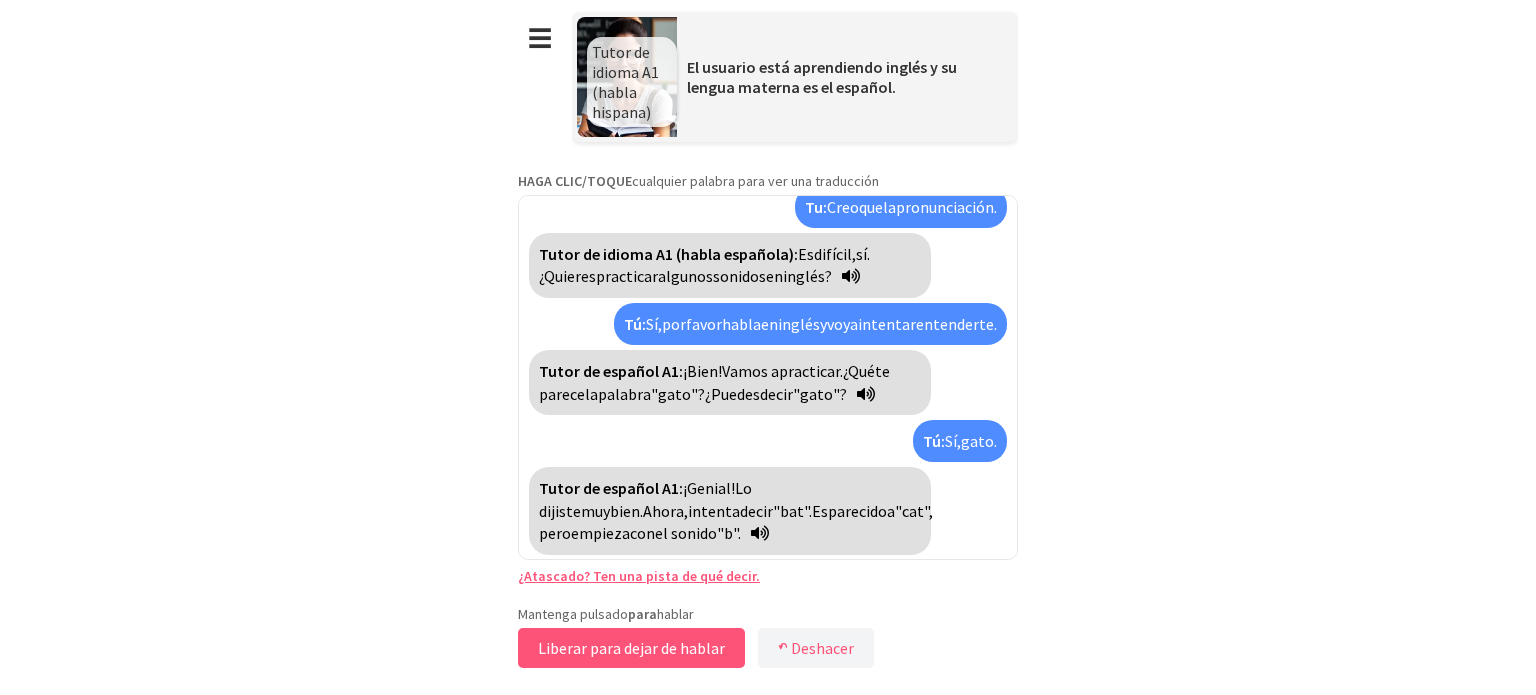 click on "Liberar para dejar de hablar" at bounding box center (631, 648) 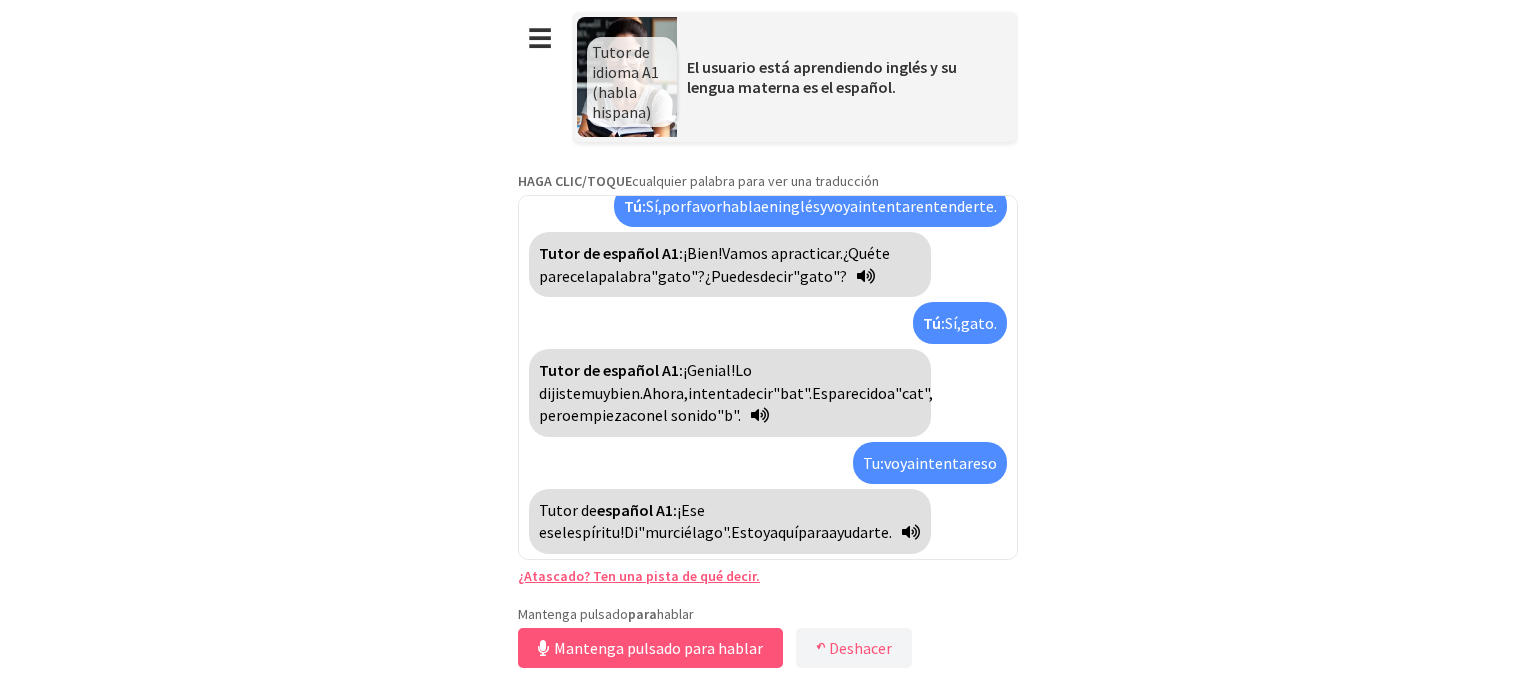 scroll, scrollTop: 580, scrollLeft: 0, axis: vertical 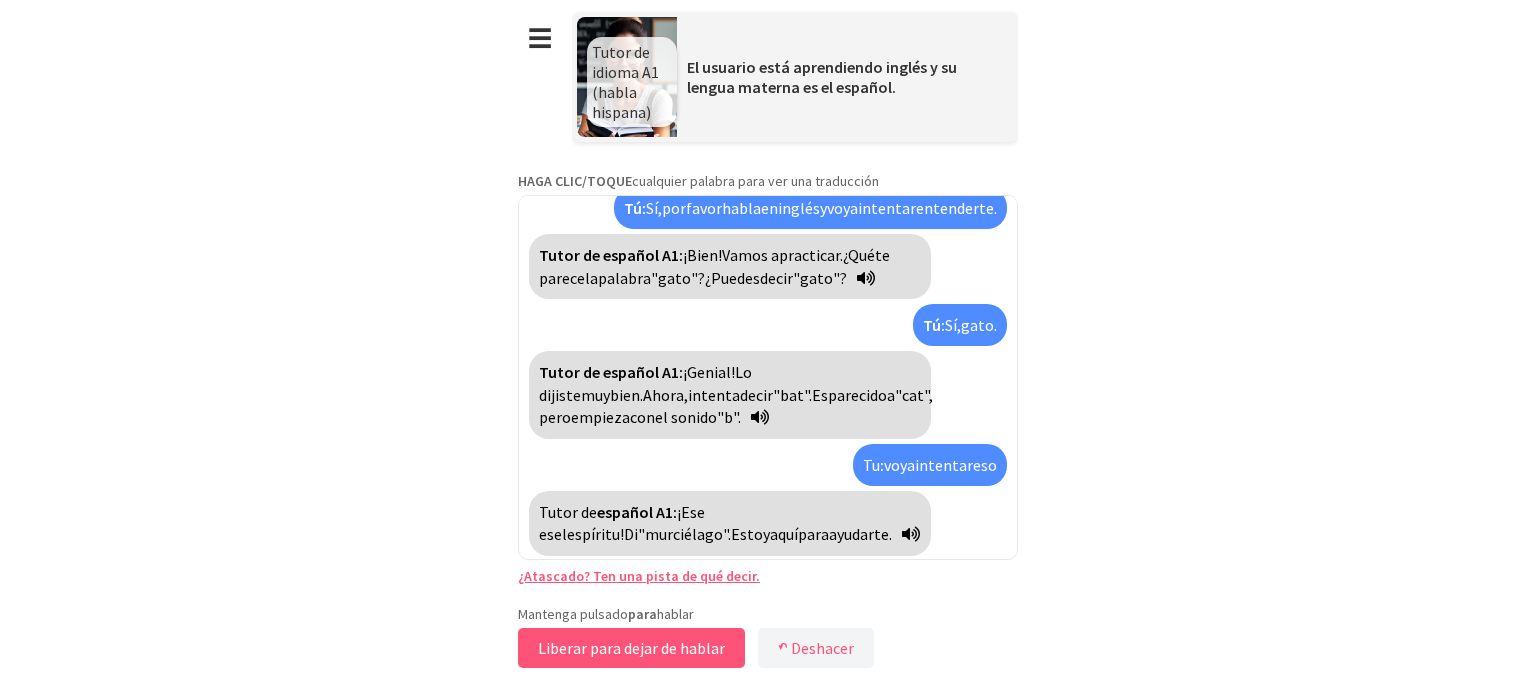 click on "Liberar para dejar de hablar" at bounding box center (631, 648) 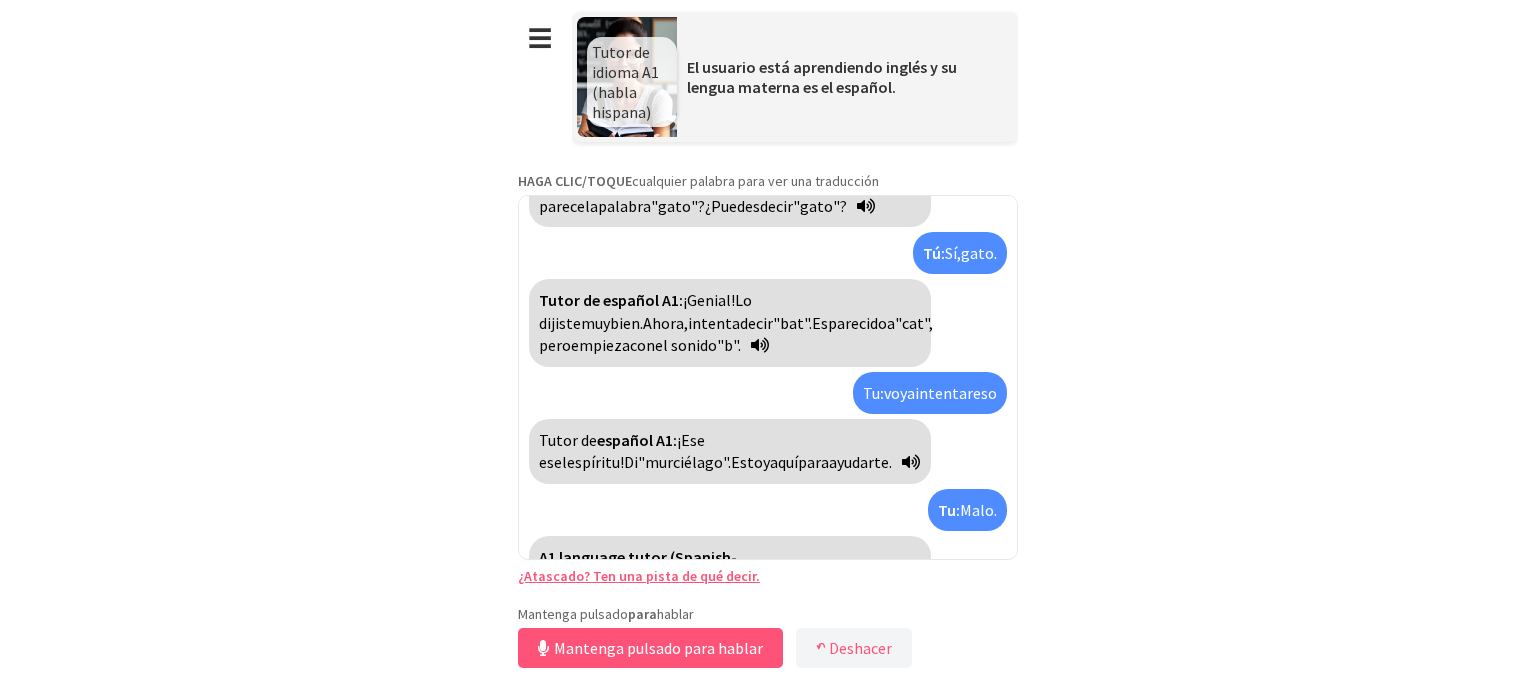 scroll, scrollTop: 765, scrollLeft: 0, axis: vertical 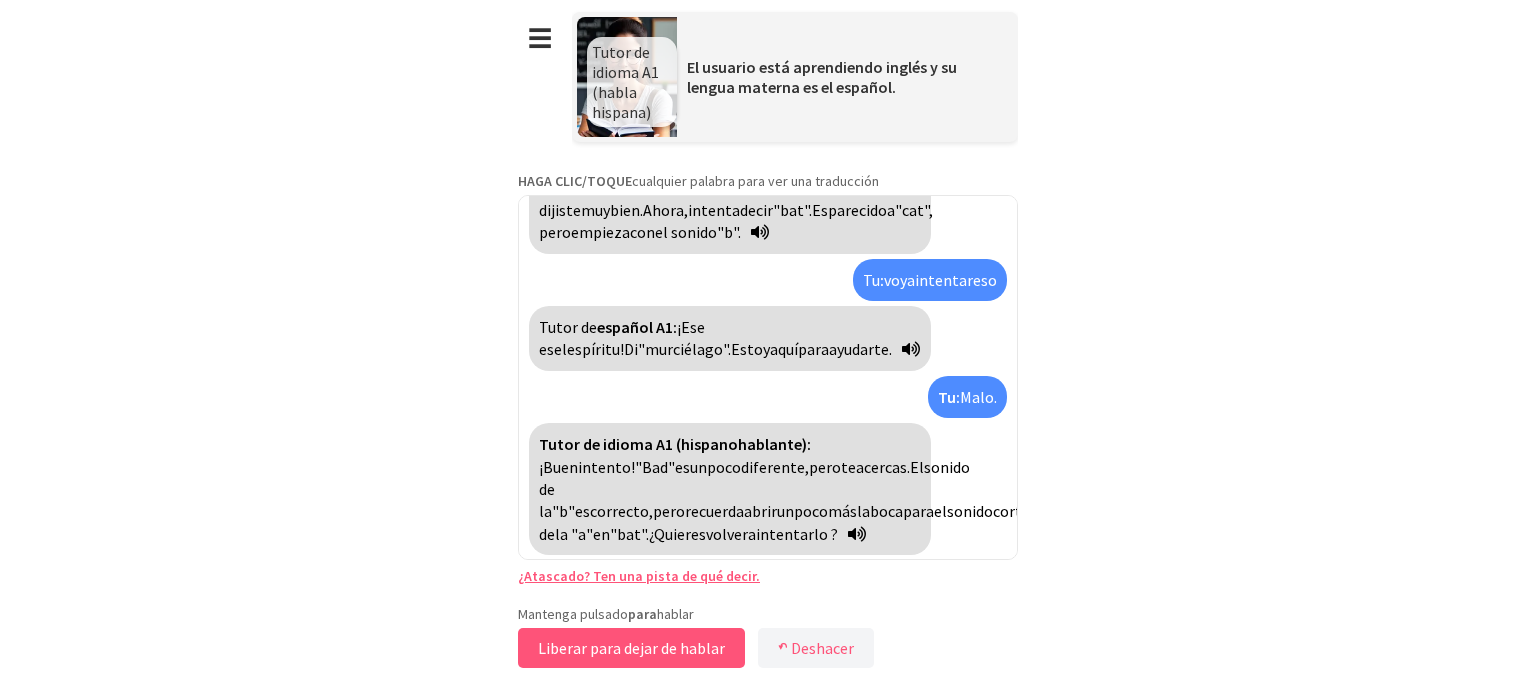 click on "Liberar para dejar de hablar" at bounding box center (631, 648) 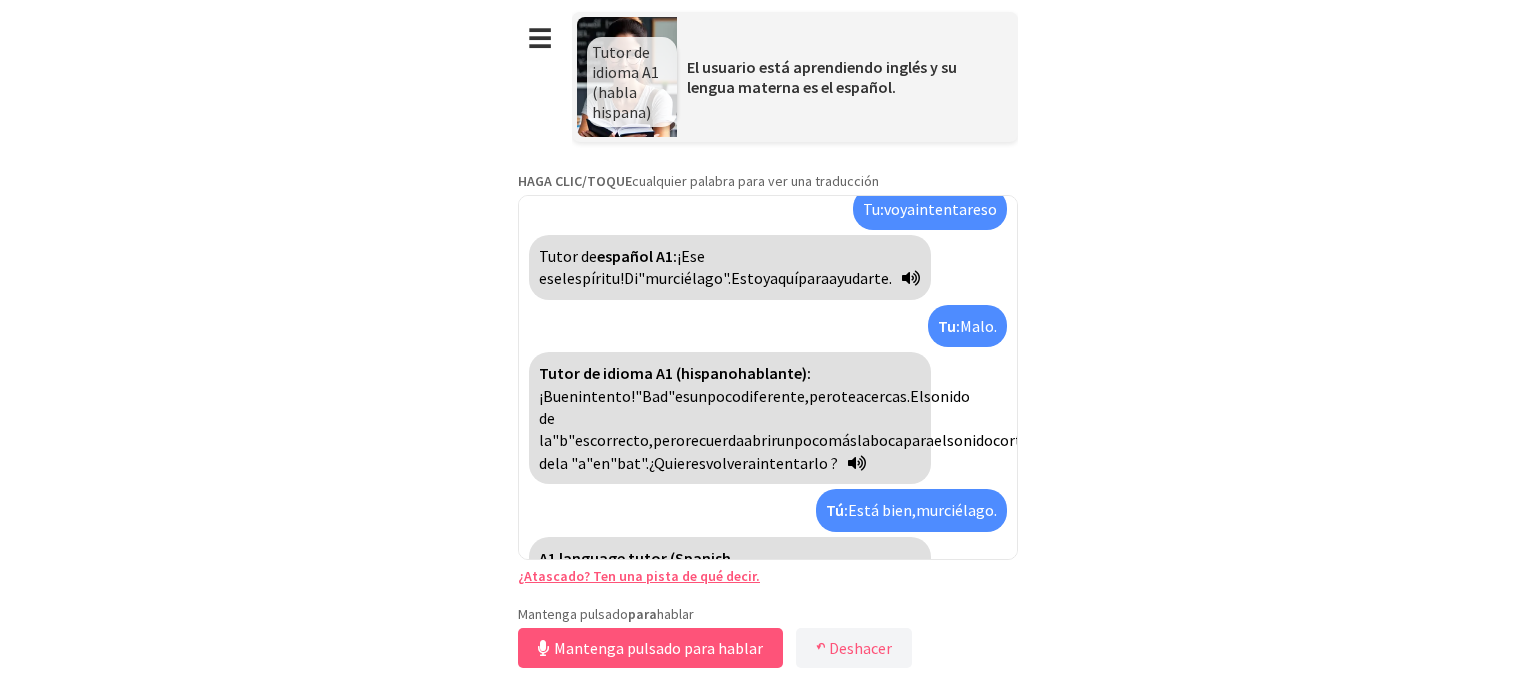 scroll, scrollTop: 927, scrollLeft: 0, axis: vertical 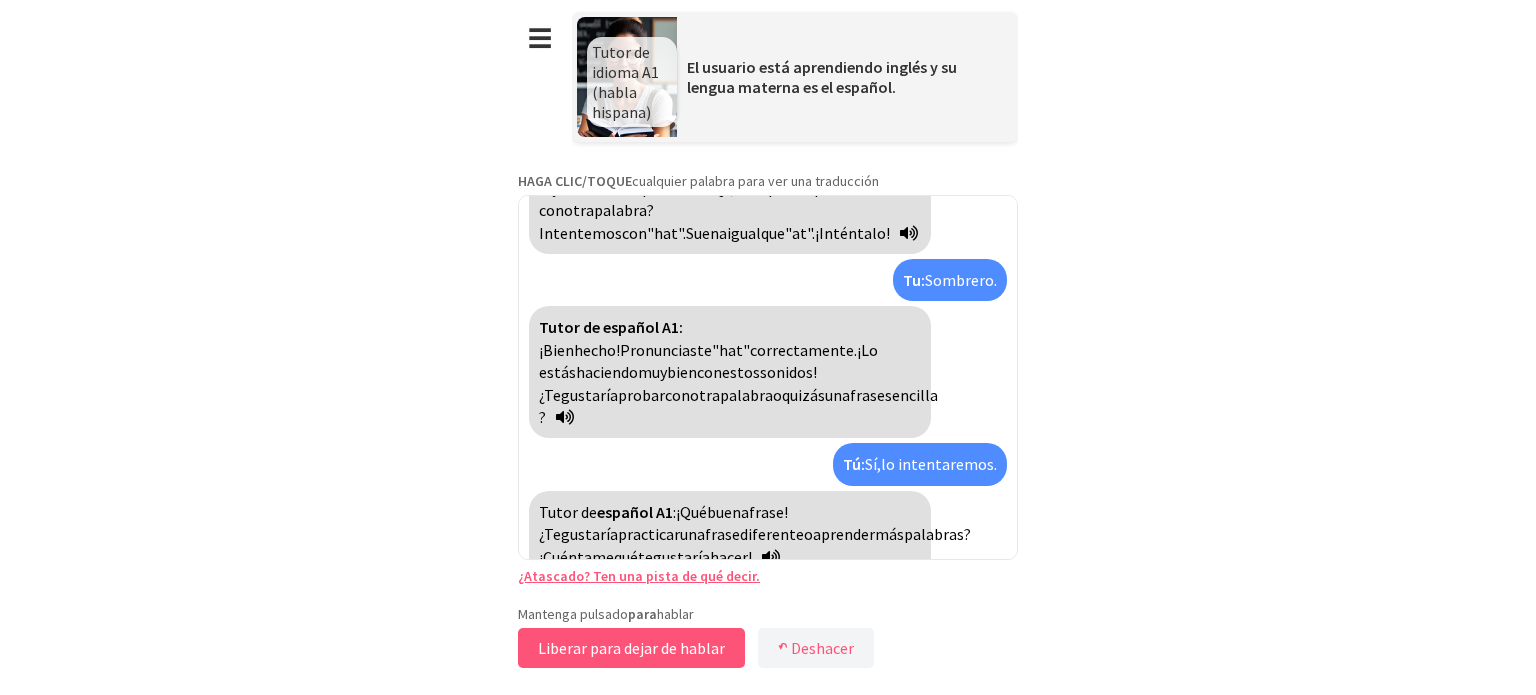 click on "Liberar para dejar de hablar" at bounding box center [631, 648] 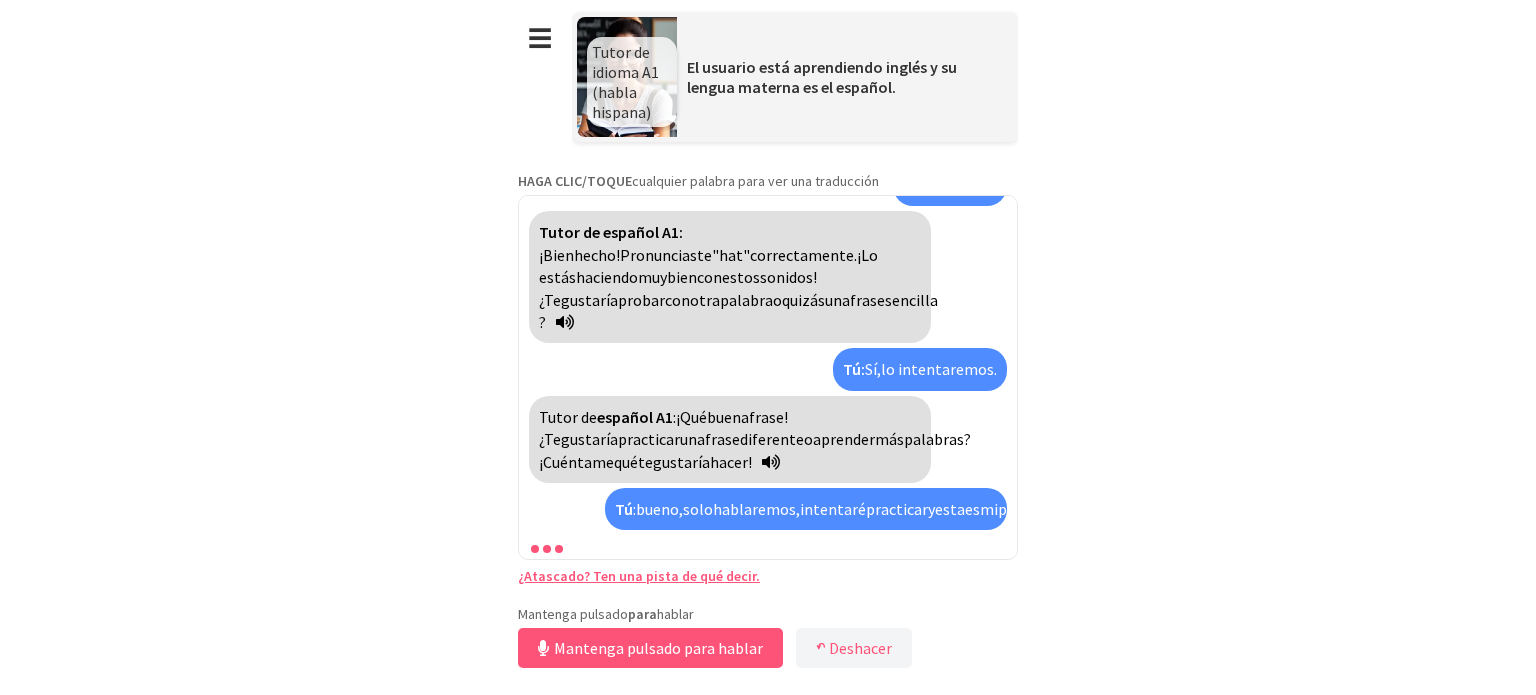 scroll, scrollTop: 1458, scrollLeft: 0, axis: vertical 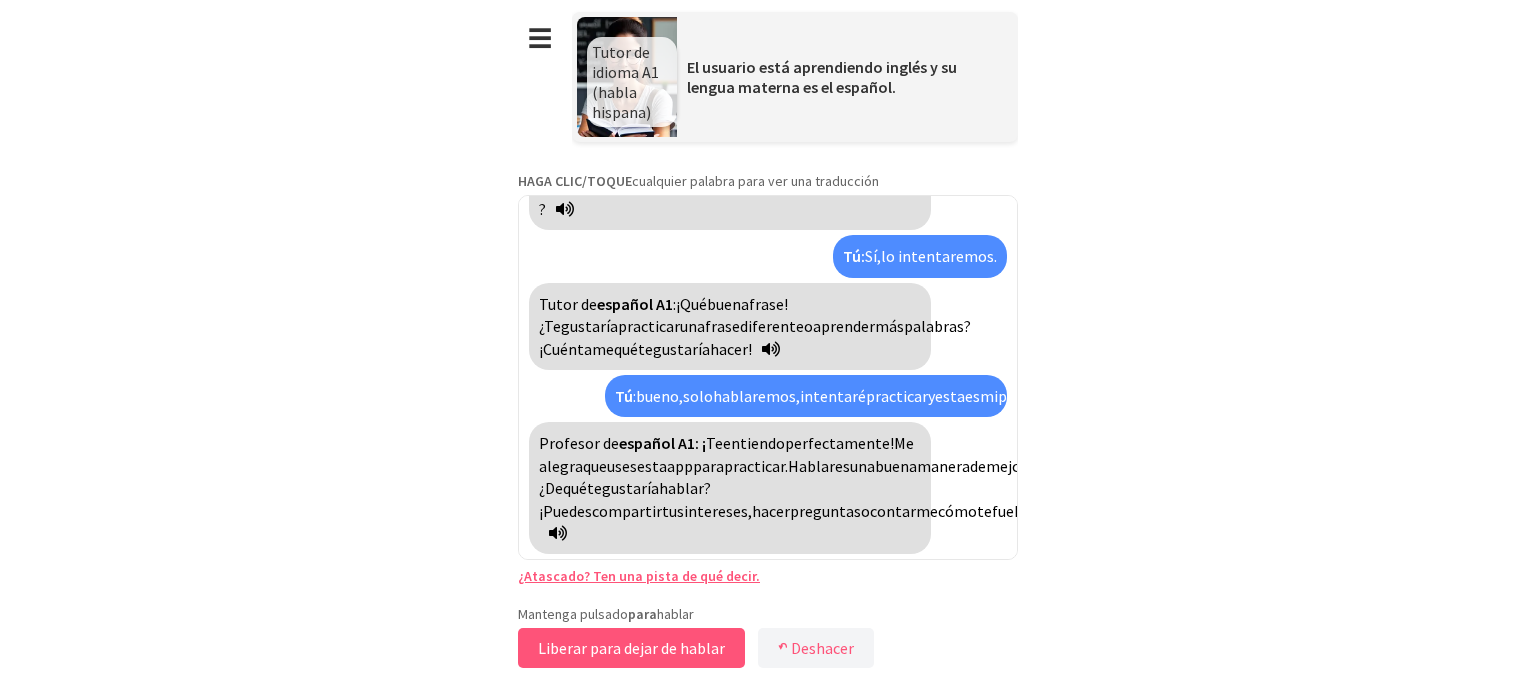 click on "Liberar para dejar de hablar" at bounding box center [631, 648] 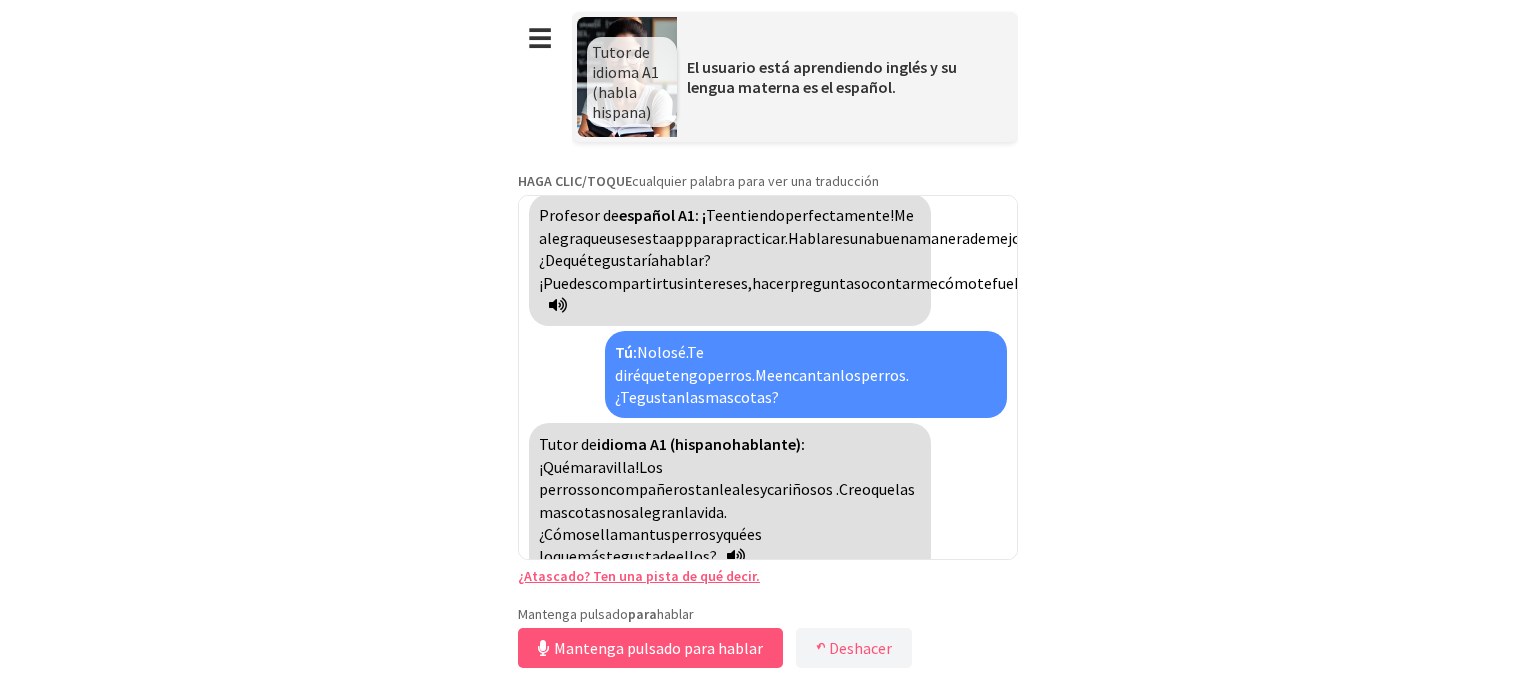 scroll, scrollTop: 1642, scrollLeft: 0, axis: vertical 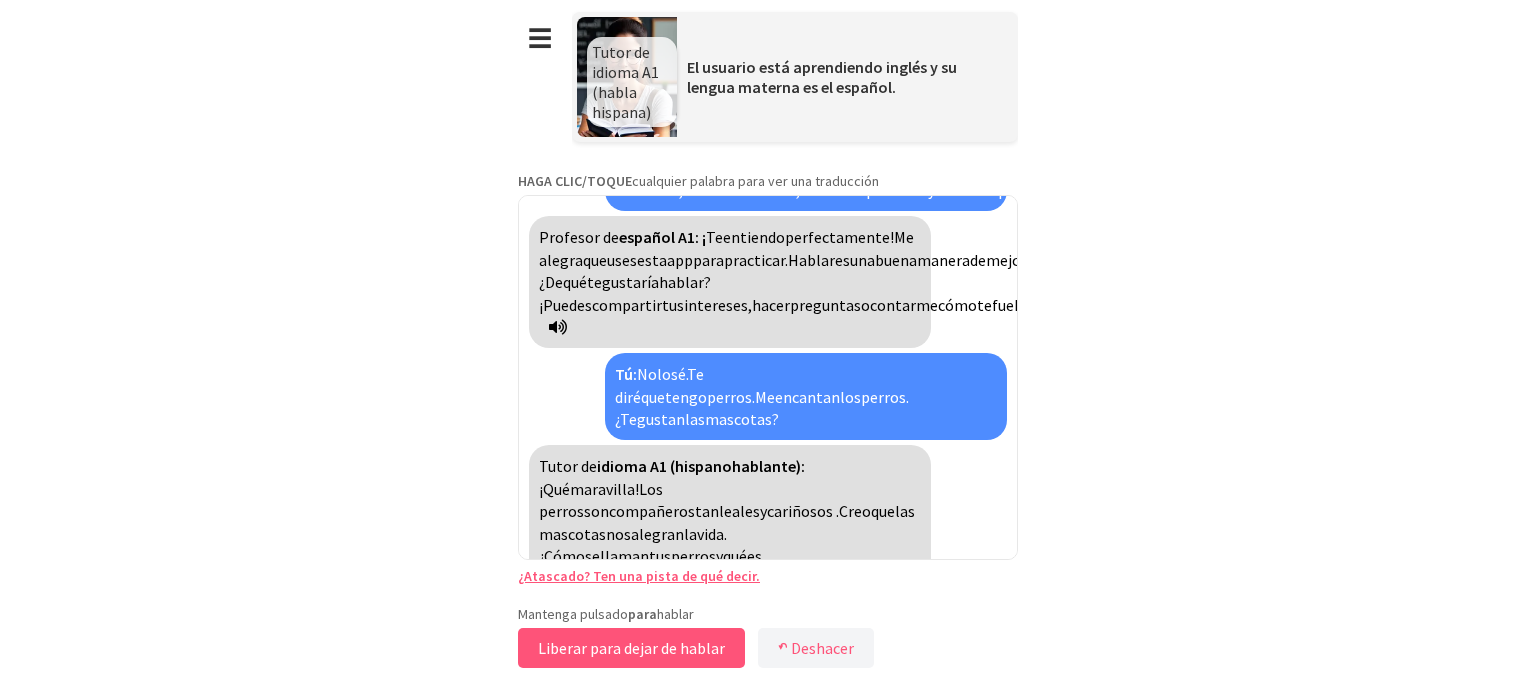 click on "Liberar para dejar de hablar" at bounding box center (631, 648) 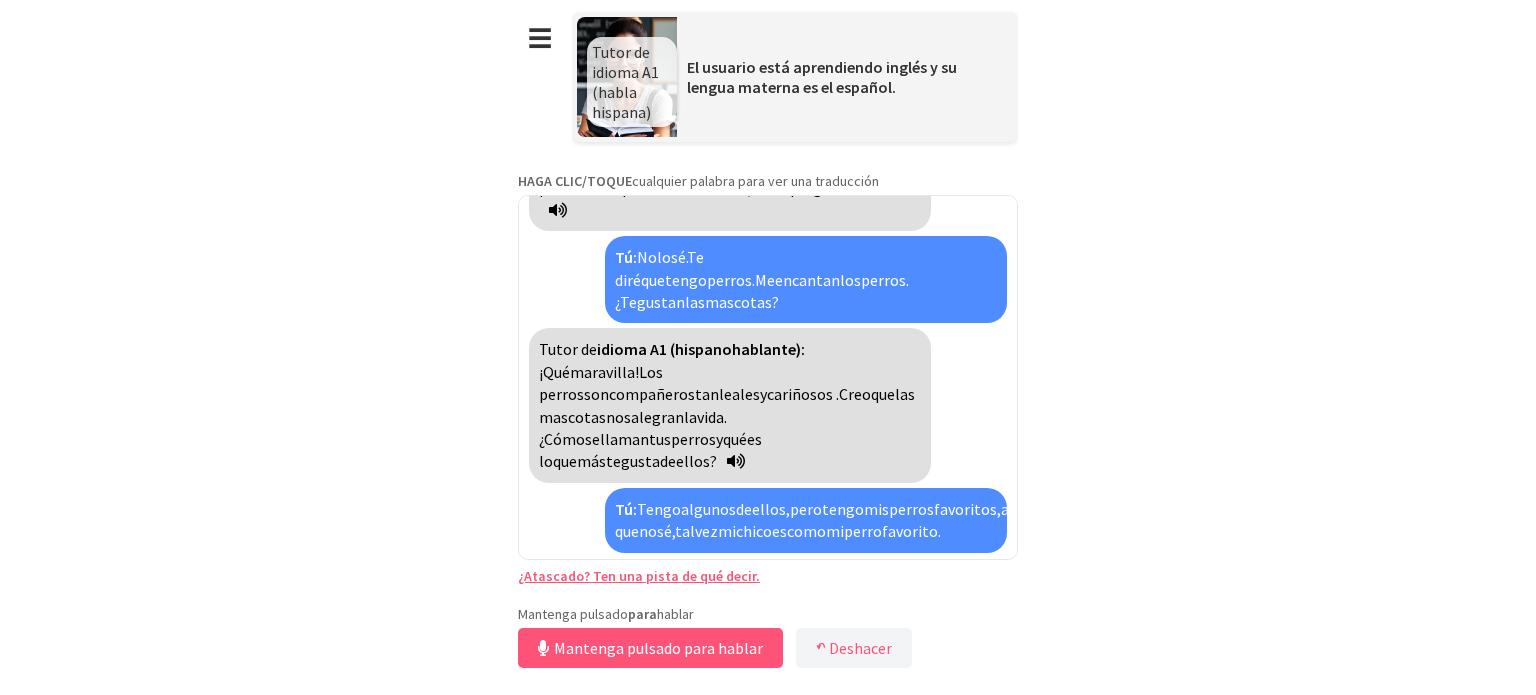 scroll, scrollTop: 1872, scrollLeft: 0, axis: vertical 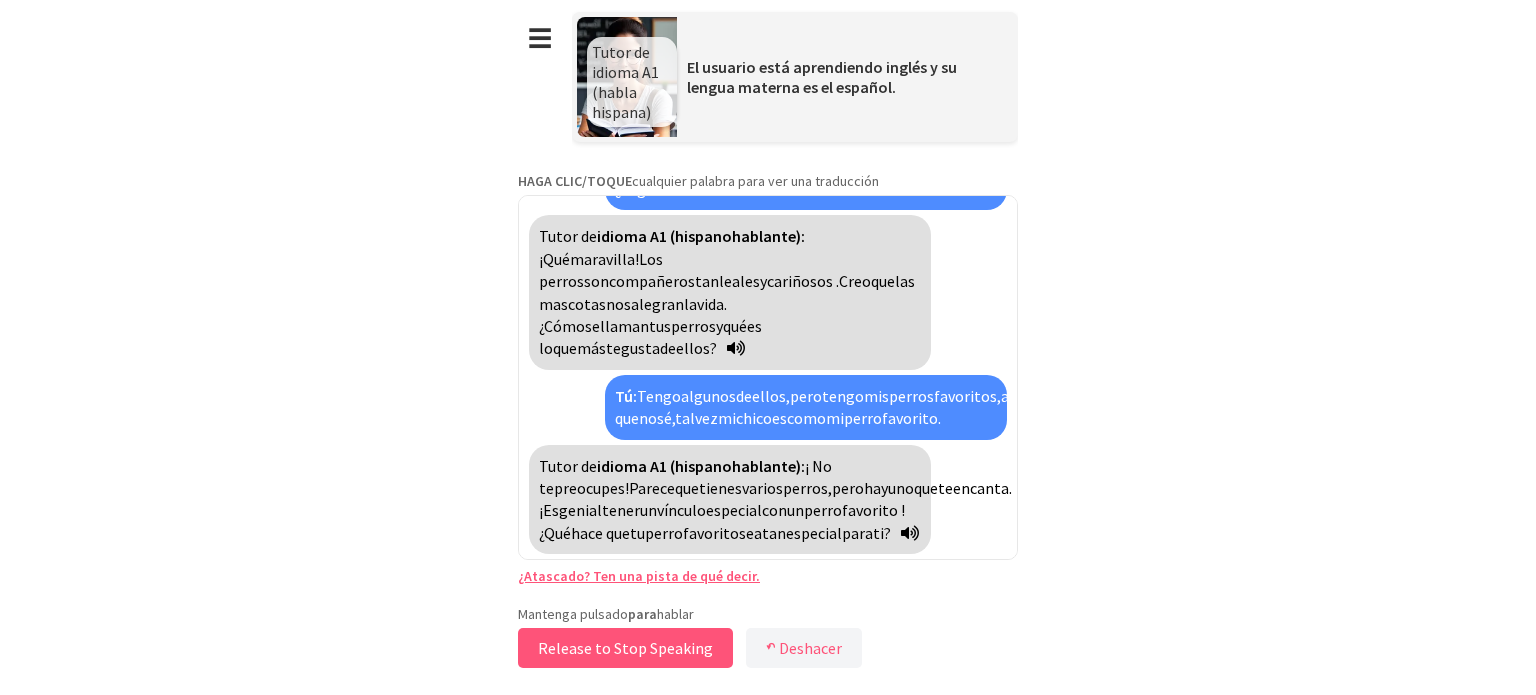 click on "Release to Stop Speaking" at bounding box center (625, 648) 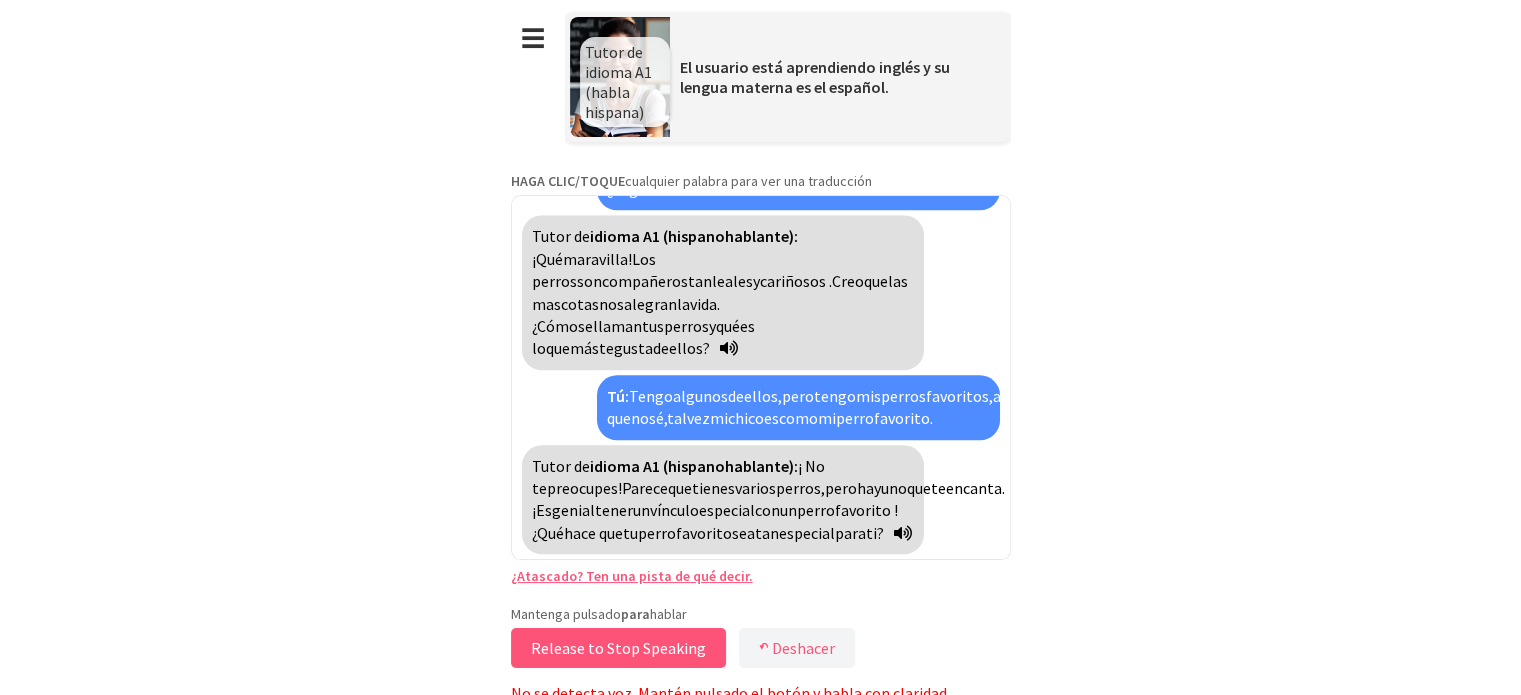 click on "Release to Stop Speaking" at bounding box center (618, 648) 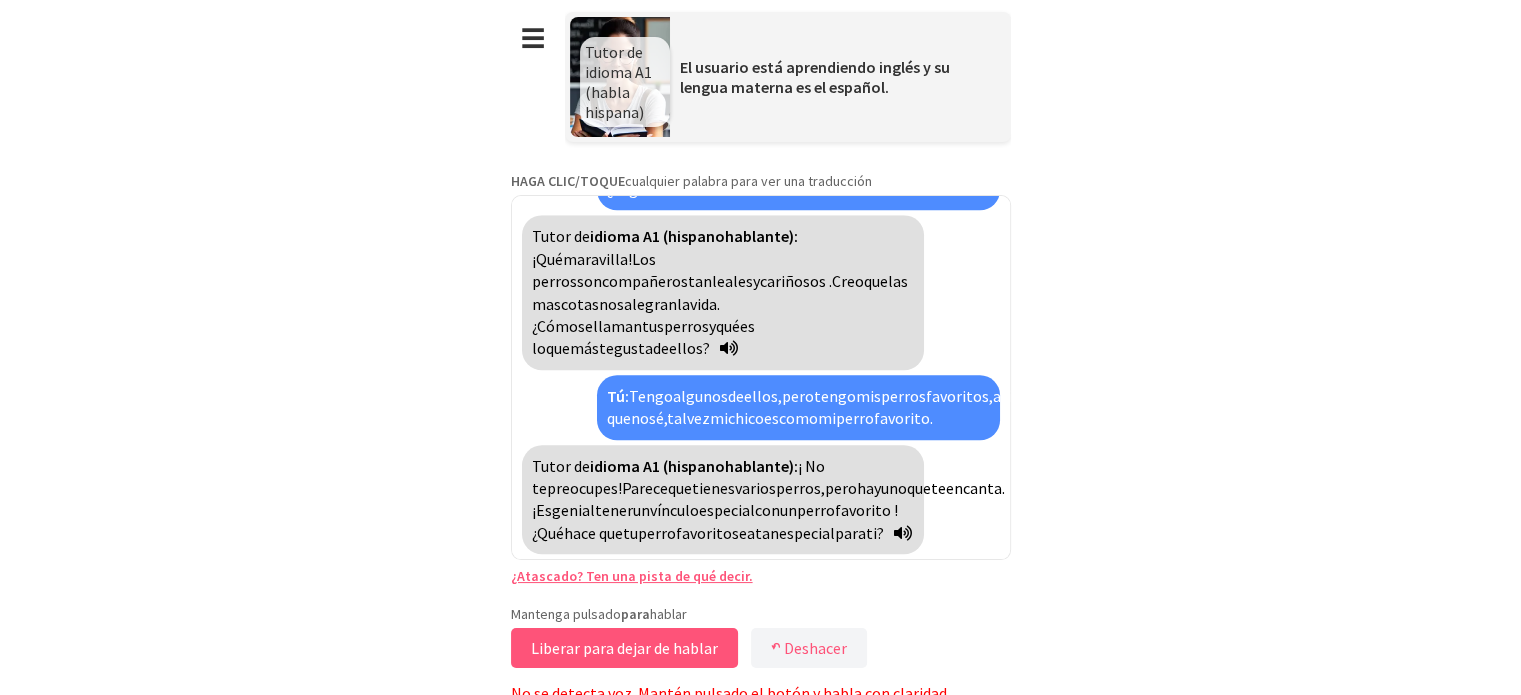 click on "Liberar para dejar de hablar" at bounding box center [624, 648] 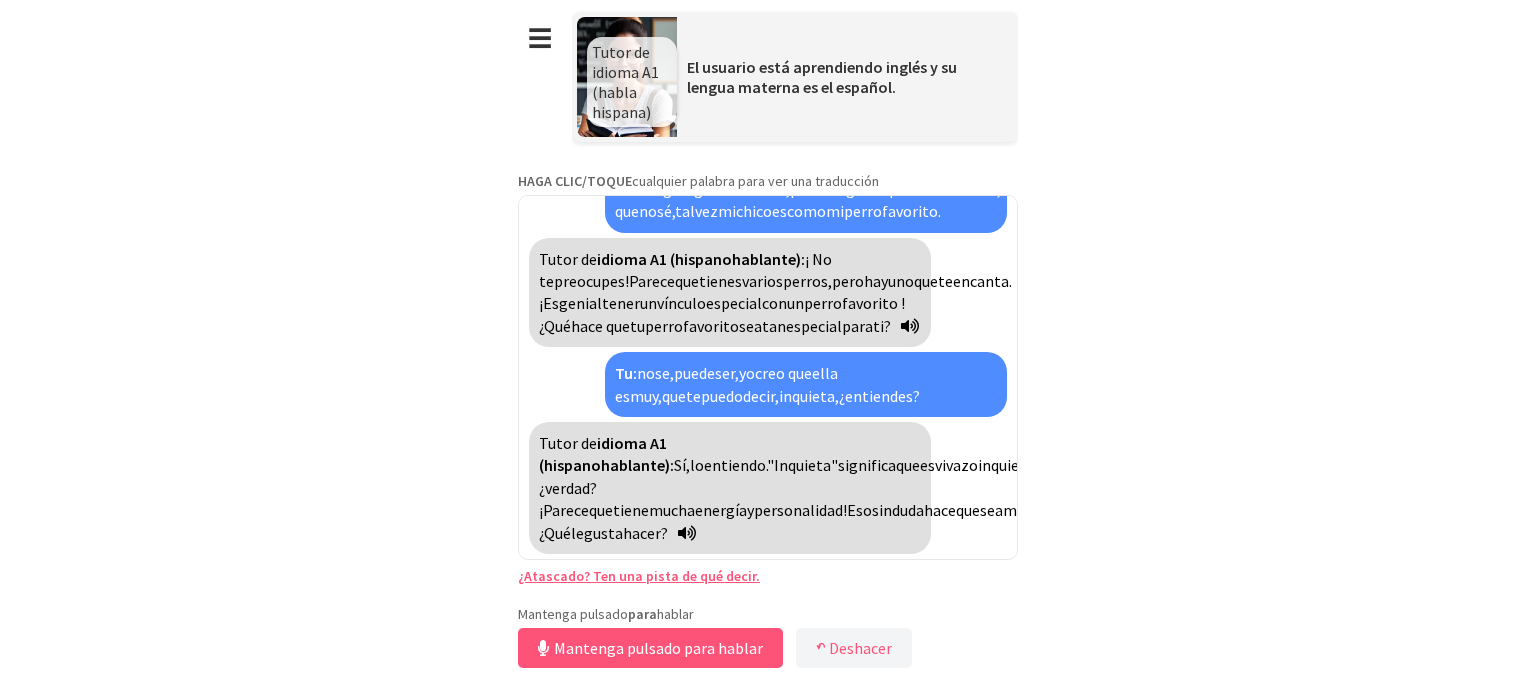 scroll, scrollTop: 2078, scrollLeft: 0, axis: vertical 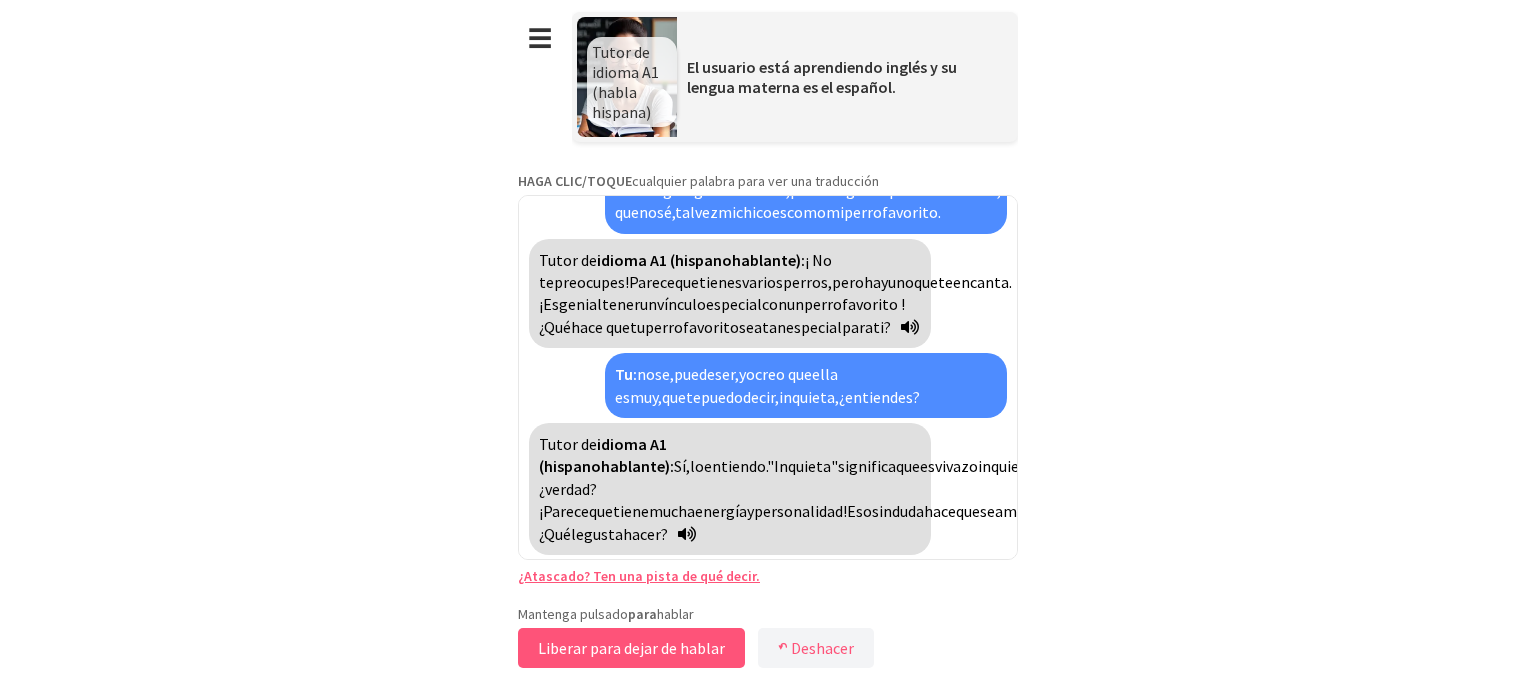click on "Liberar para dejar de hablar" at bounding box center [631, 648] 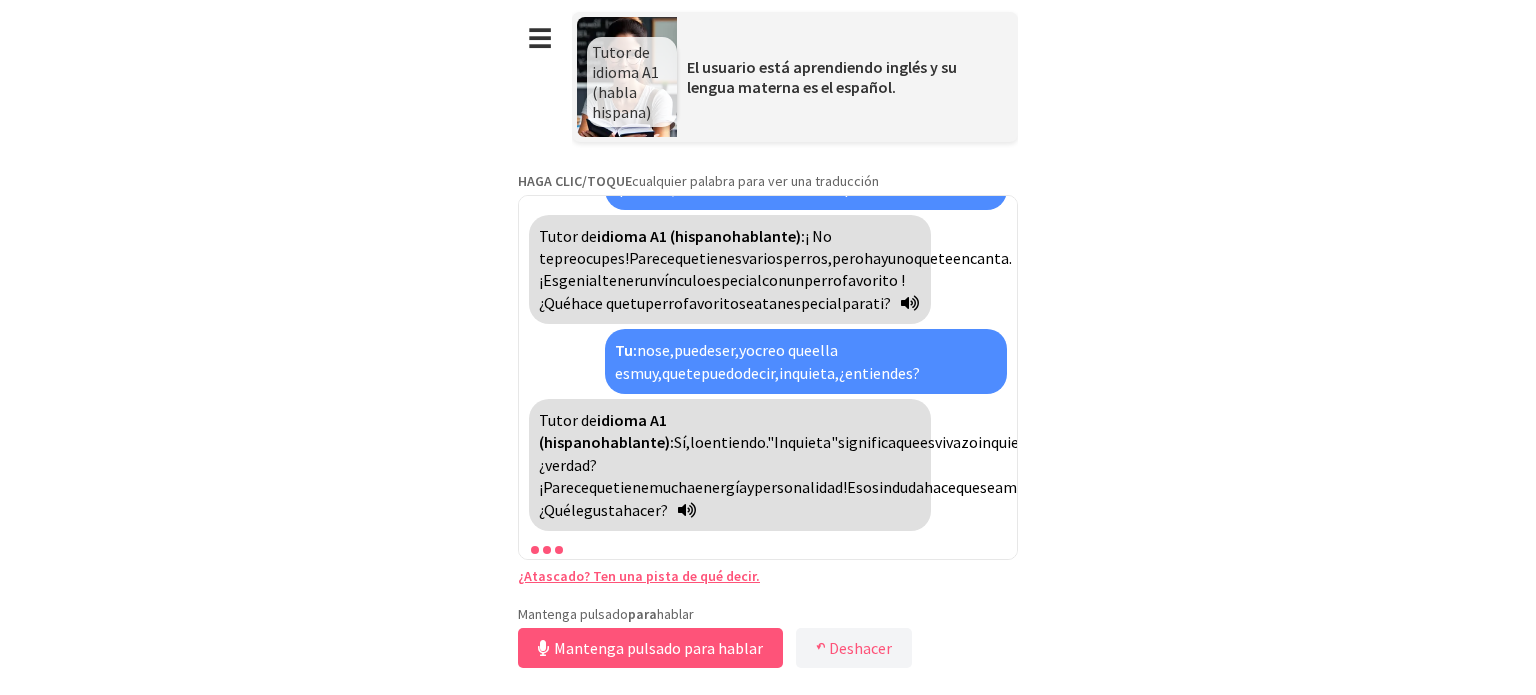 scroll, scrollTop: 2172, scrollLeft: 0, axis: vertical 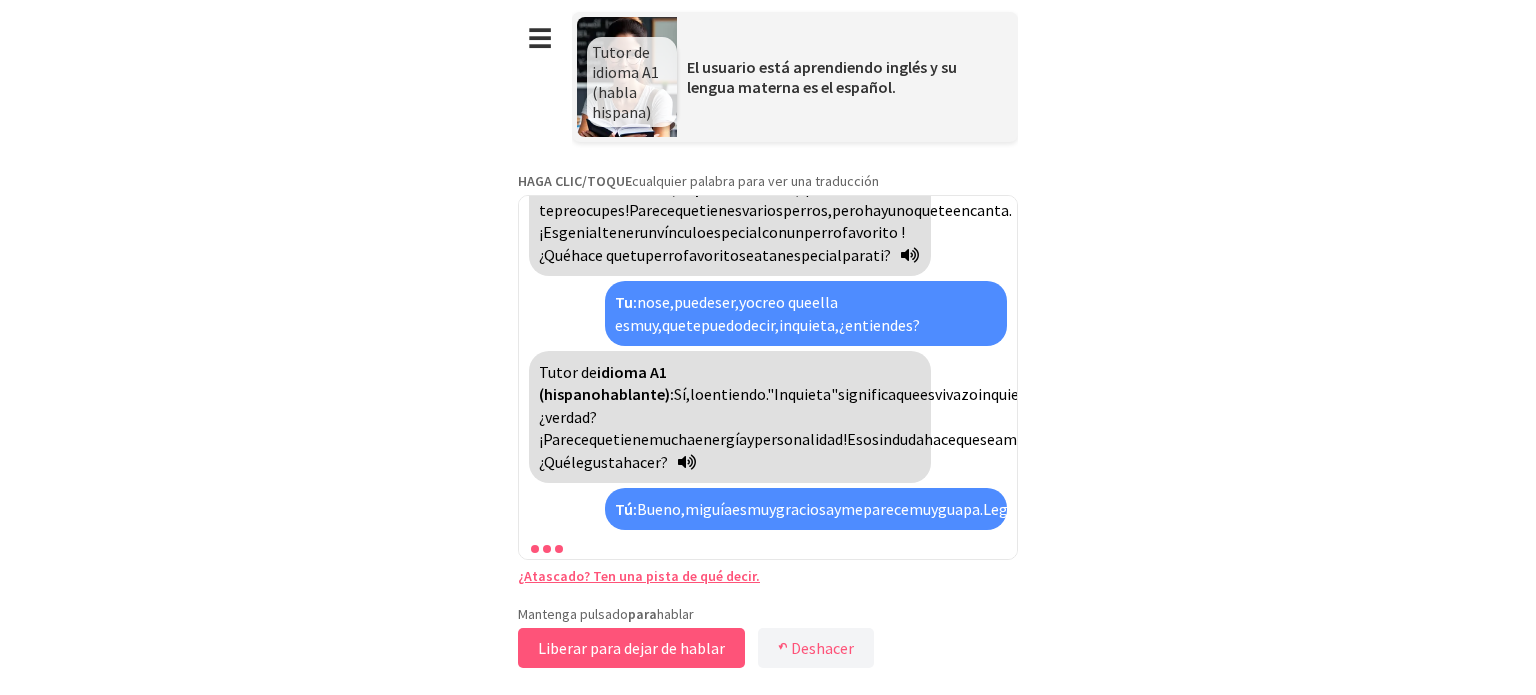 click on "Liberar para dejar de hablar" at bounding box center [631, 648] 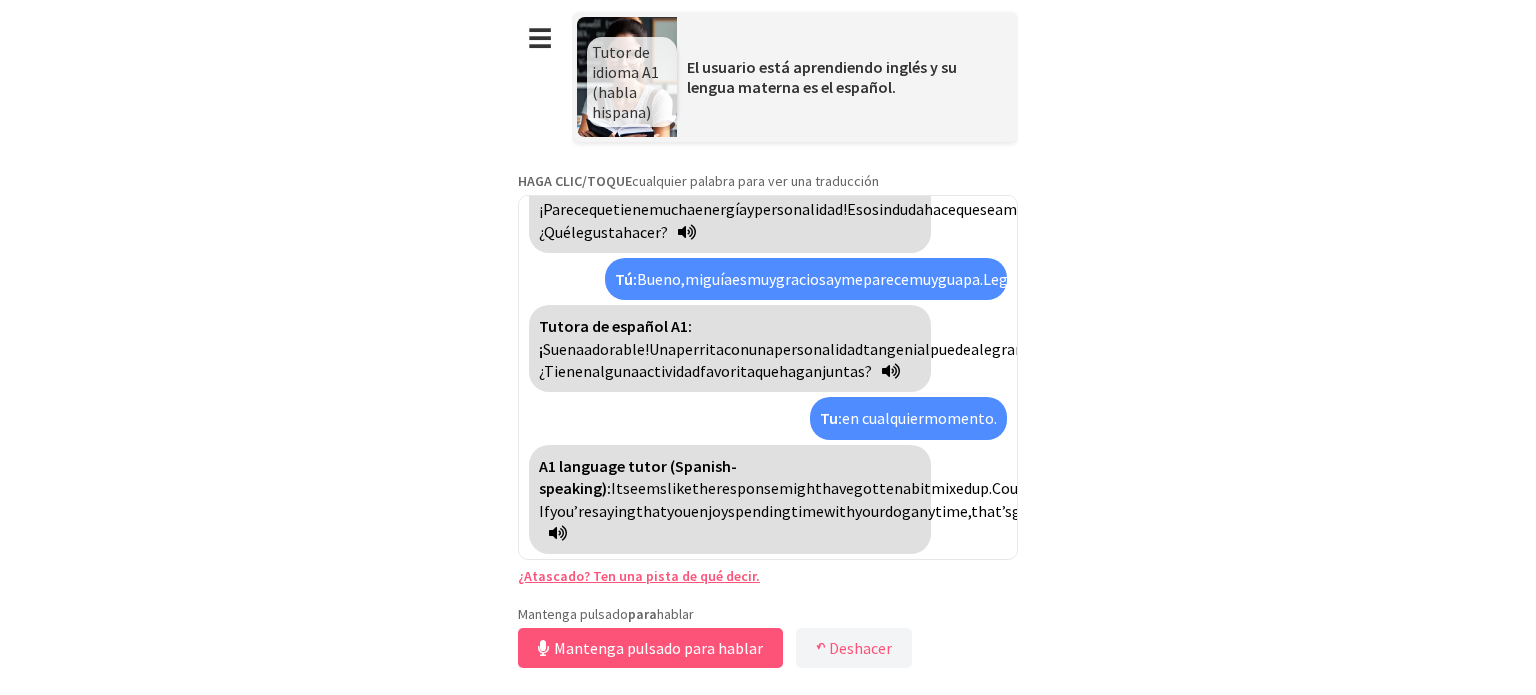 scroll, scrollTop: 2469, scrollLeft: 0, axis: vertical 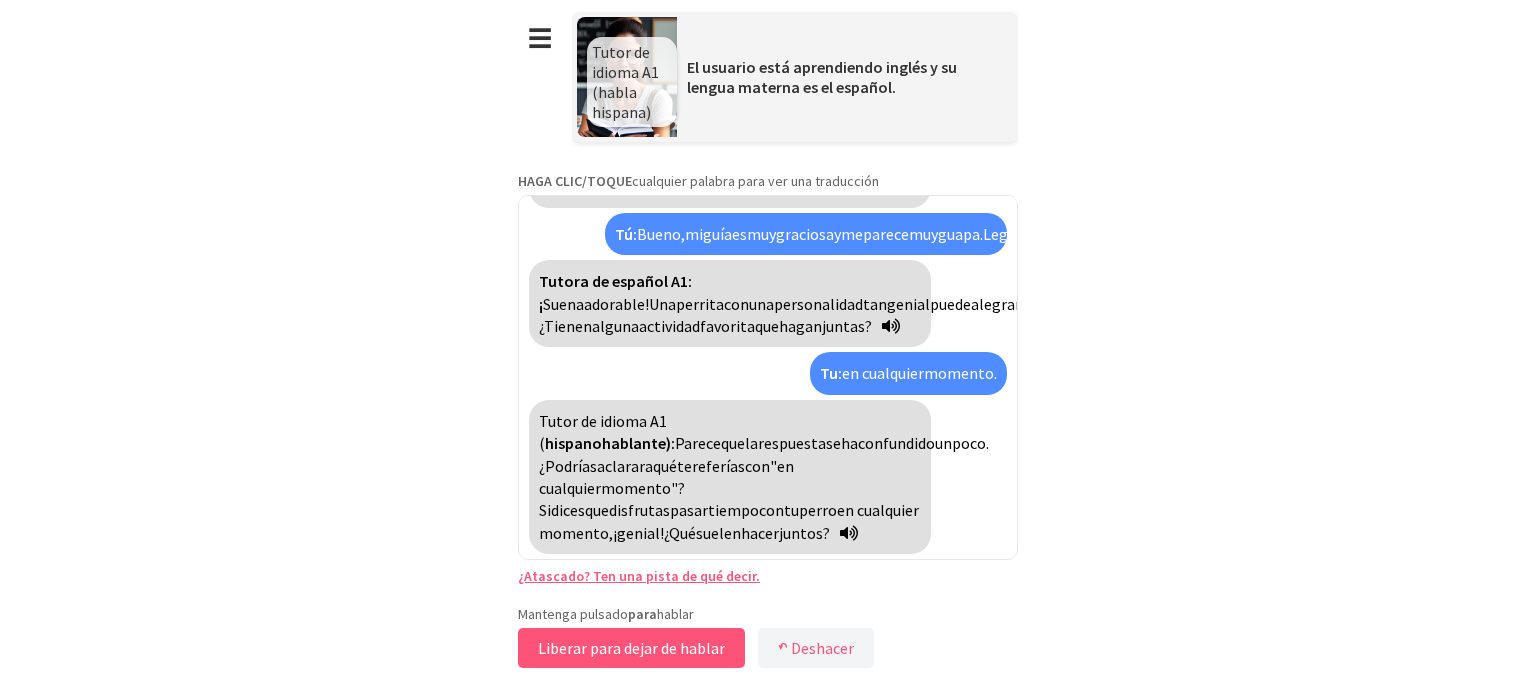 click on "Liberar para dejar de hablar" at bounding box center [631, 648] 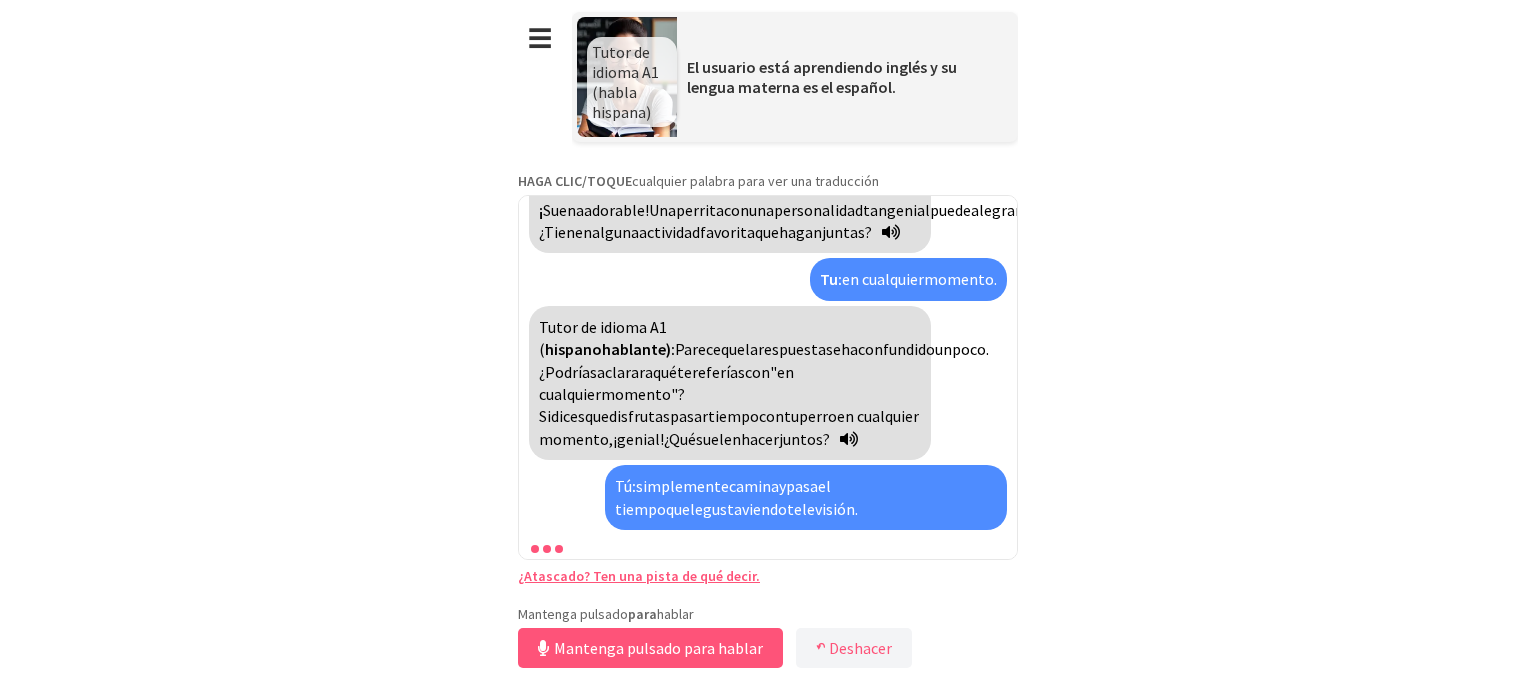 scroll, scrollTop: 2676, scrollLeft: 0, axis: vertical 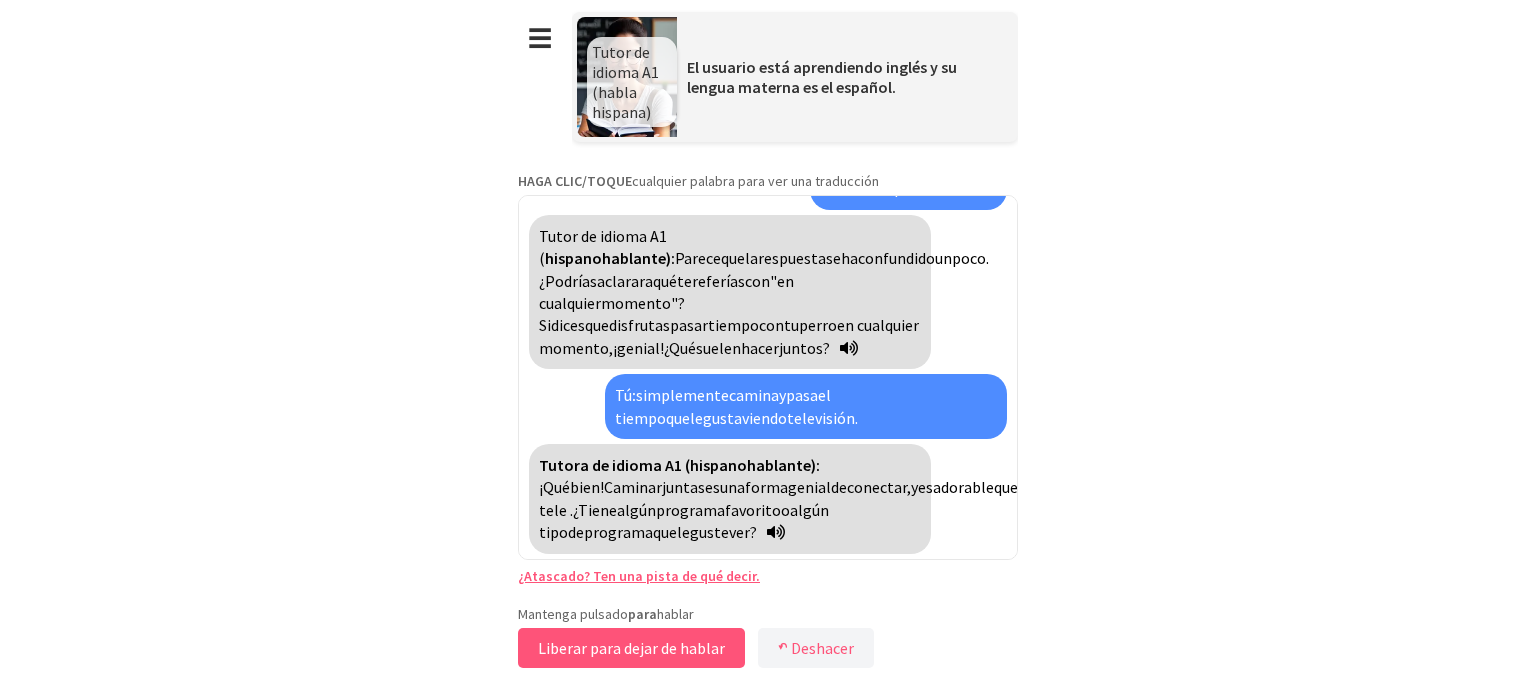 click on "Liberar para dejar de hablar" at bounding box center [631, 648] 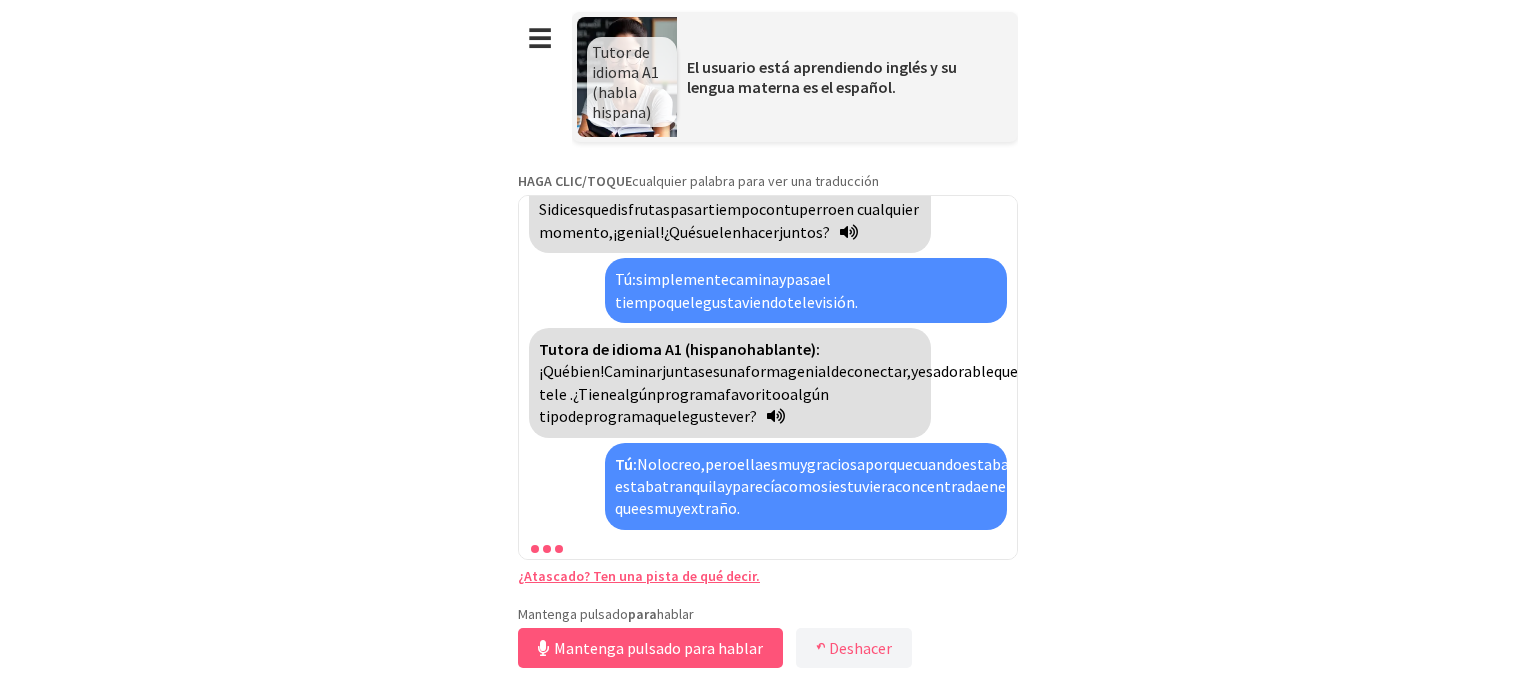 scroll, scrollTop: 2972, scrollLeft: 0, axis: vertical 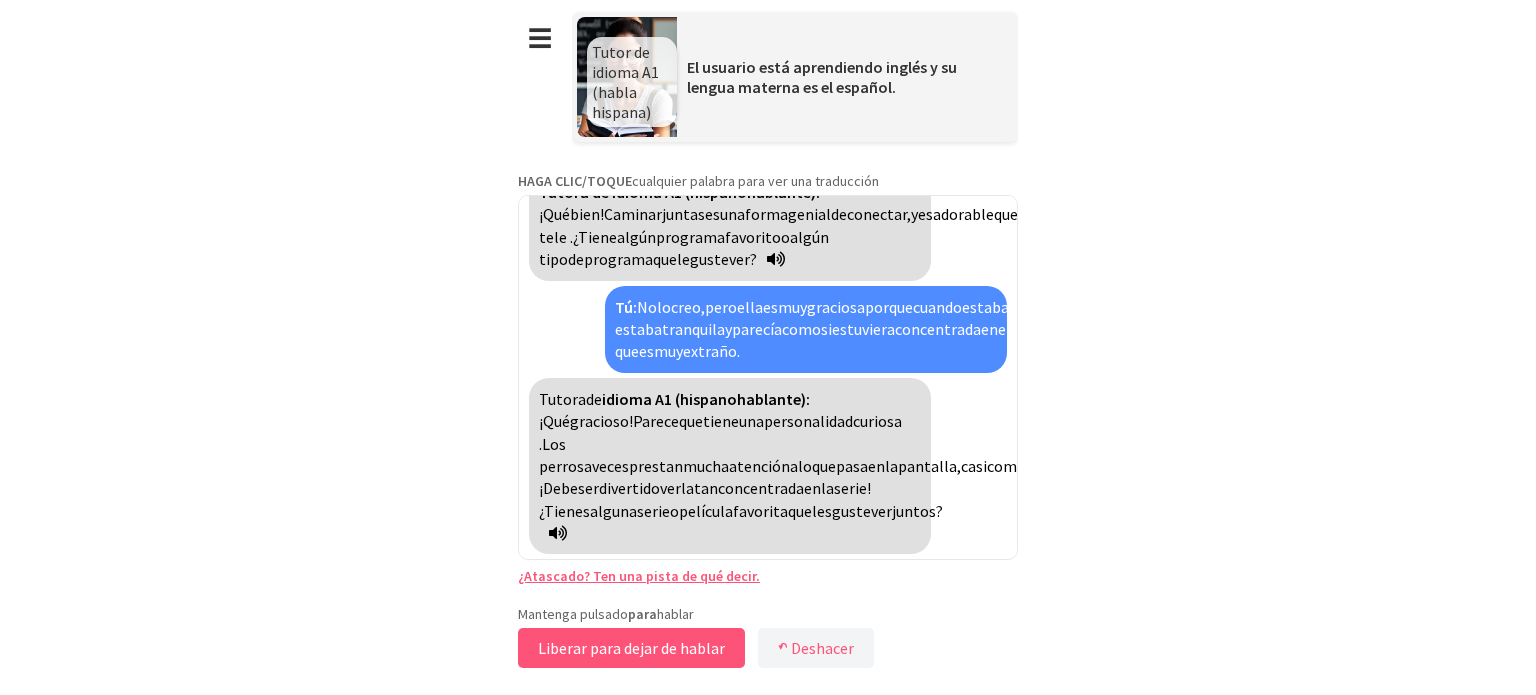 click on "Liberar para dejar de hablar" at bounding box center (631, 648) 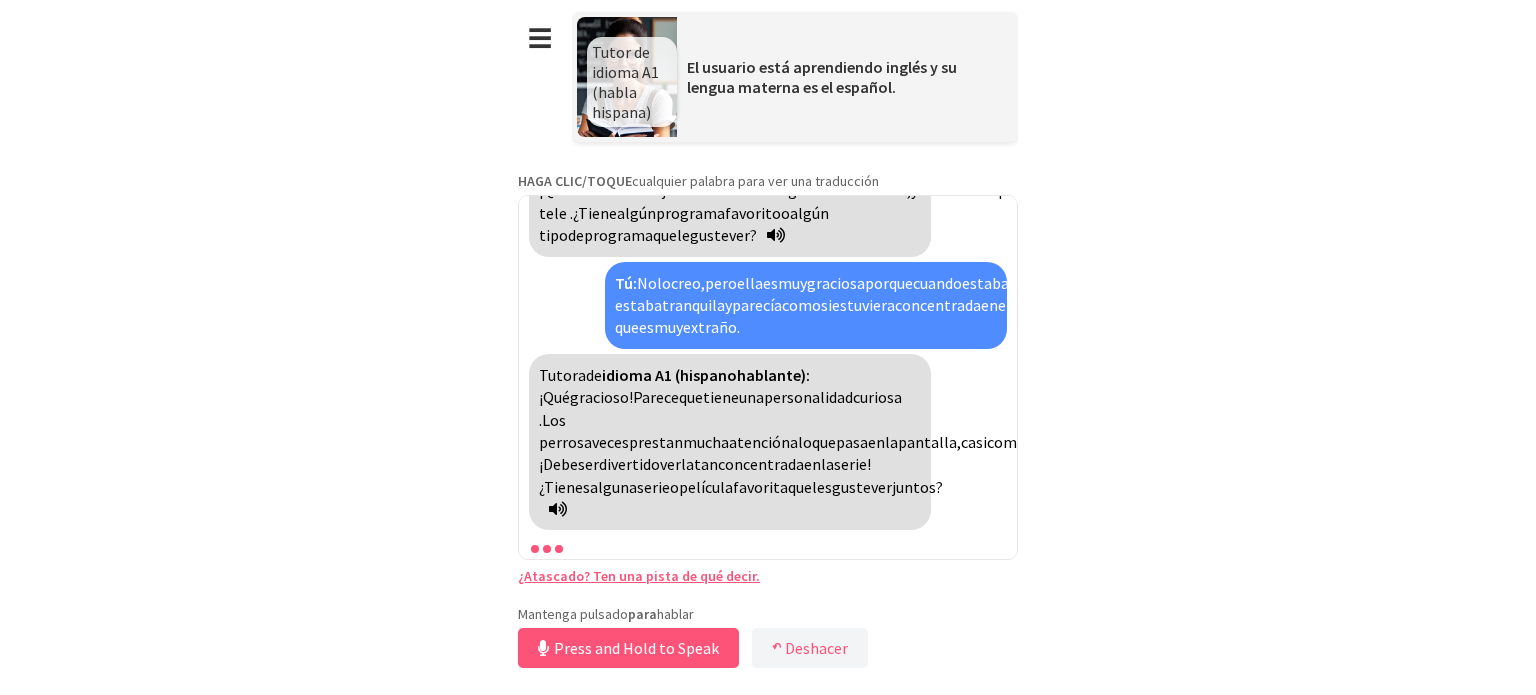 click on "Press and Hold to Speak" at bounding box center [628, 648] 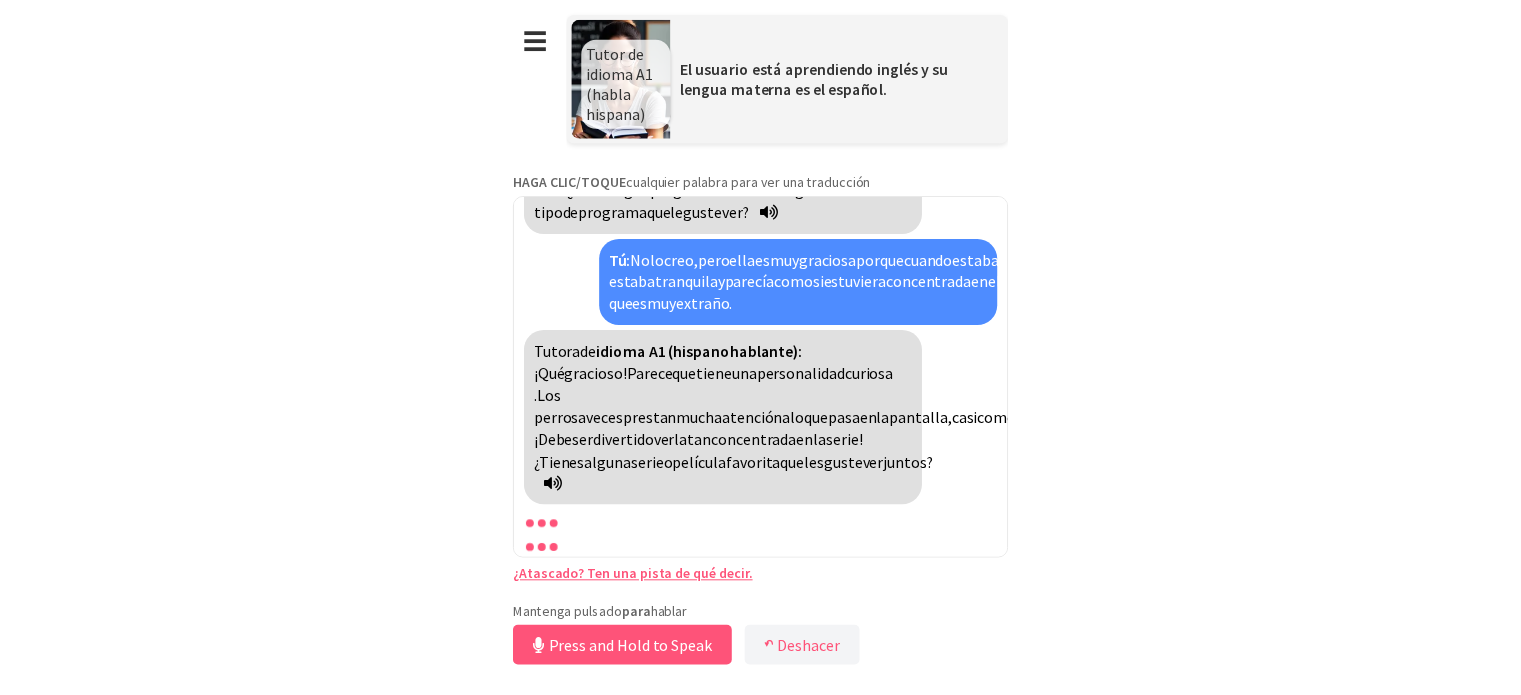 scroll, scrollTop: 3020, scrollLeft: 0, axis: vertical 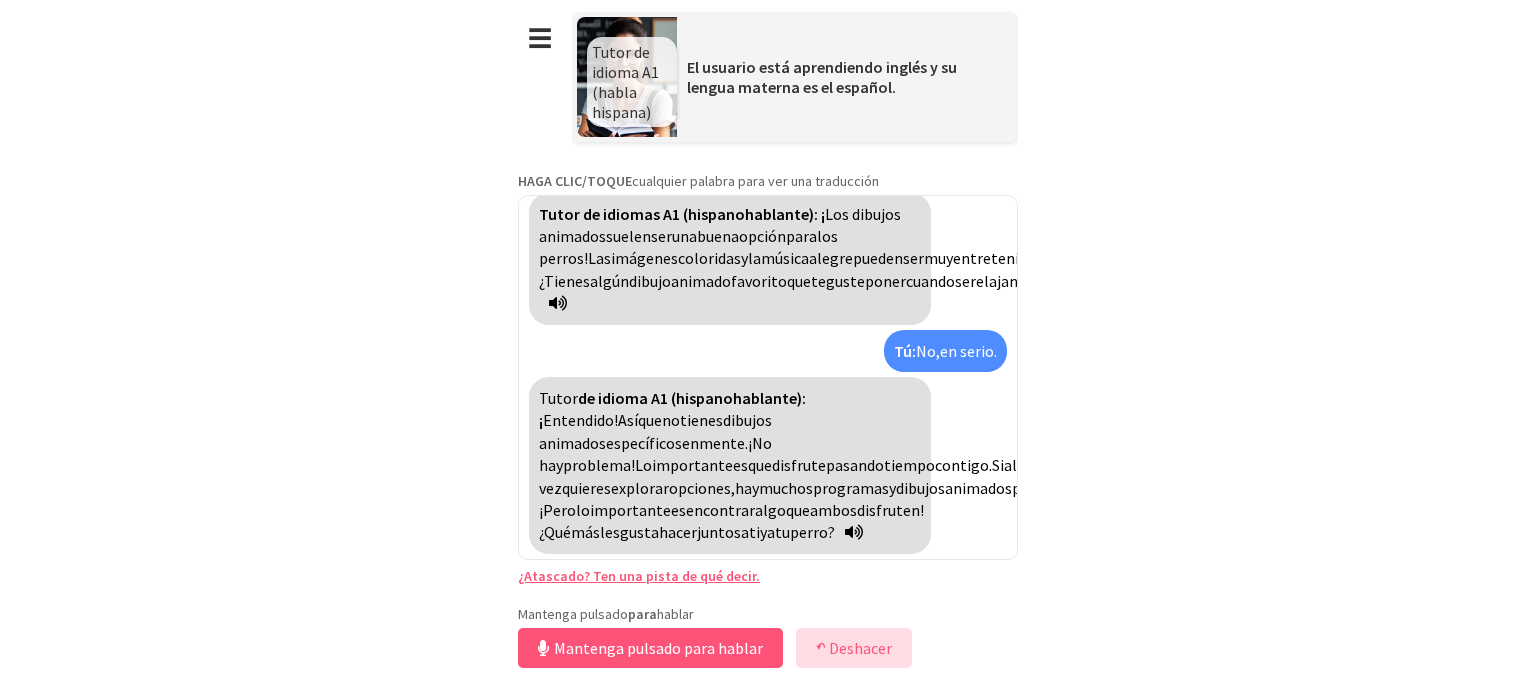 click on "Deshacer" at bounding box center (860, 648) 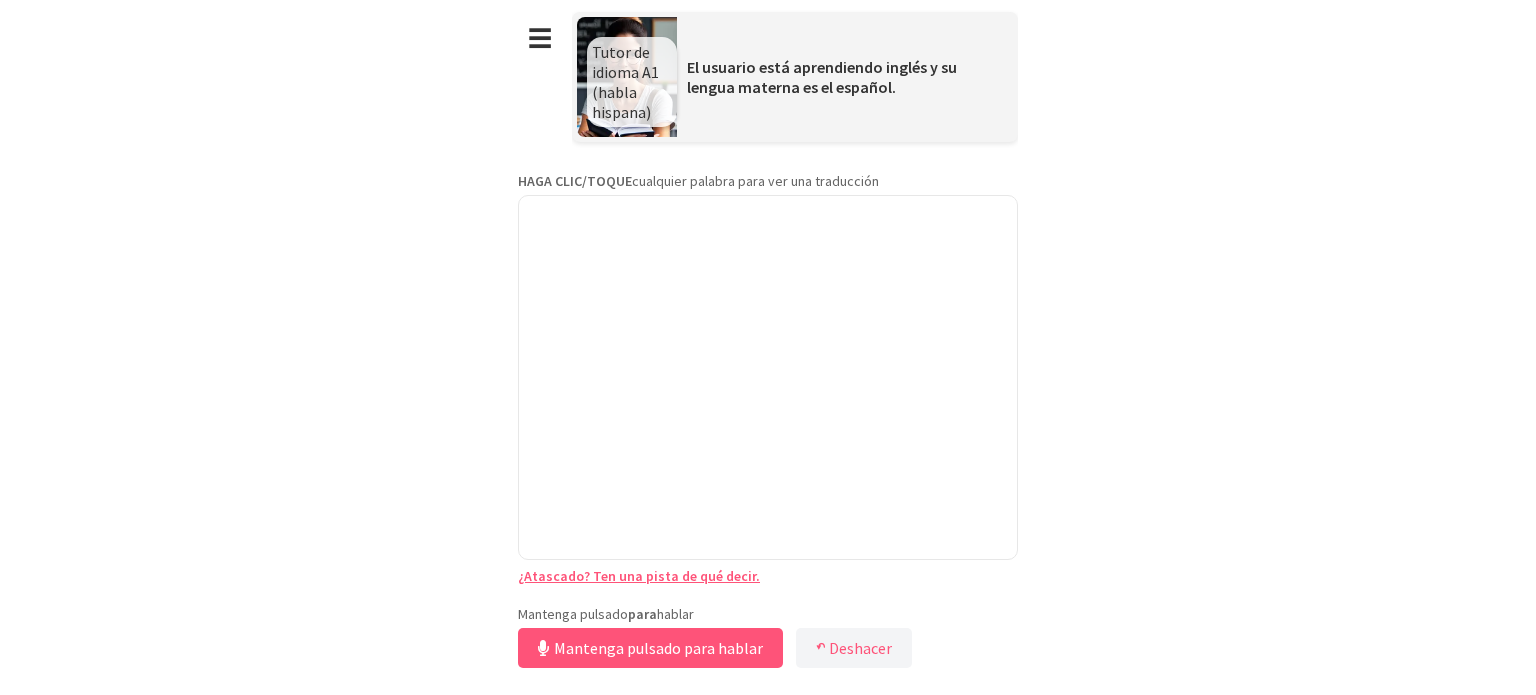 scroll, scrollTop: 0, scrollLeft: 0, axis: both 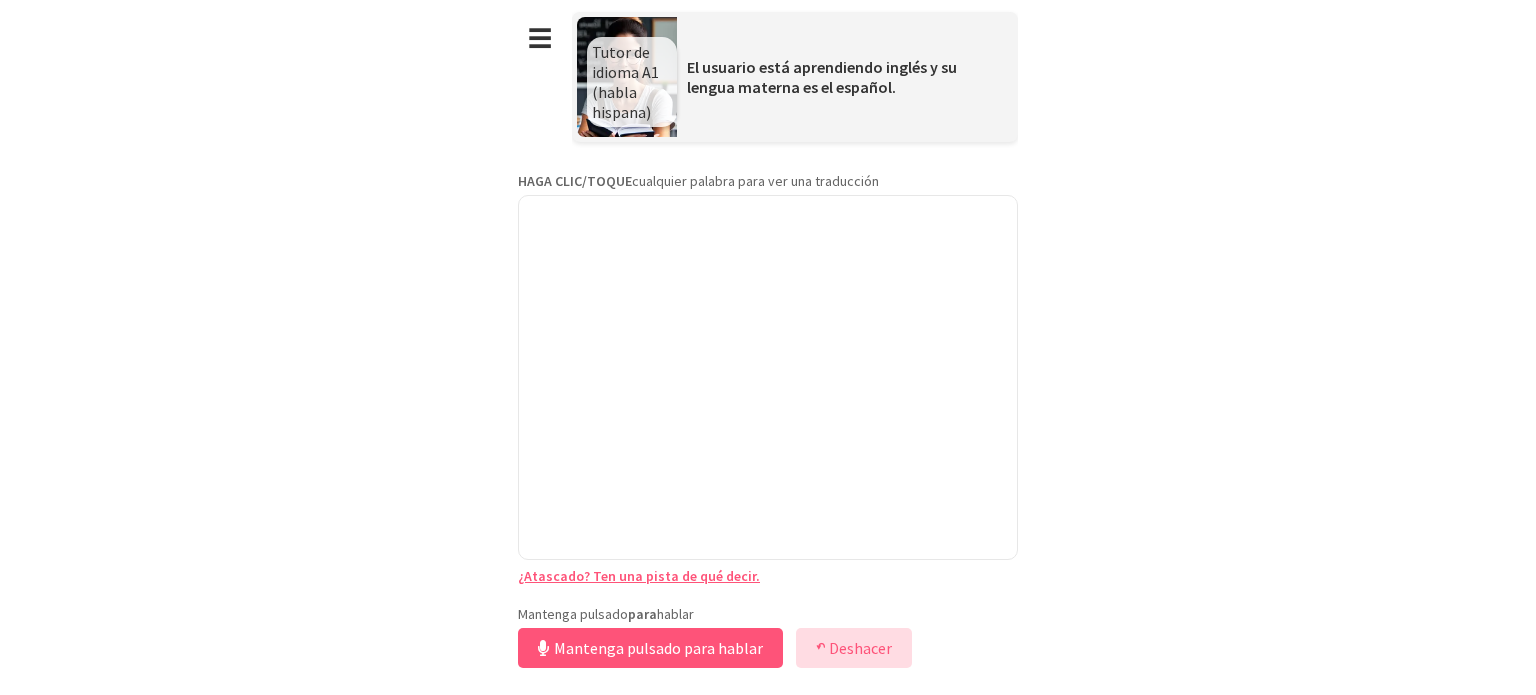 click on "Deshacer" at bounding box center (860, 648) 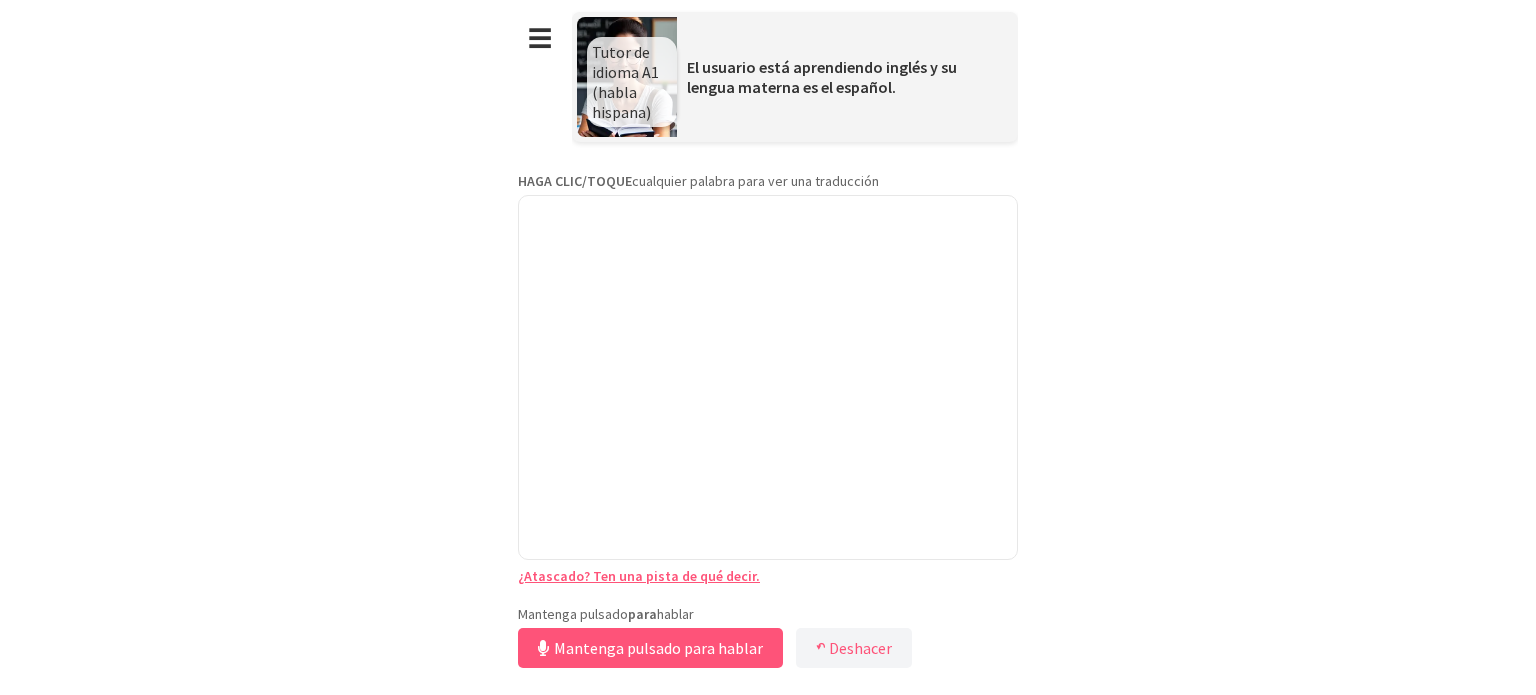 click on "**********" at bounding box center [768, 347] 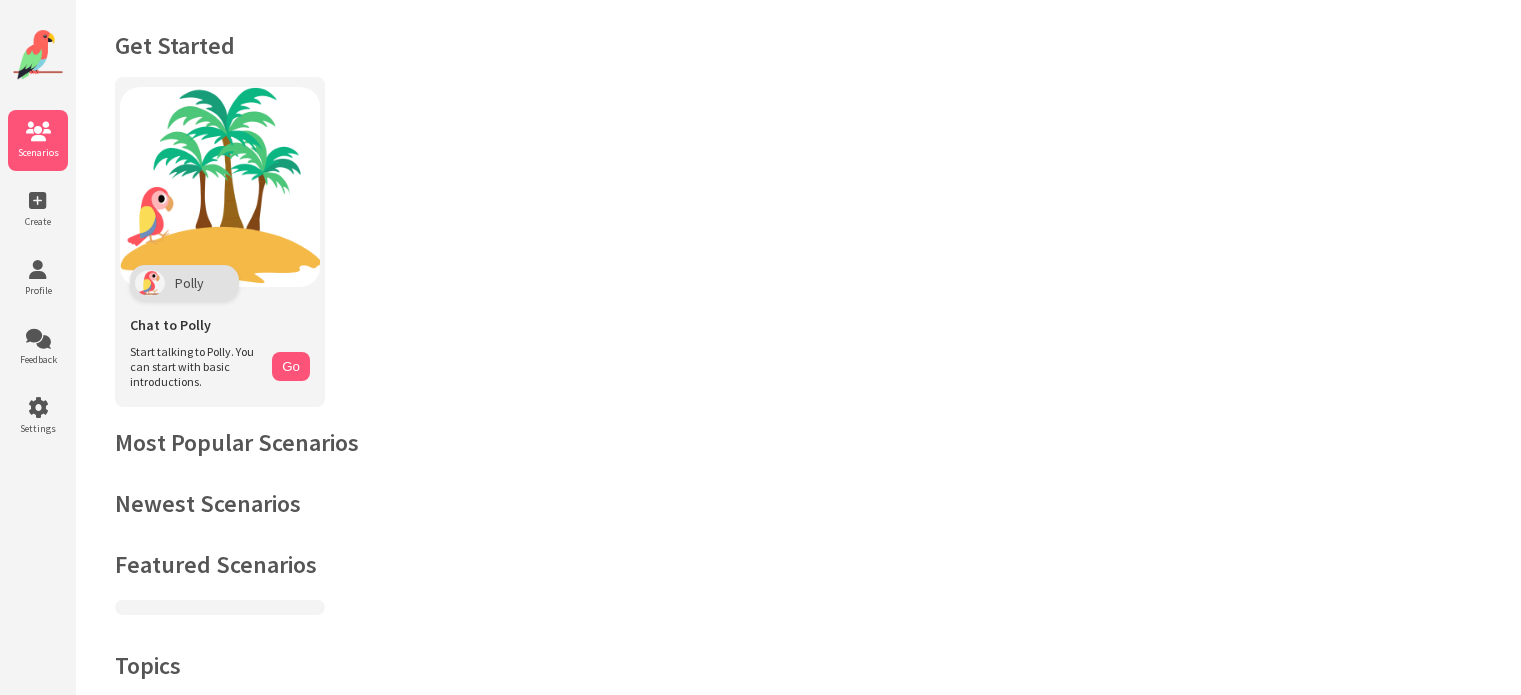 scroll, scrollTop: 196, scrollLeft: 0, axis: vertical 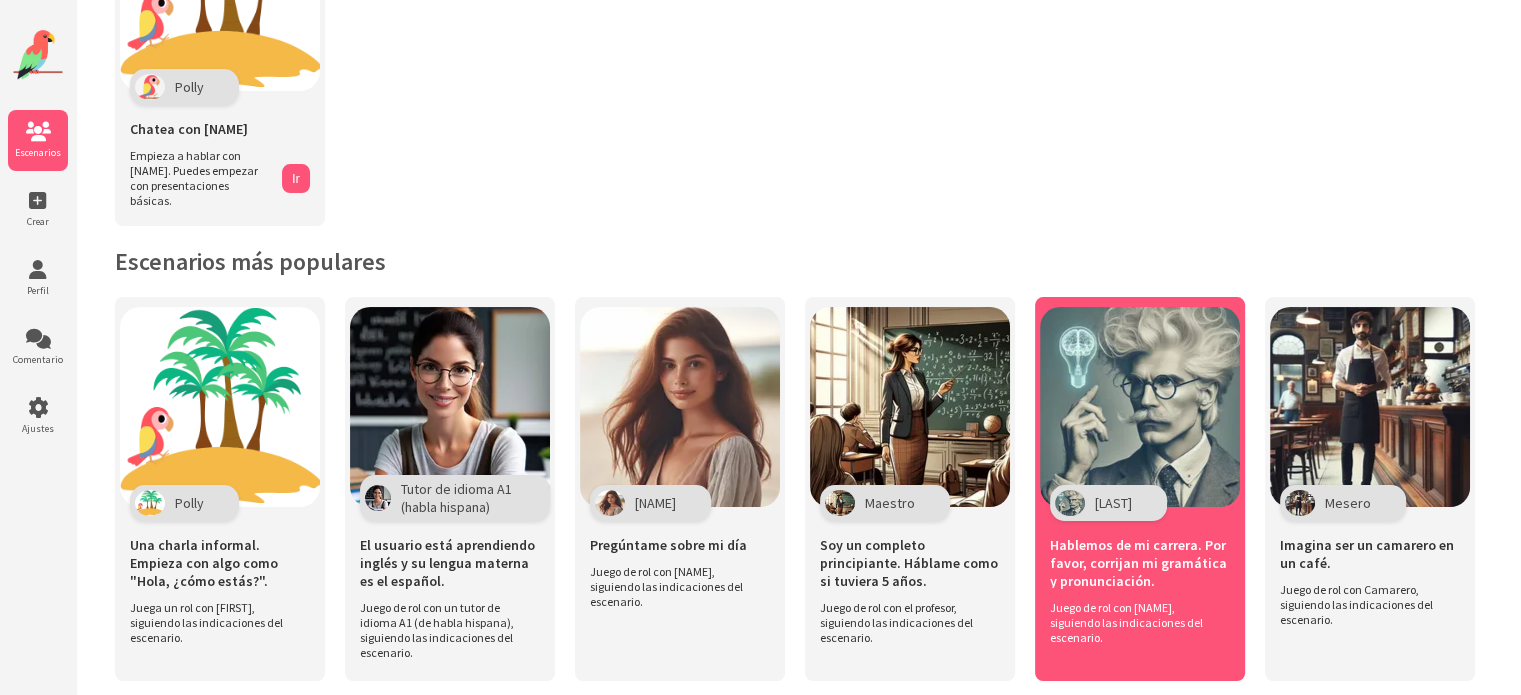 click at bounding box center (1140, 407) 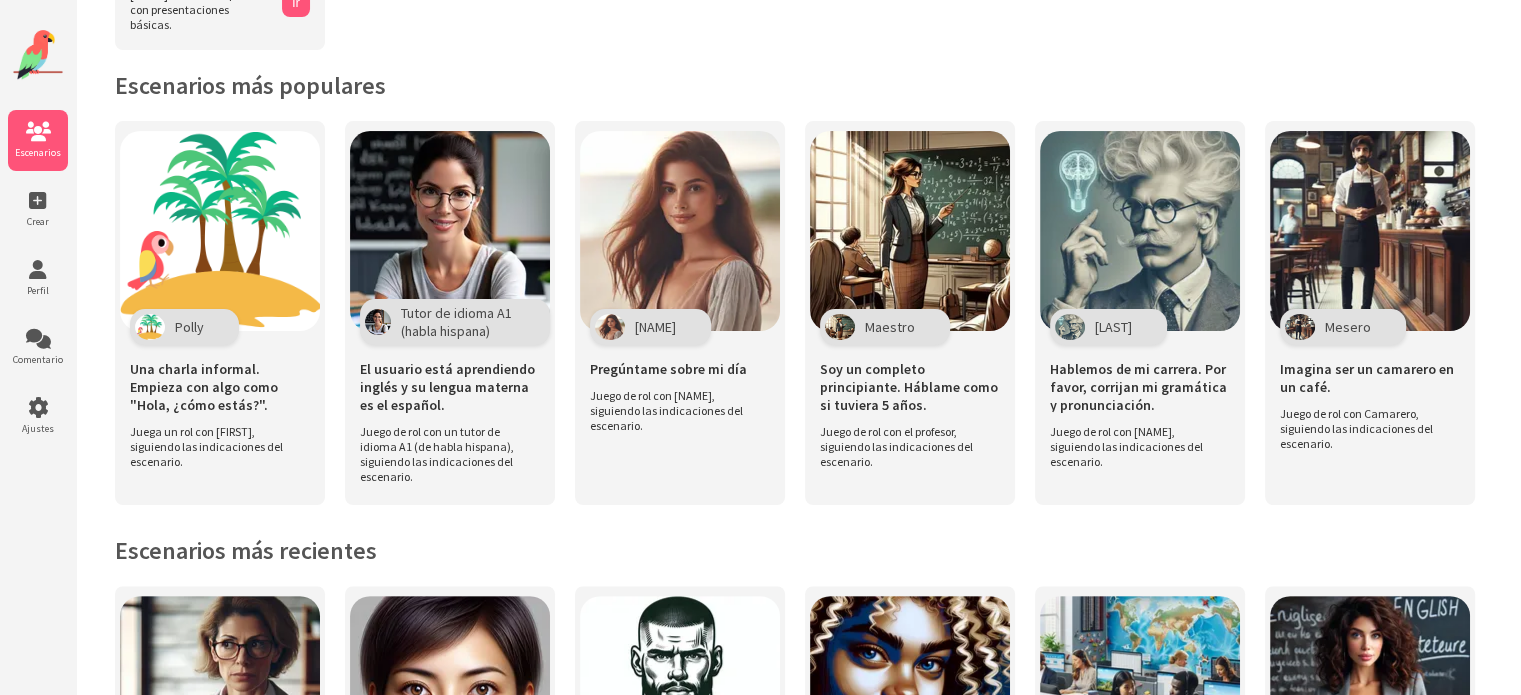 scroll, scrollTop: 396, scrollLeft: 0, axis: vertical 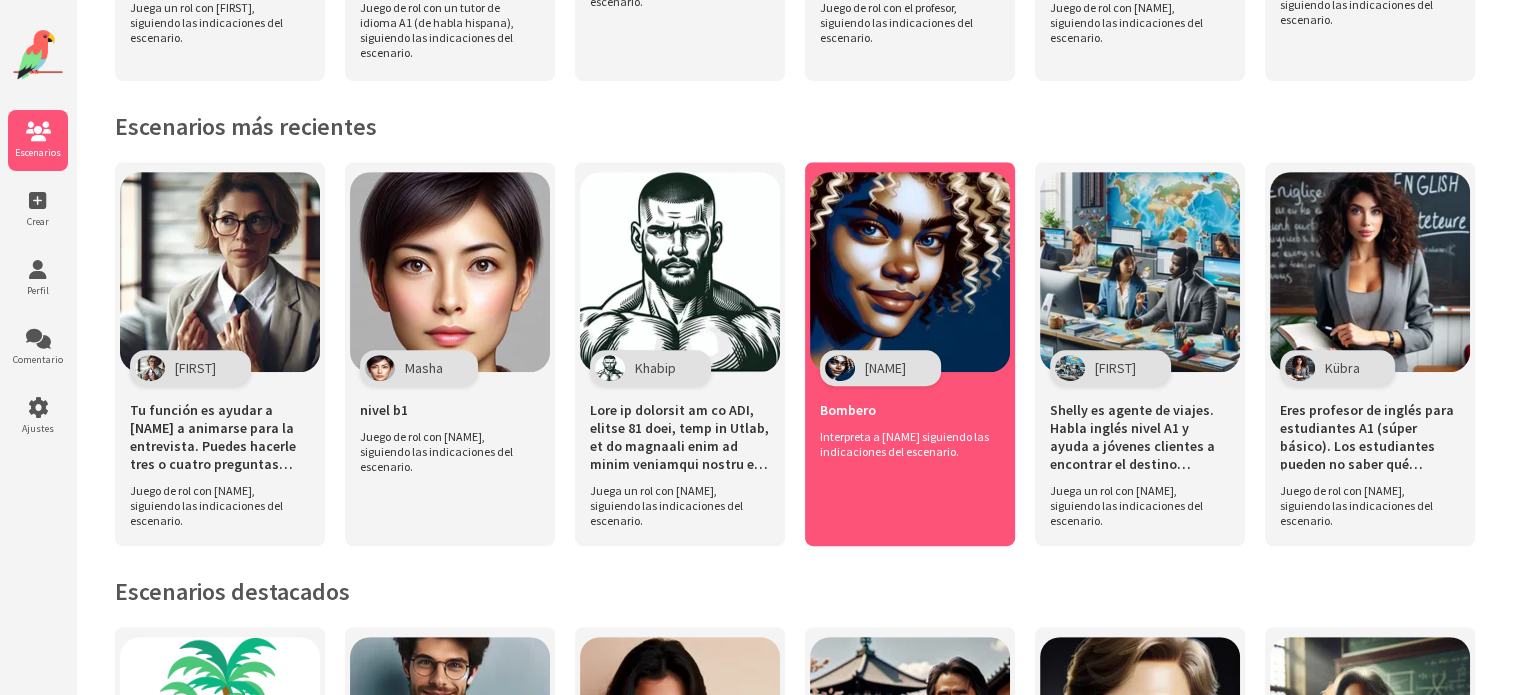 click on "Bombero" at bounding box center [910, 407] 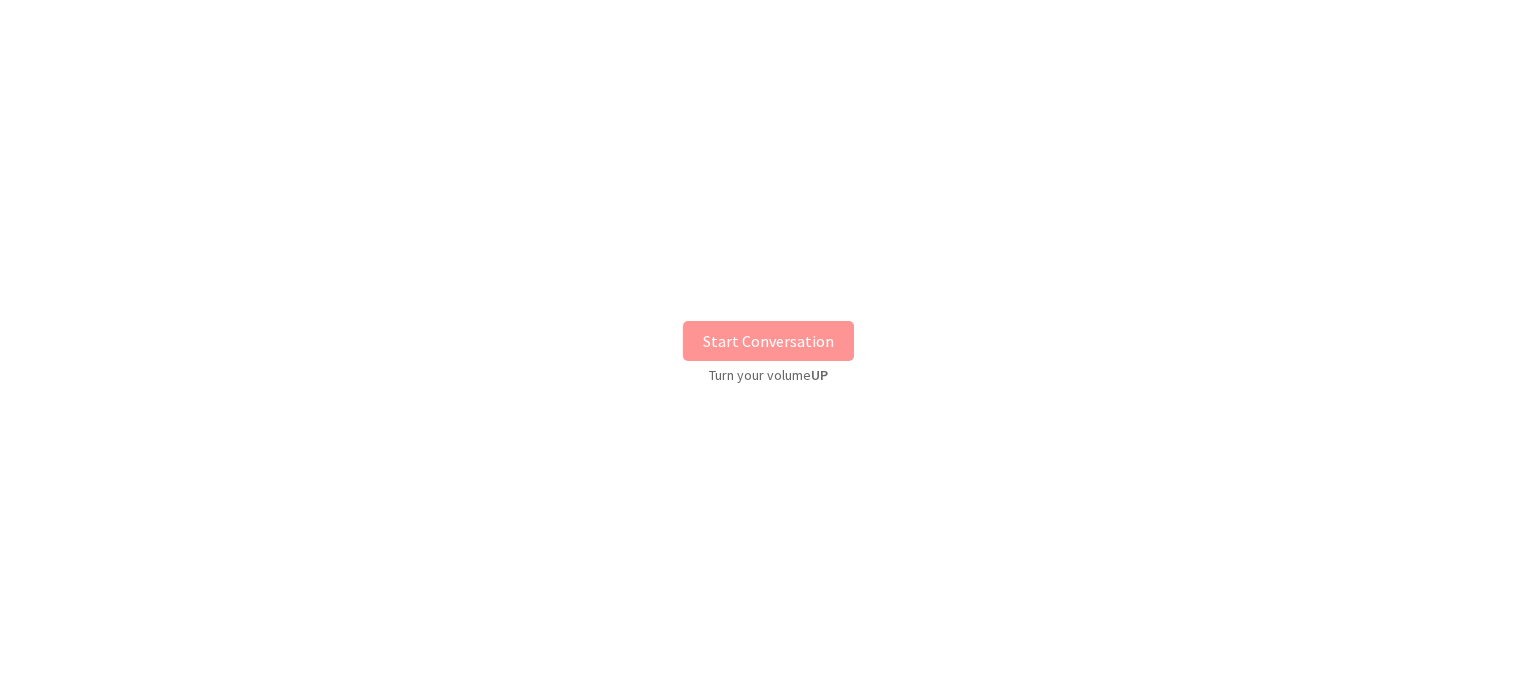 scroll, scrollTop: 0, scrollLeft: 0, axis: both 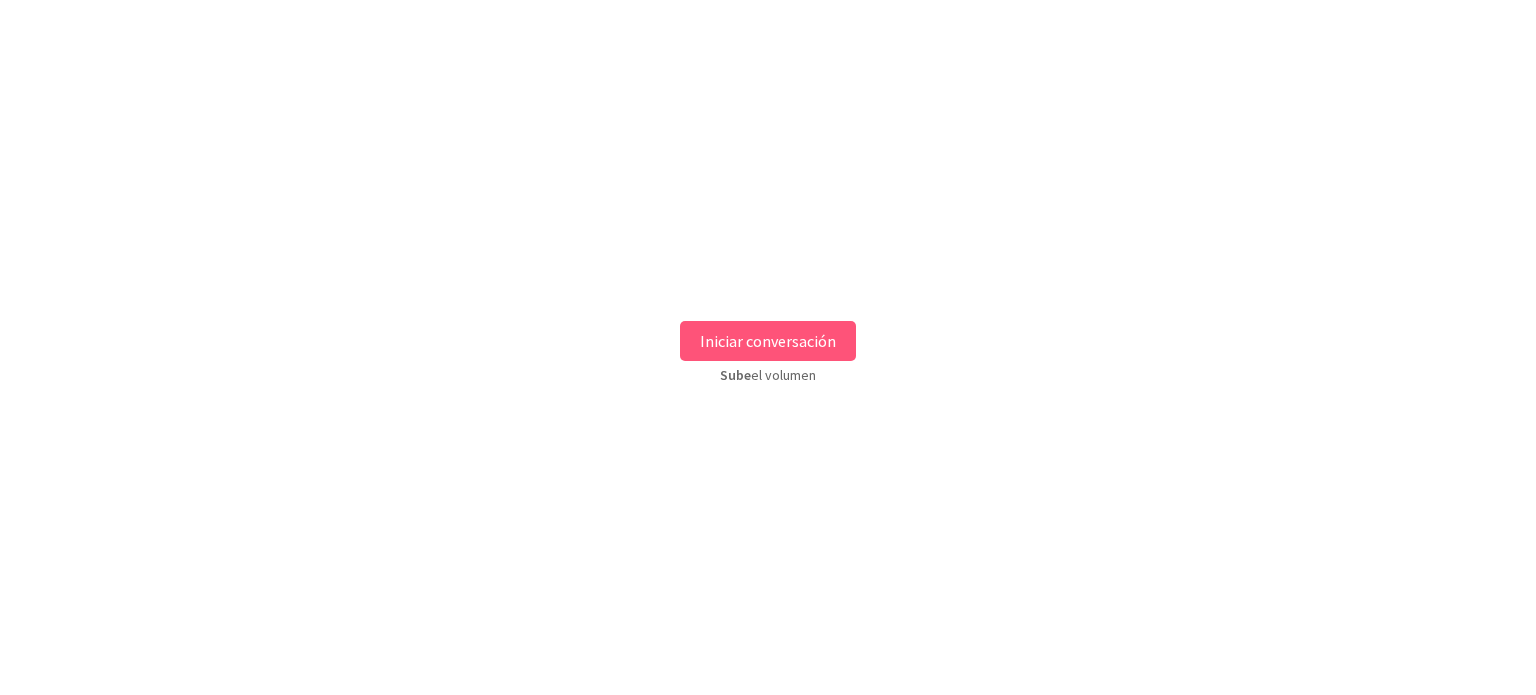 click on "Iniciar conversación" at bounding box center (768, 341) 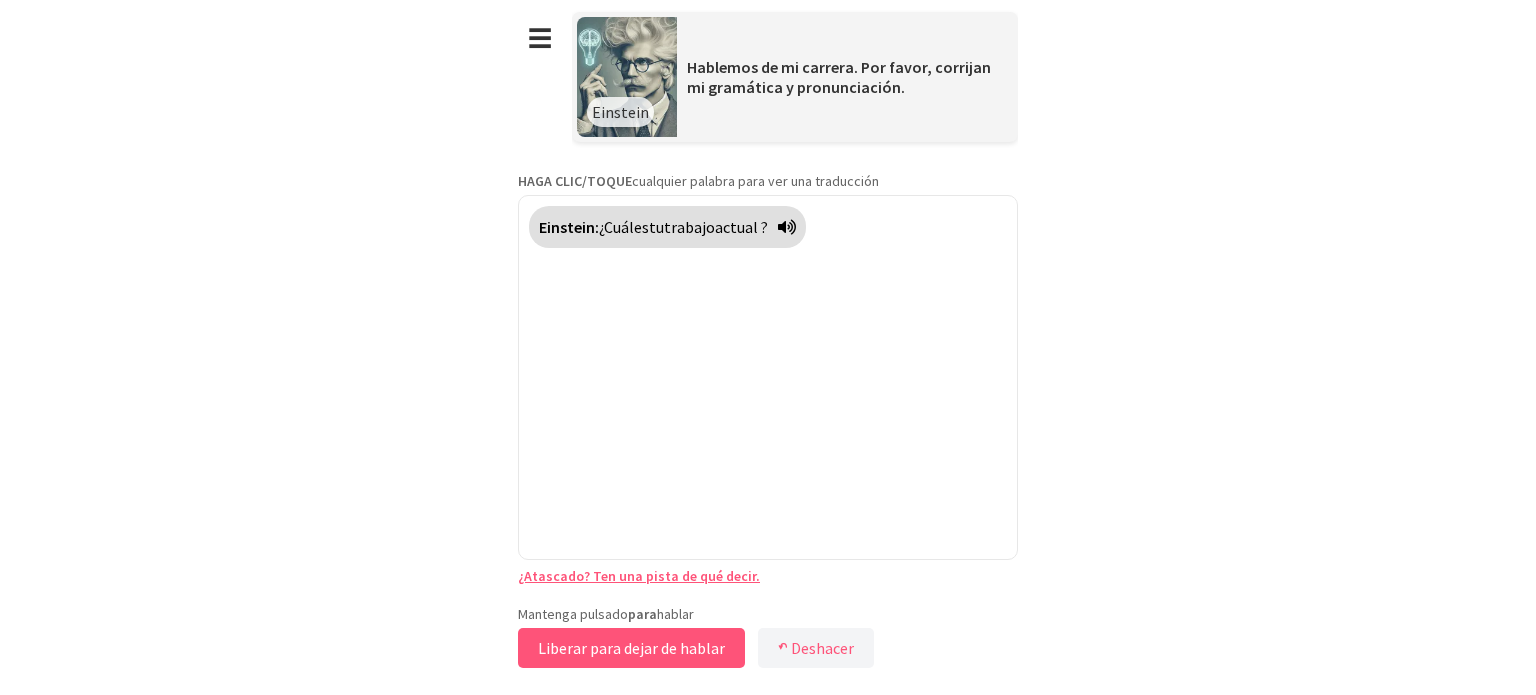 click on "Liberar para dejar de hablar" at bounding box center [631, 648] 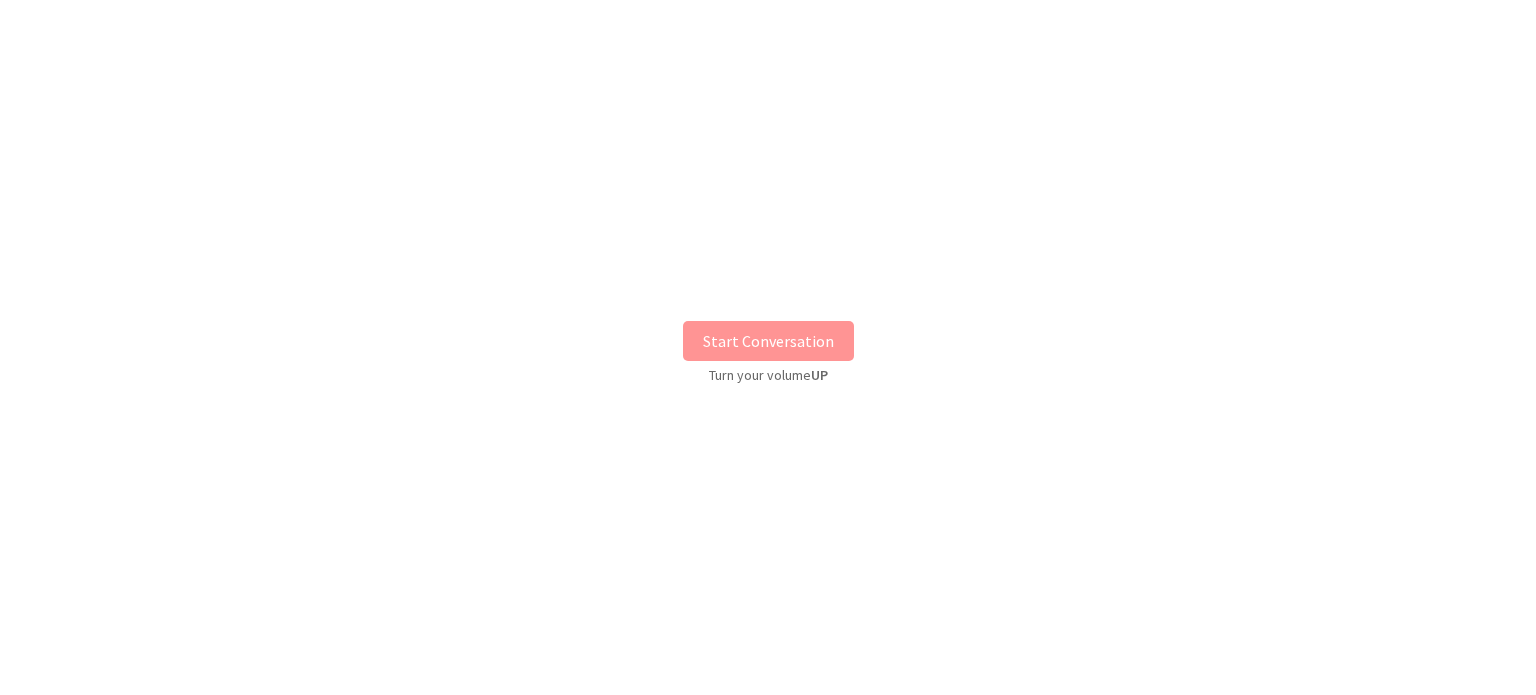 scroll, scrollTop: 0, scrollLeft: 0, axis: both 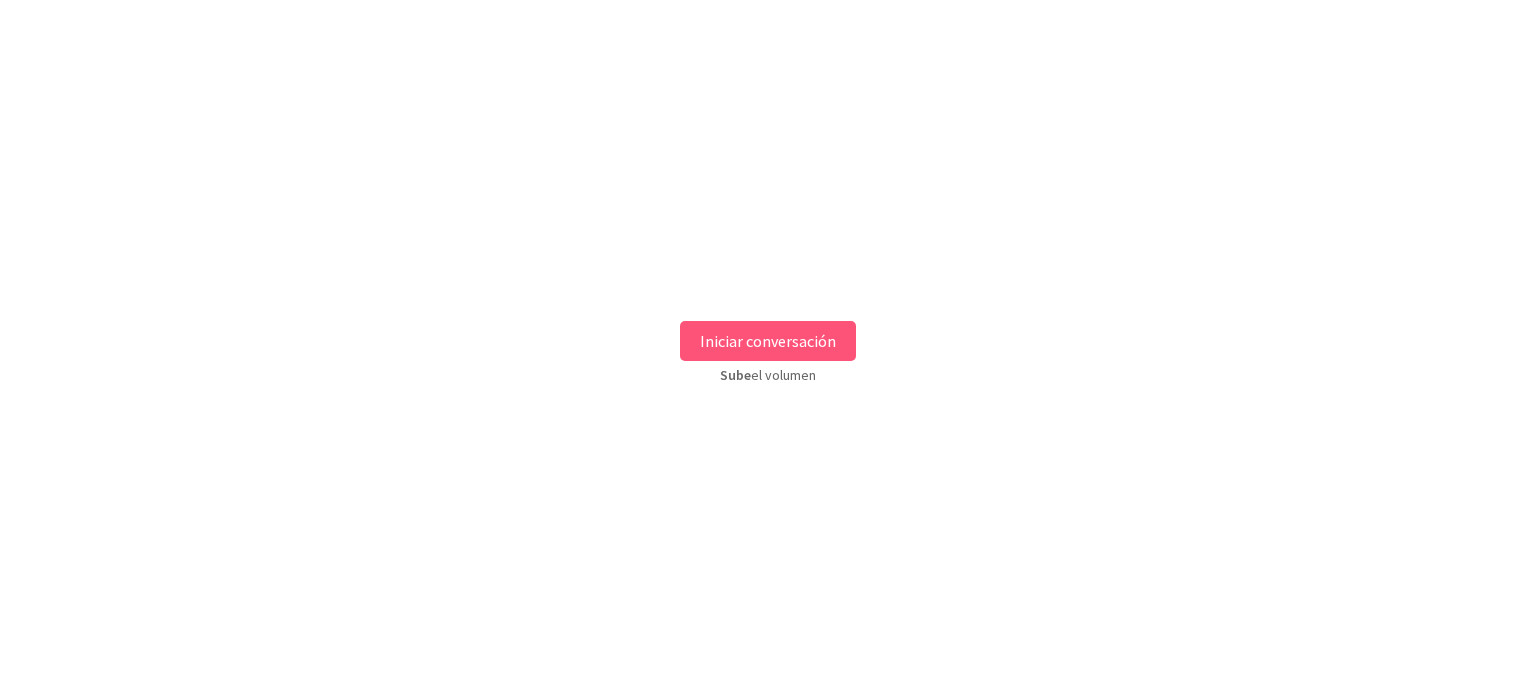 click on "Iniciar conversación" at bounding box center (768, 341) 